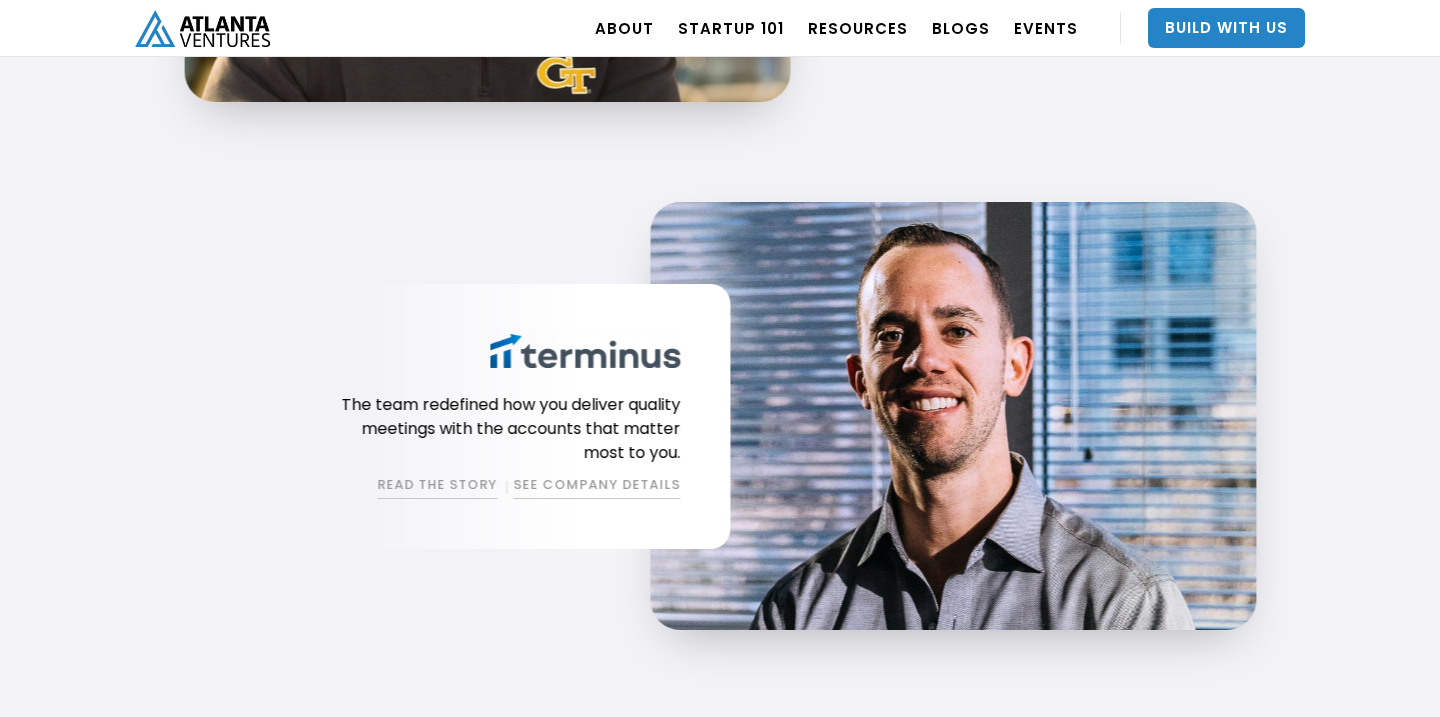 scroll, scrollTop: 3284, scrollLeft: 0, axis: vertical 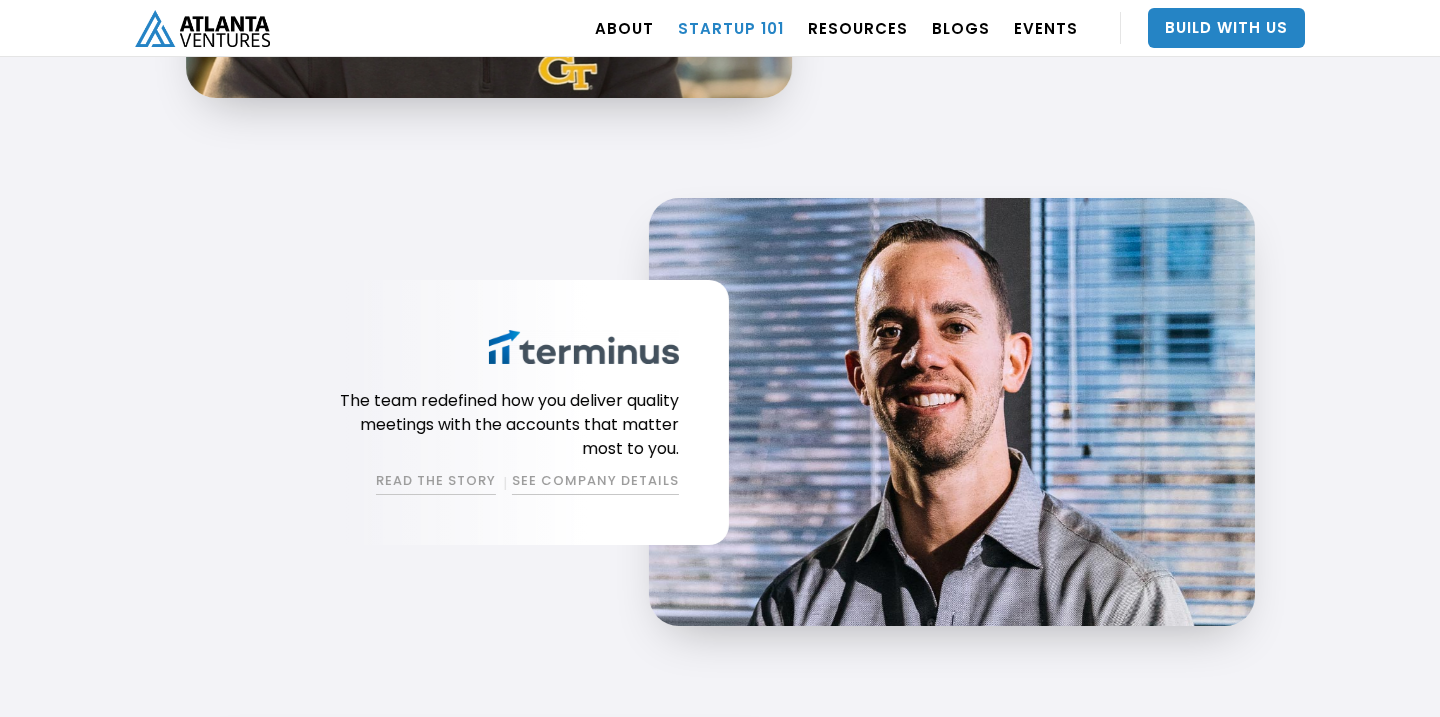 click on "Startup 101" at bounding box center [731, 28] 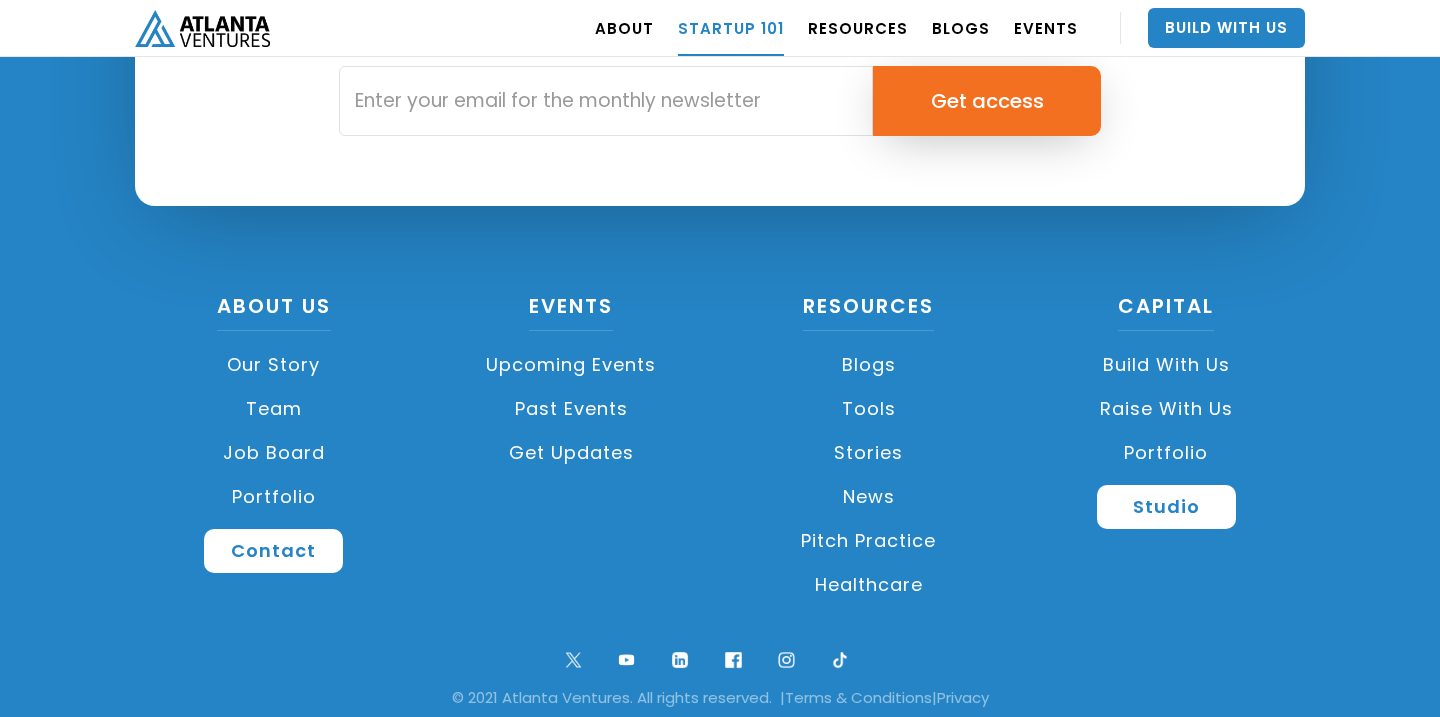 scroll, scrollTop: 4871, scrollLeft: 0, axis: vertical 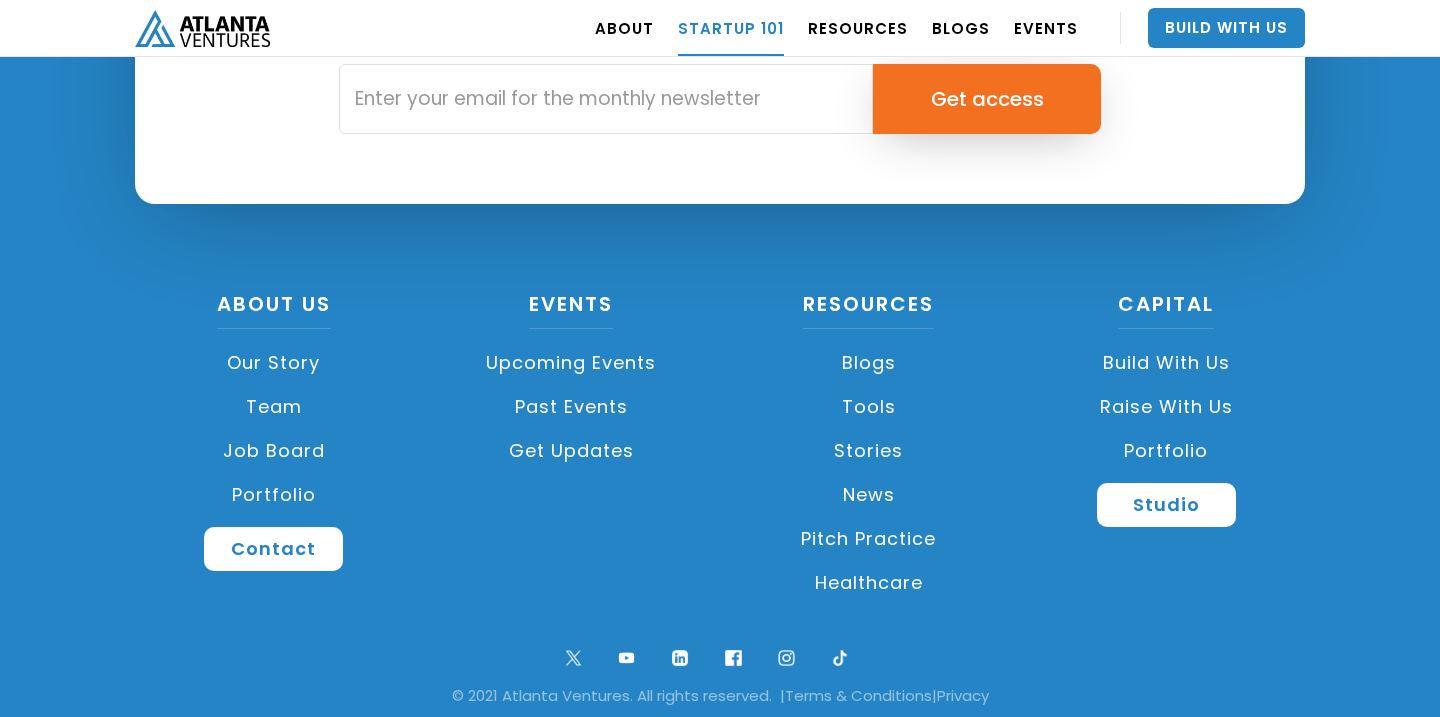 click on "Portfolio" at bounding box center (274, 495) 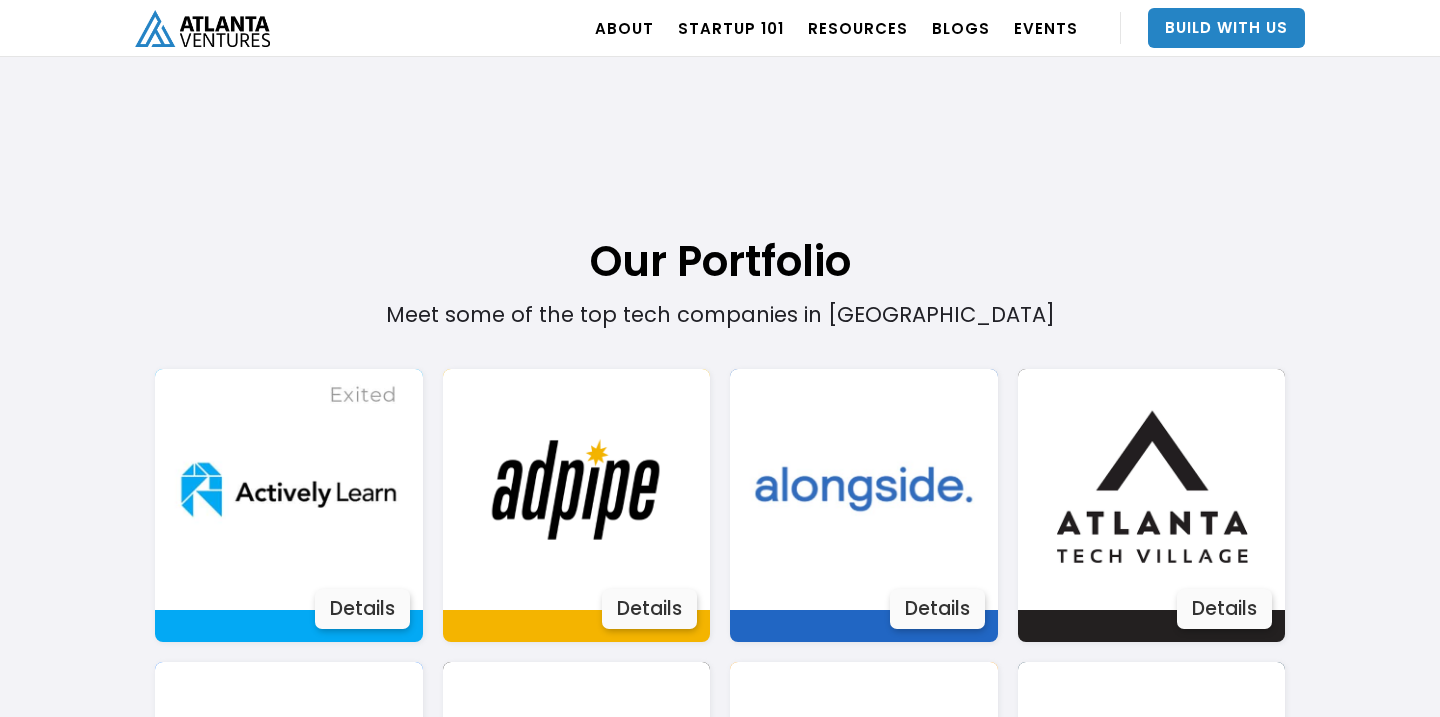 scroll, scrollTop: 1423, scrollLeft: 0, axis: vertical 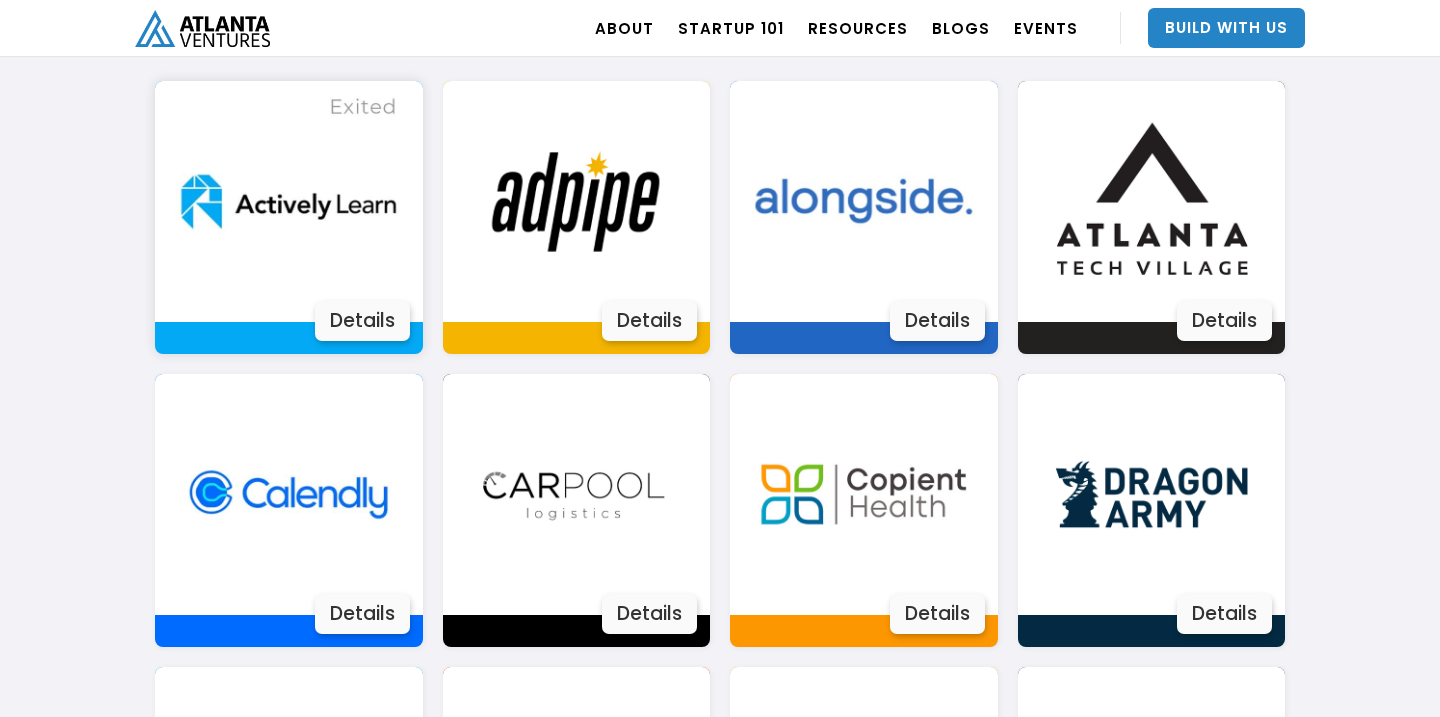 click at bounding box center (288, 201) 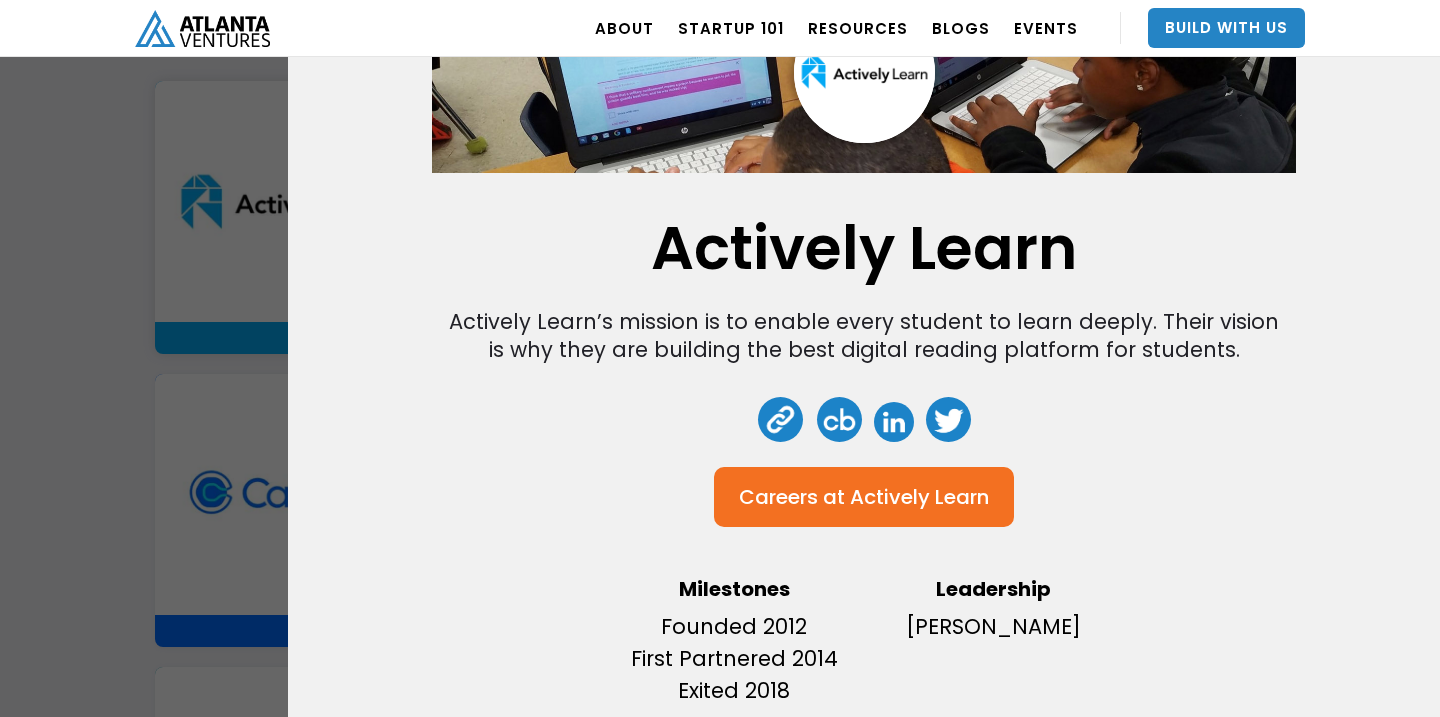 scroll, scrollTop: 128, scrollLeft: 0, axis: vertical 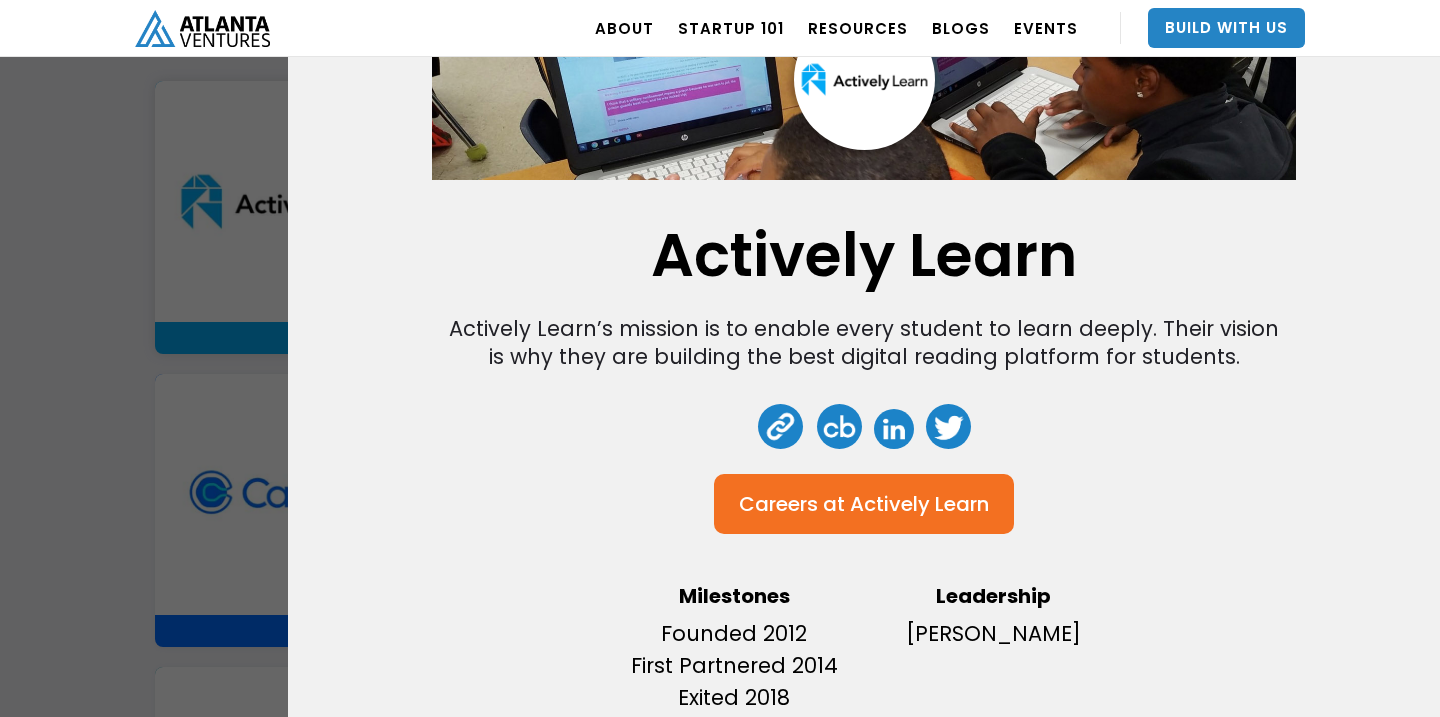 click at bounding box center (780, 426) 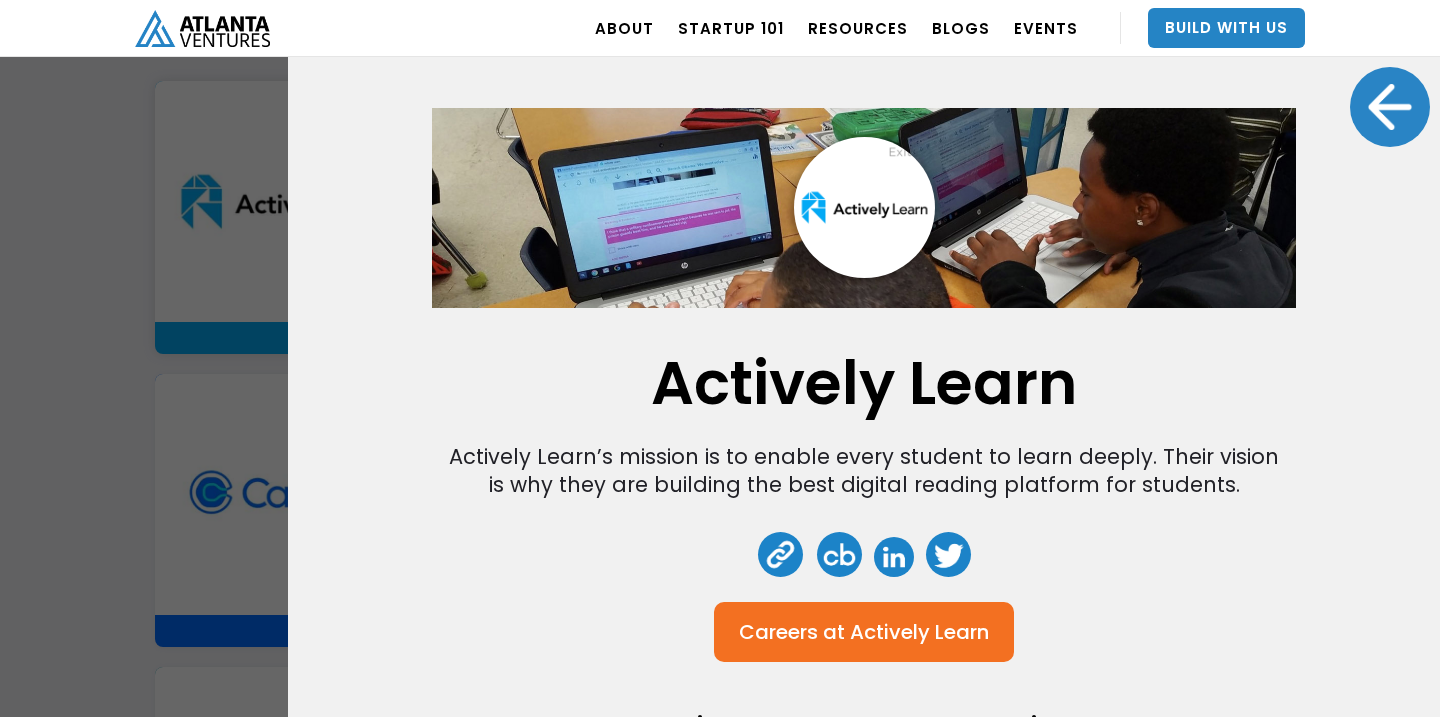 click at bounding box center [1390, 107] 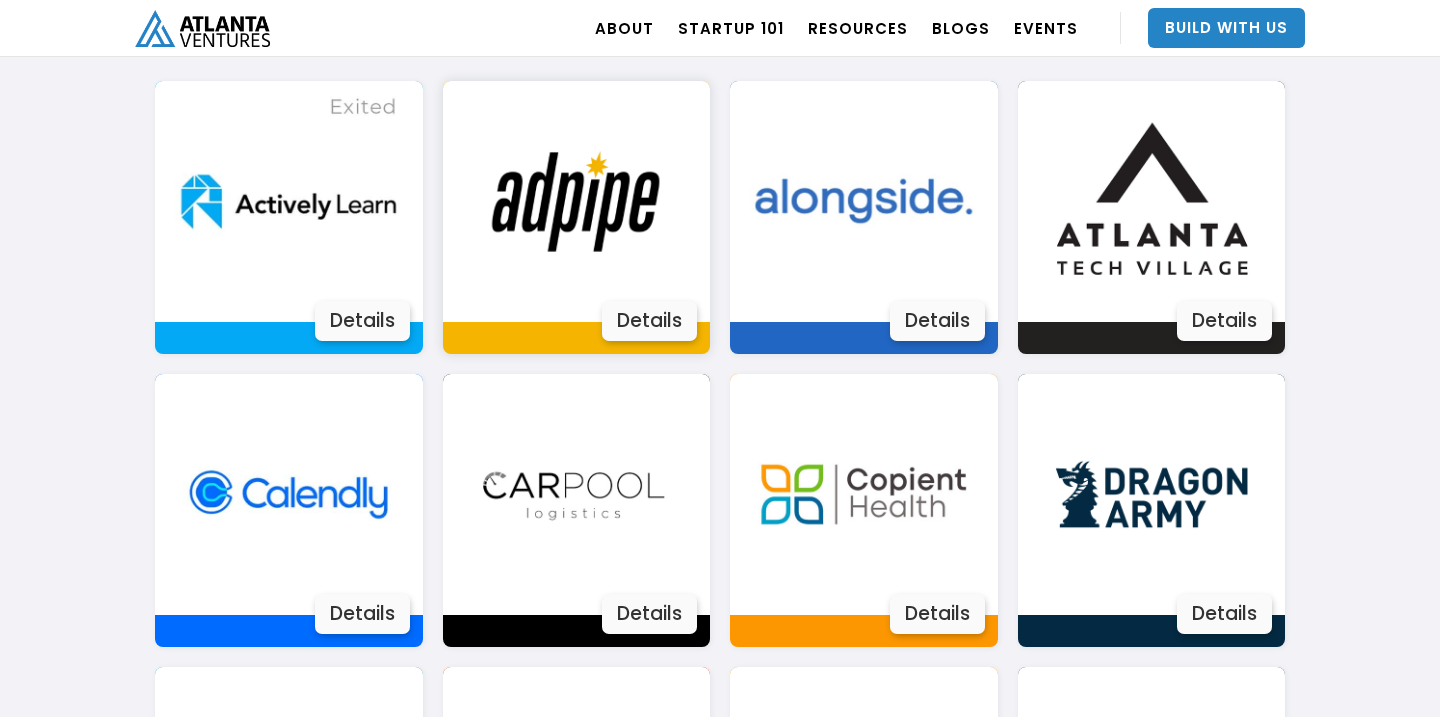 click at bounding box center (576, 201) 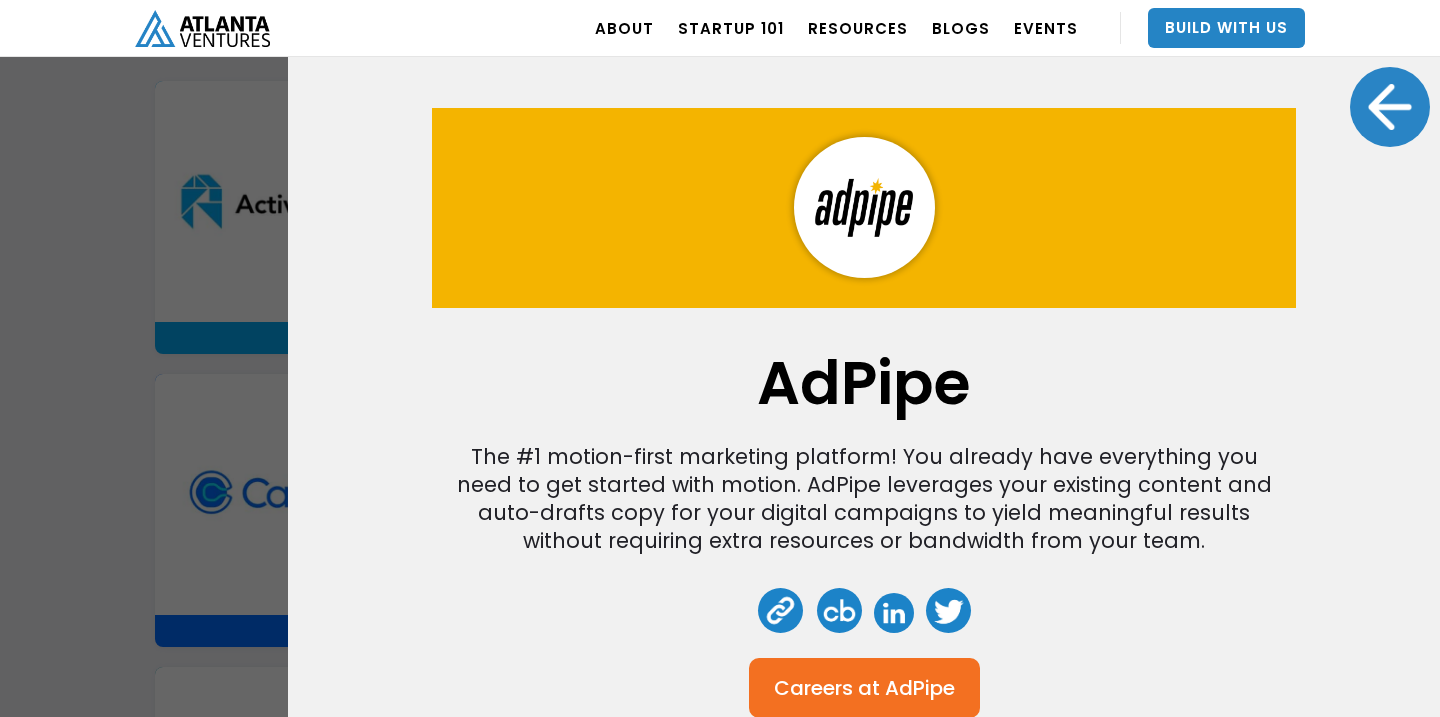click at bounding box center (1390, 107) 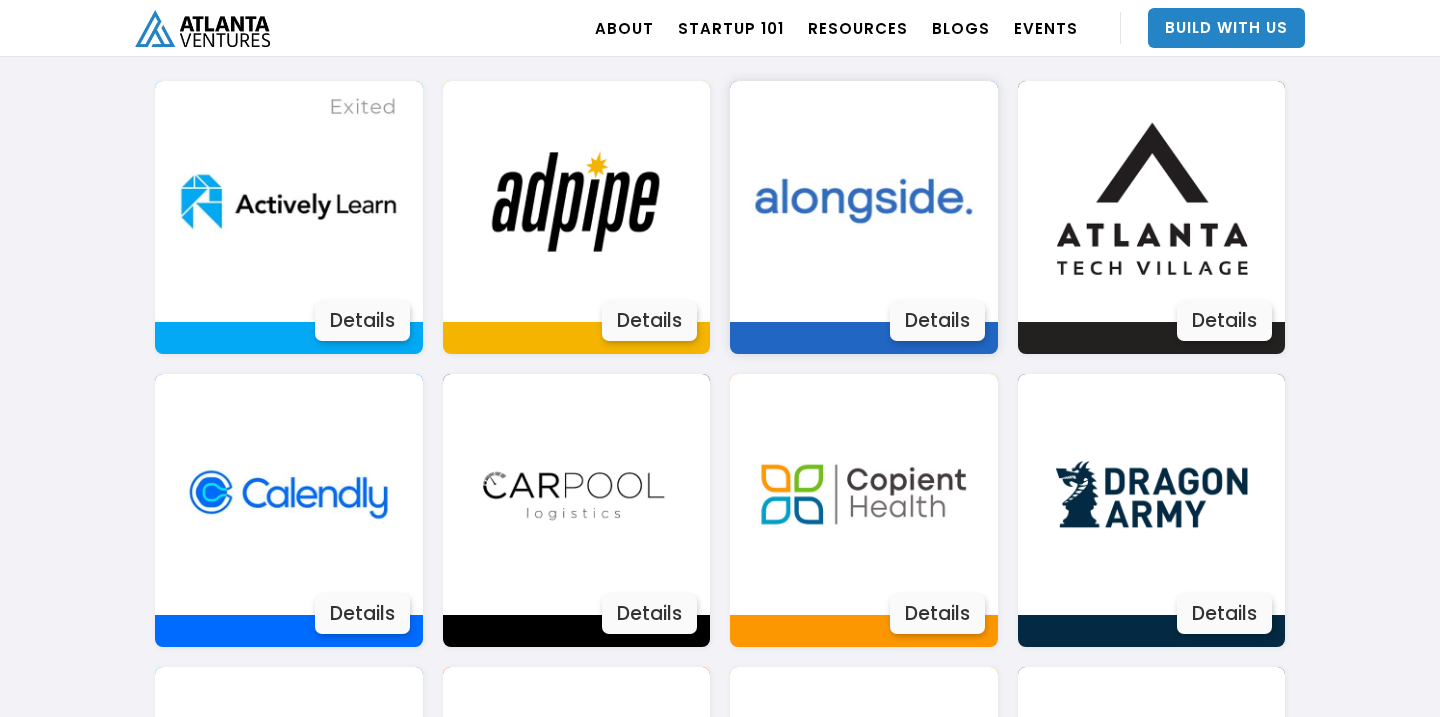 click on "Details" at bounding box center [937, 321] 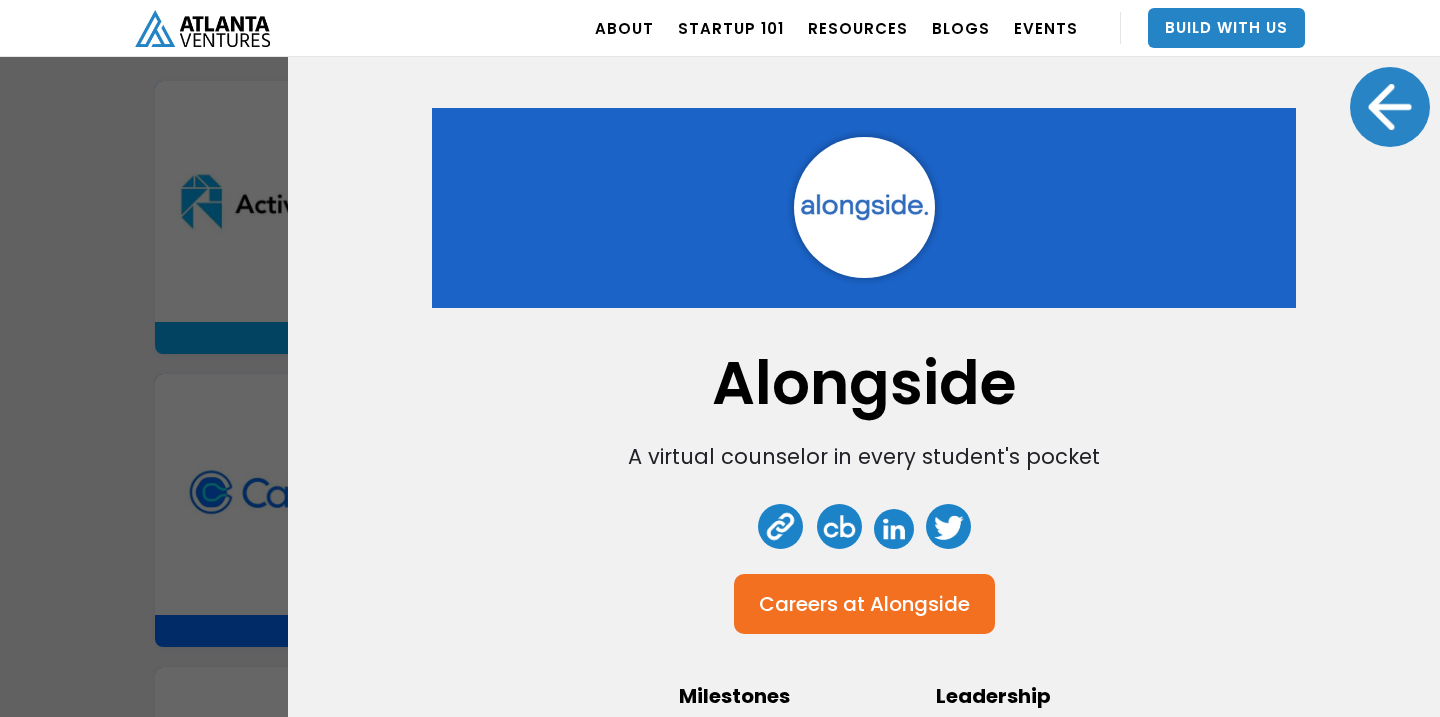 scroll, scrollTop: 85, scrollLeft: 0, axis: vertical 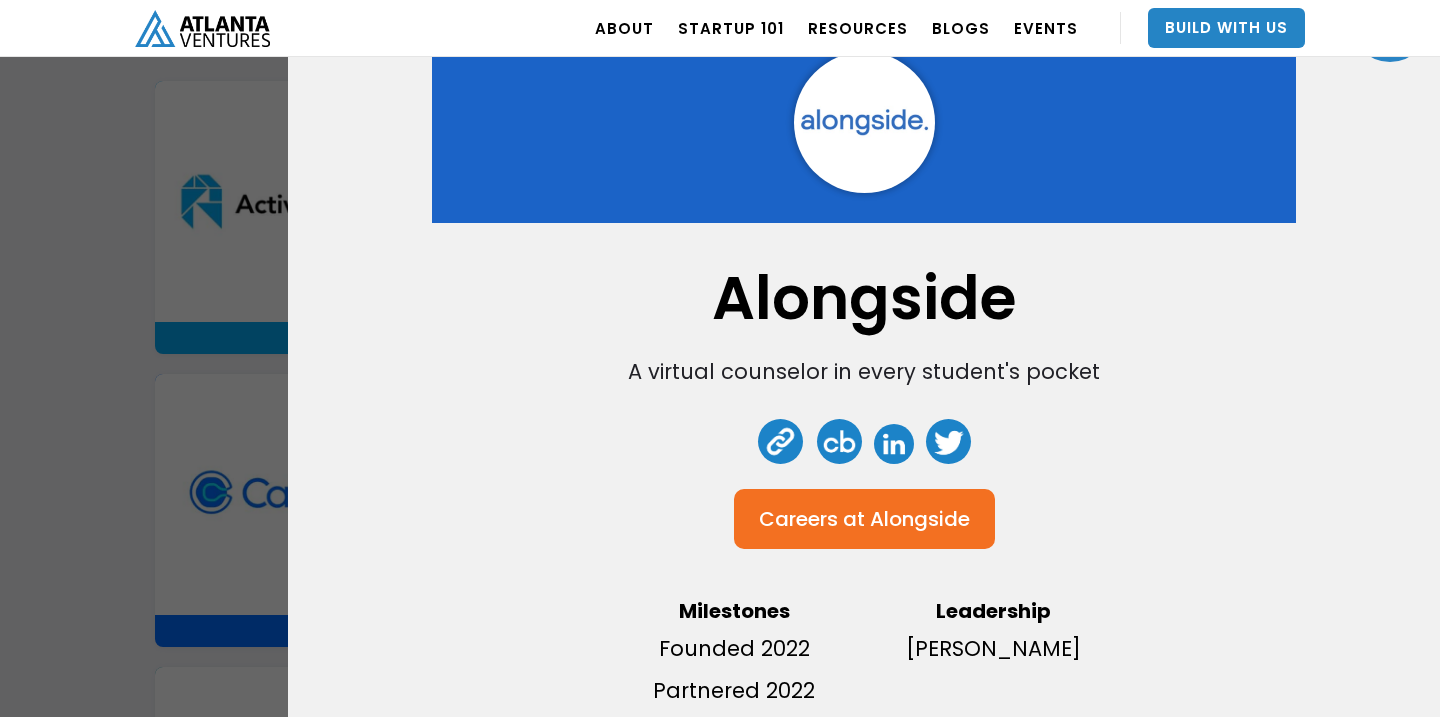 click at bounding box center (780, 441) 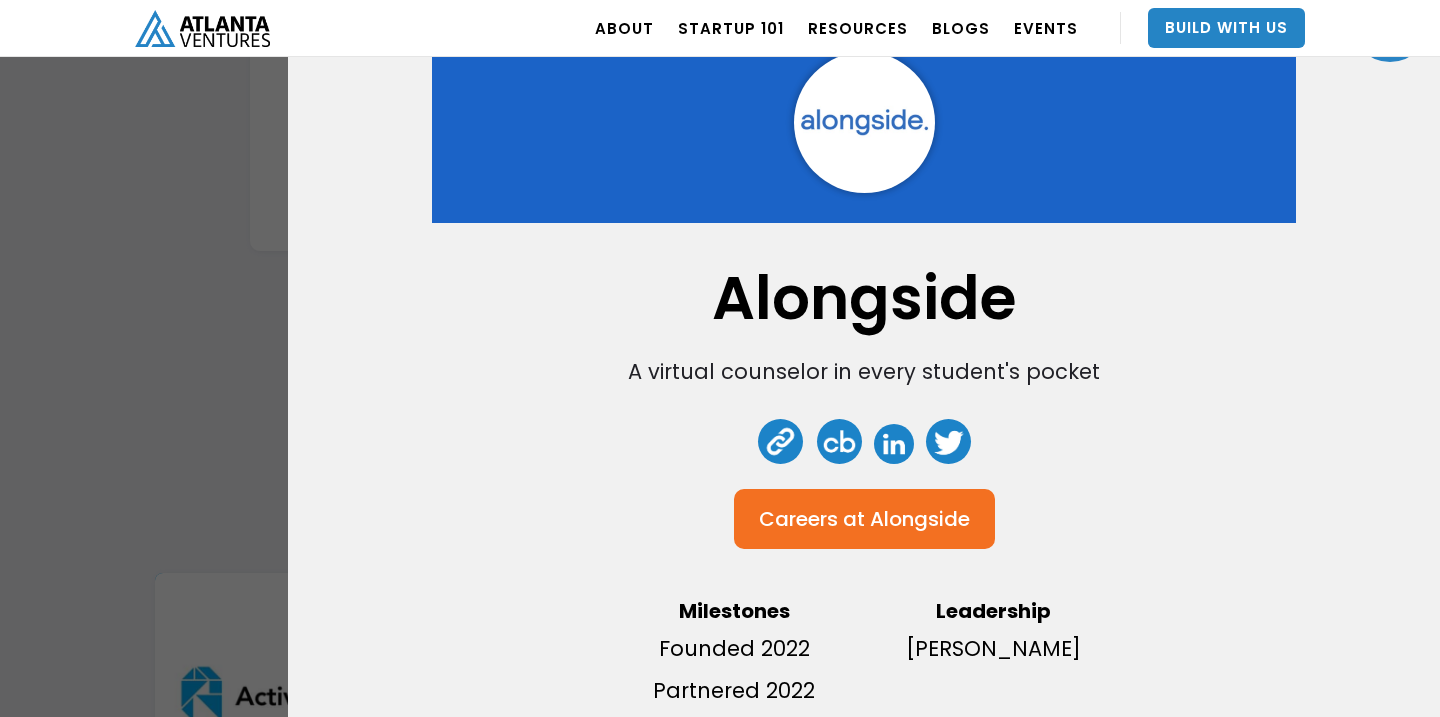 scroll, scrollTop: 876, scrollLeft: 0, axis: vertical 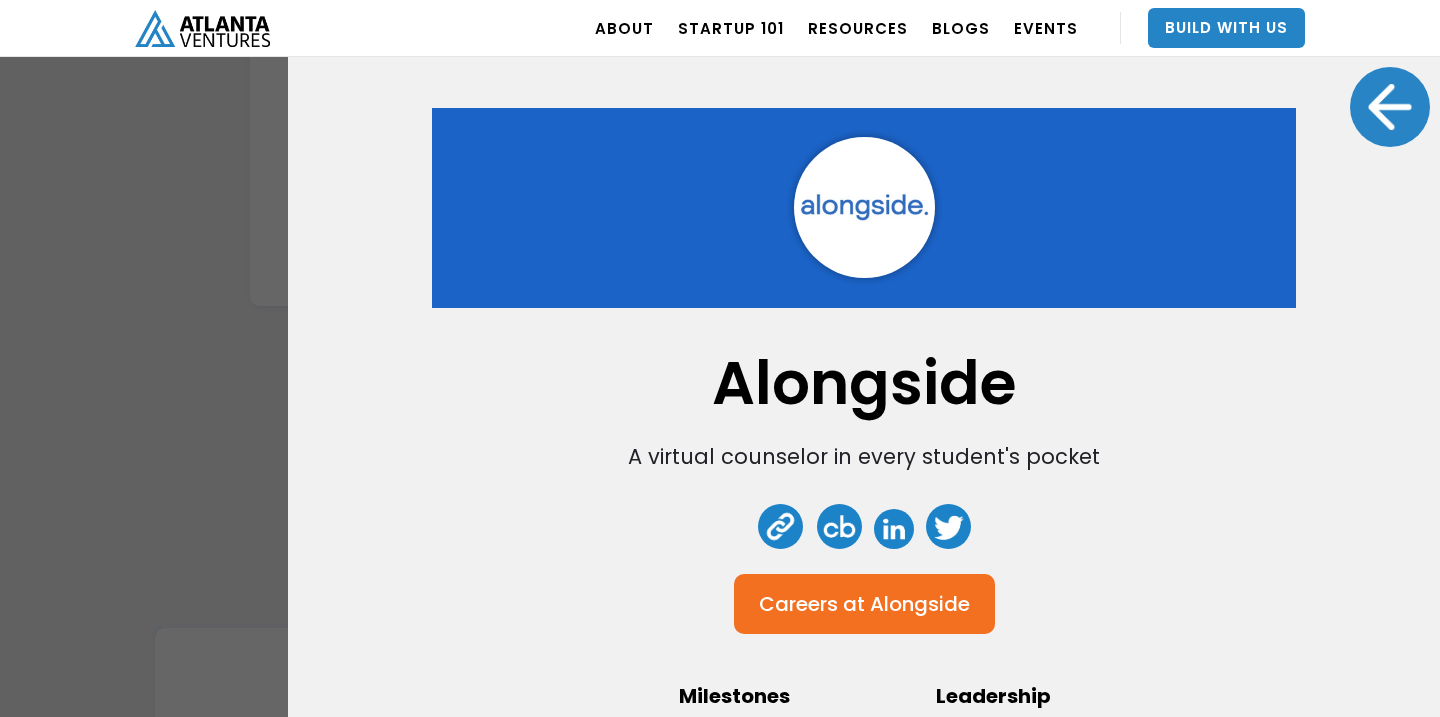 click at bounding box center [1390, 107] 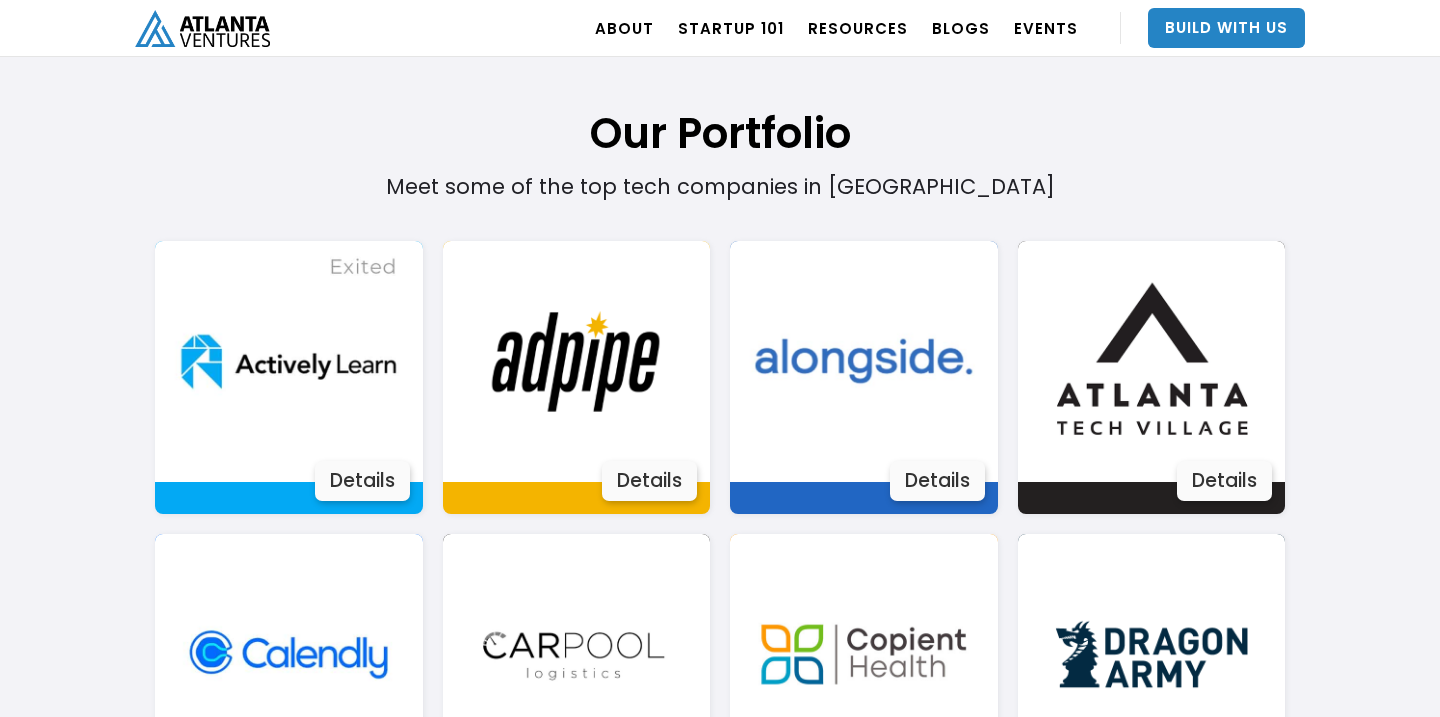 scroll, scrollTop: 1313, scrollLeft: 0, axis: vertical 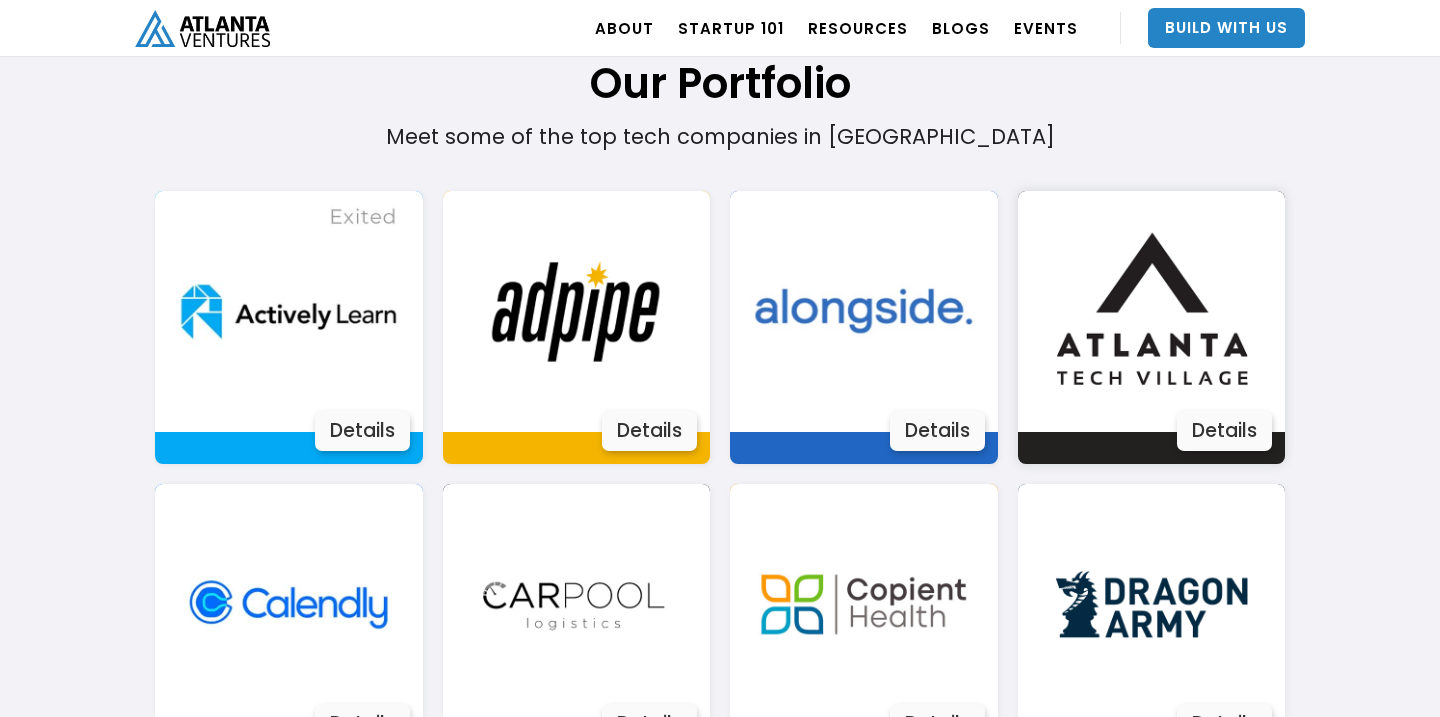 click on "Details" at bounding box center [1224, 431] 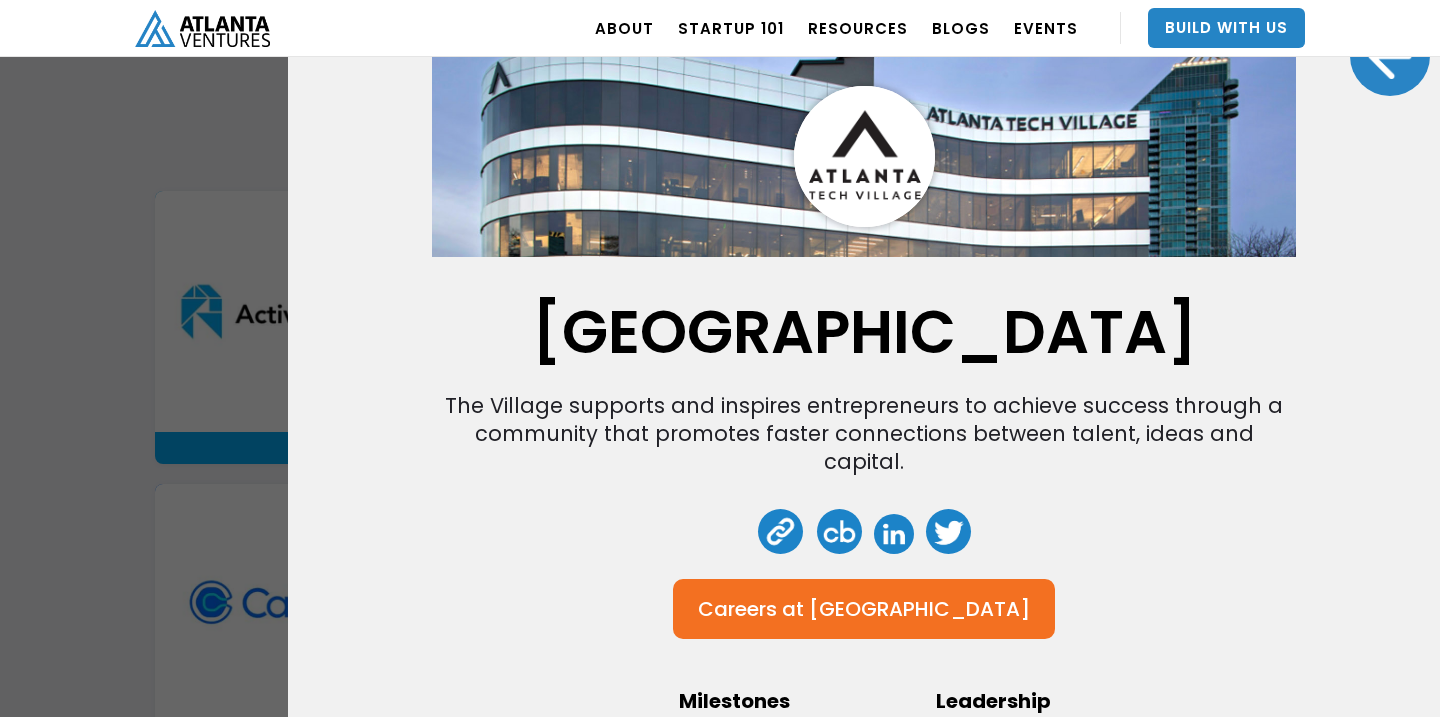 scroll, scrollTop: 0, scrollLeft: 0, axis: both 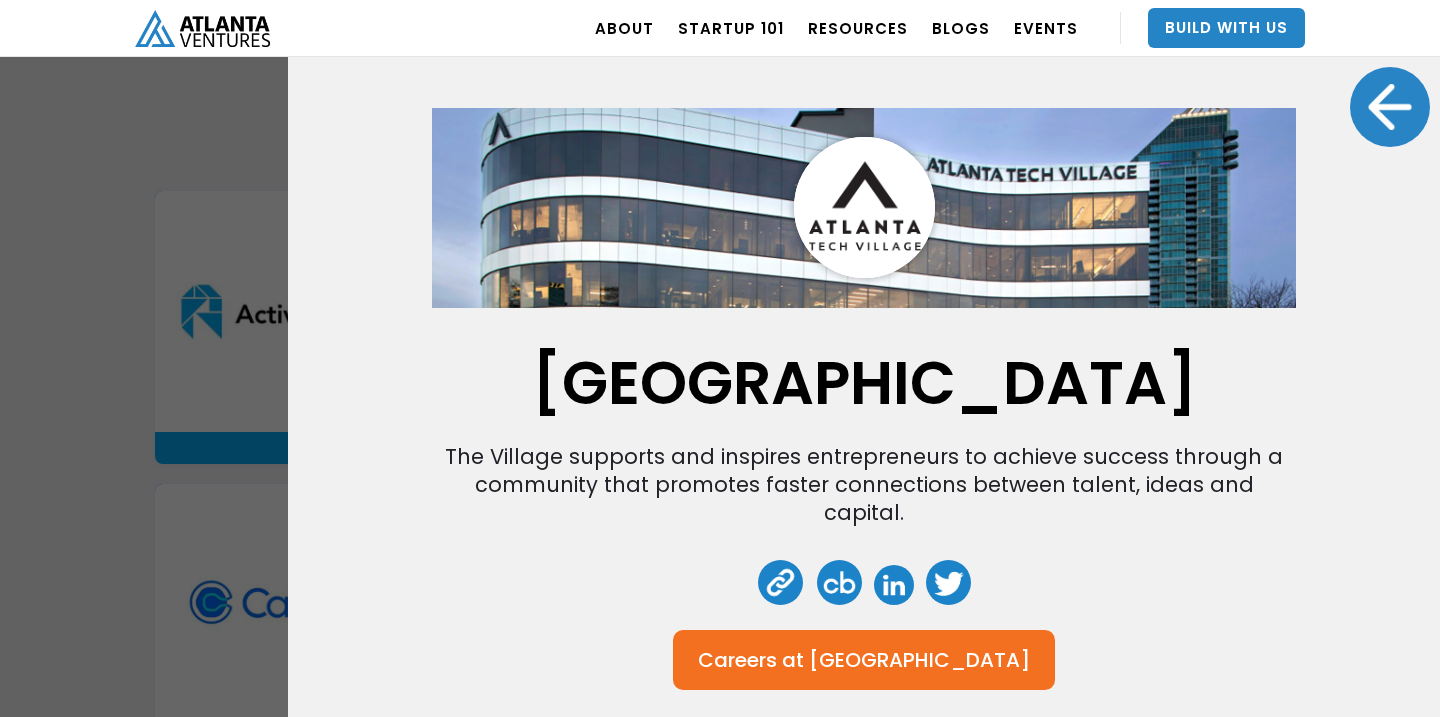 click at bounding box center [1390, 107] 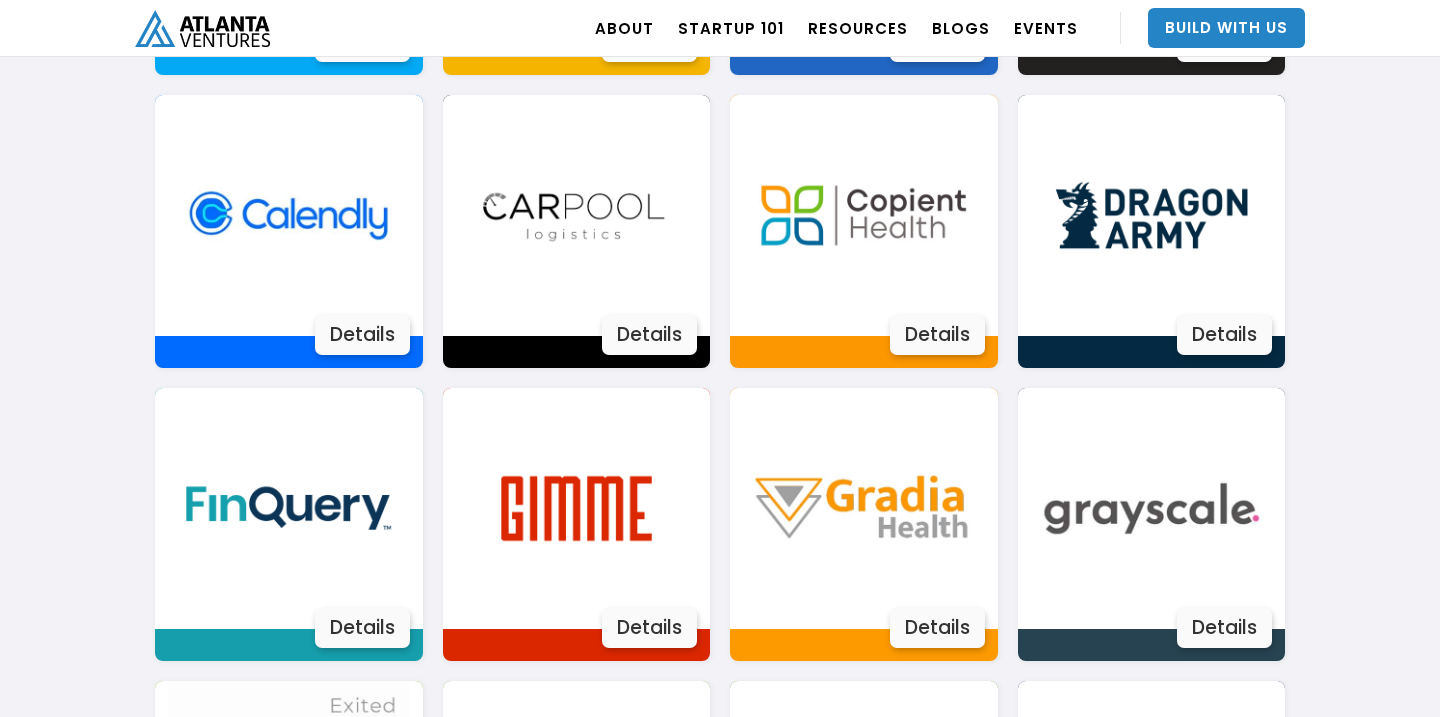 scroll, scrollTop: 1706, scrollLeft: 0, axis: vertical 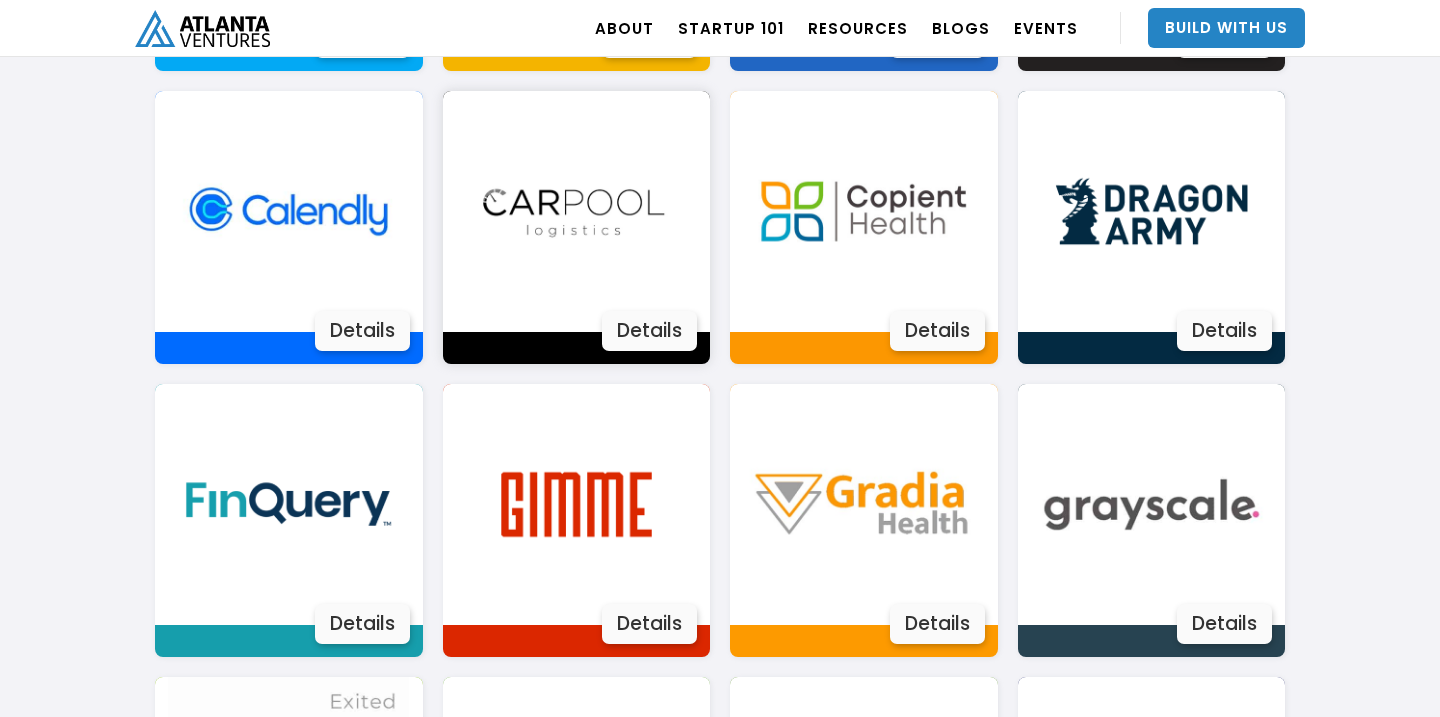 click on "Details" at bounding box center [649, 331] 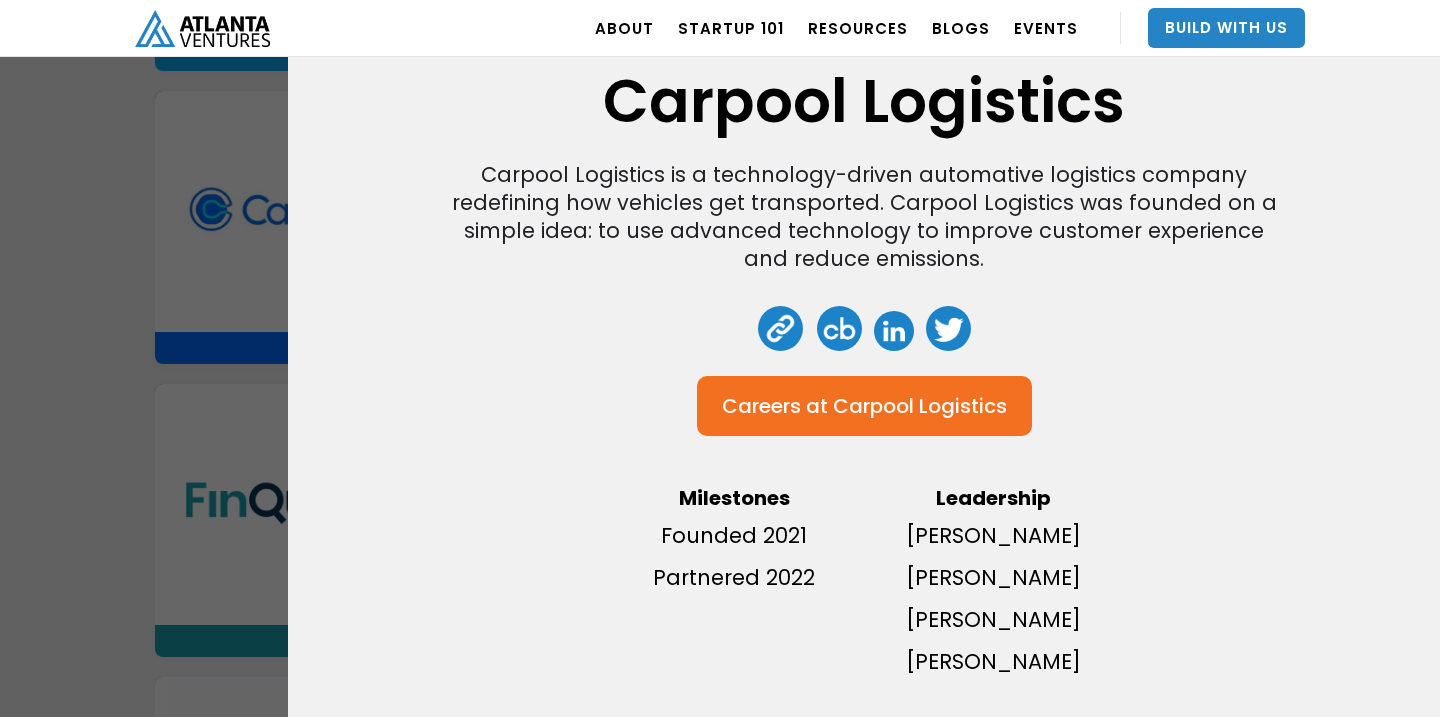 scroll, scrollTop: 295, scrollLeft: 0, axis: vertical 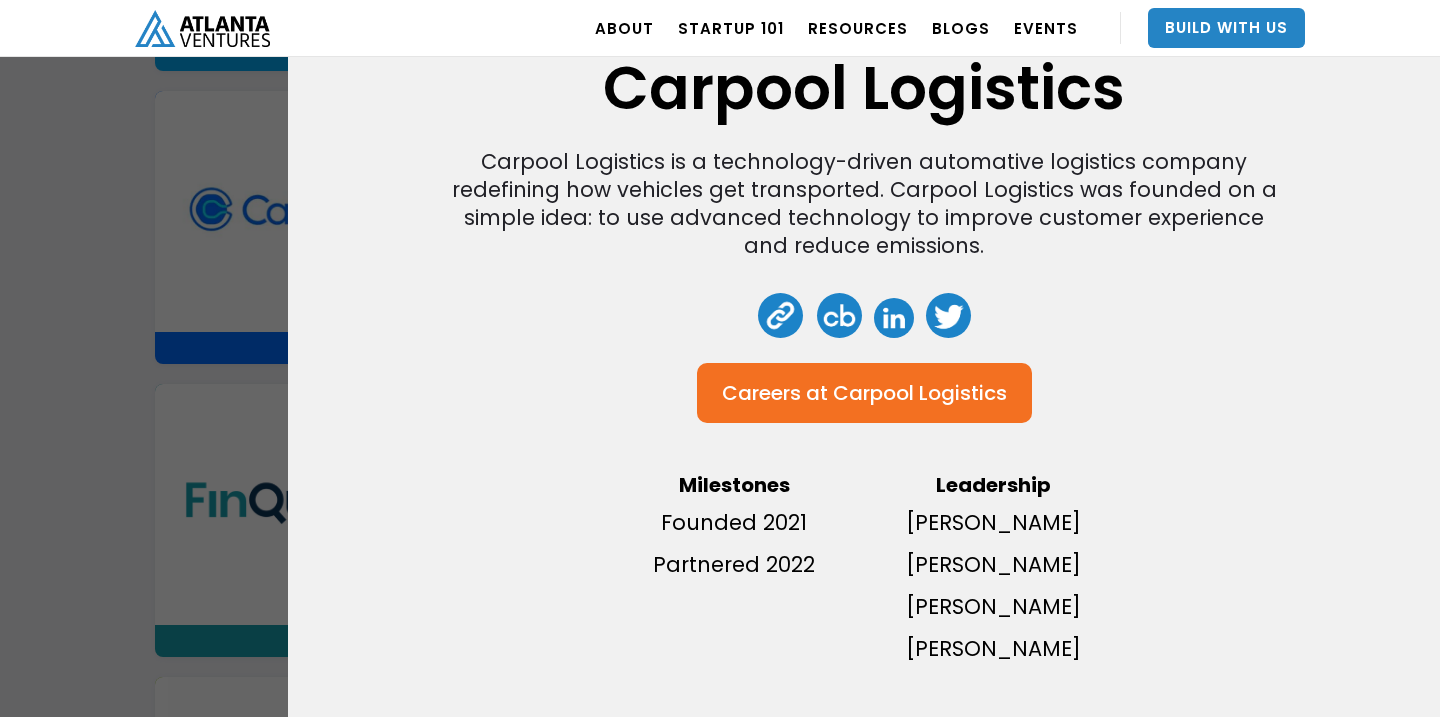 click at bounding box center (780, 315) 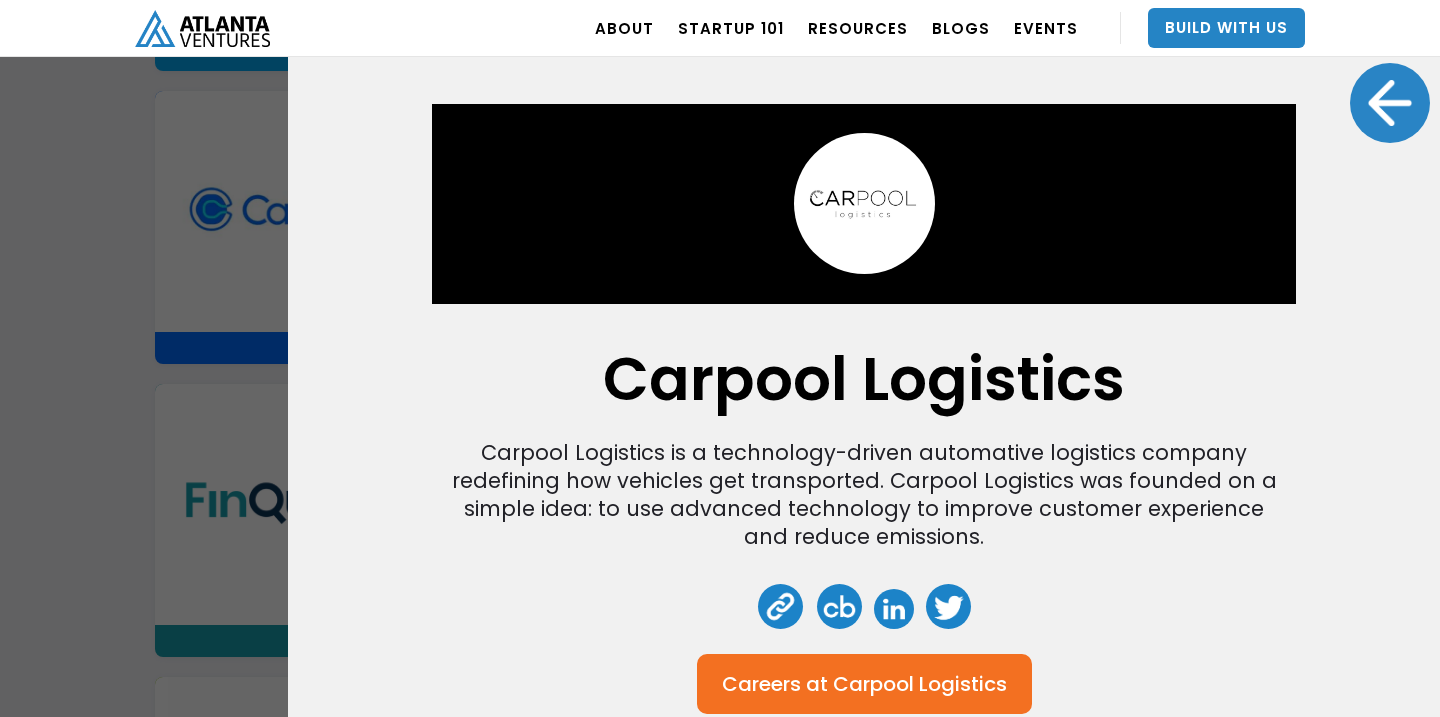 scroll, scrollTop: 0, scrollLeft: 0, axis: both 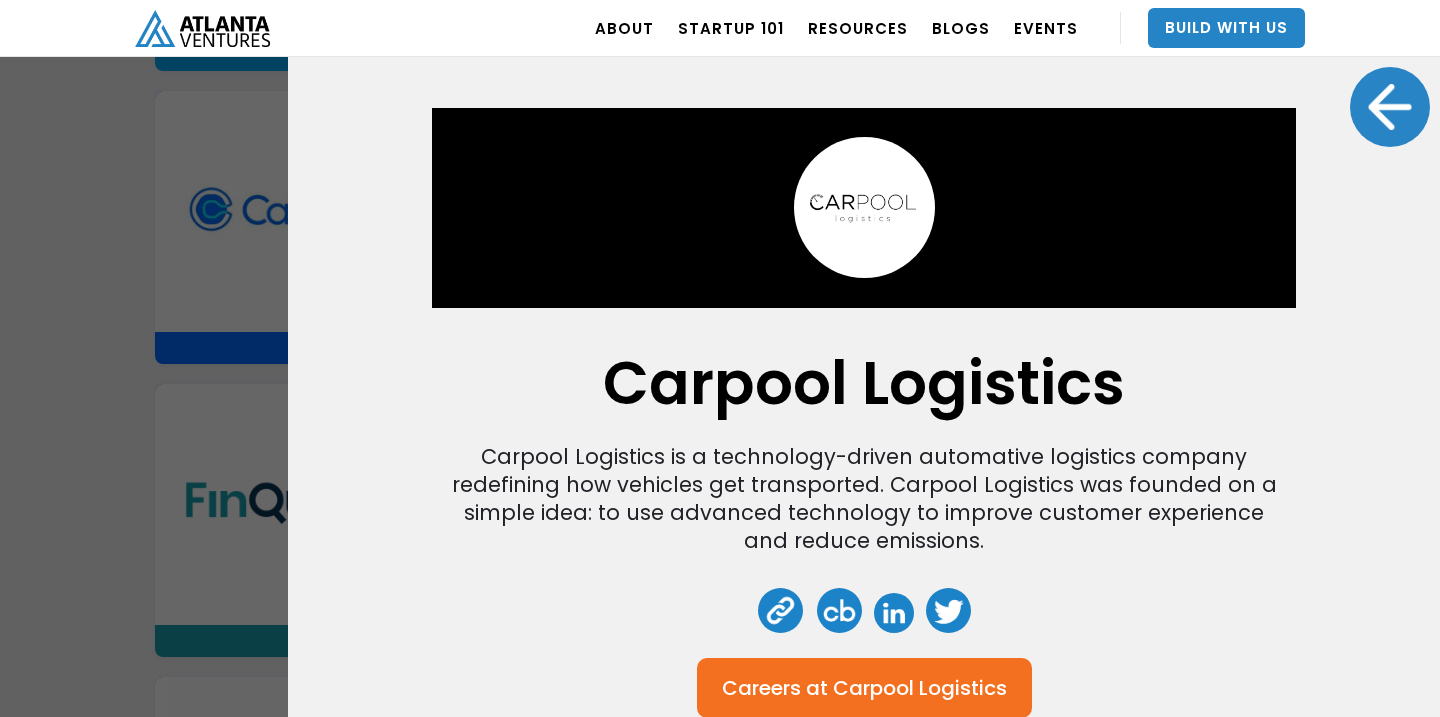 click at bounding box center [1390, 107] 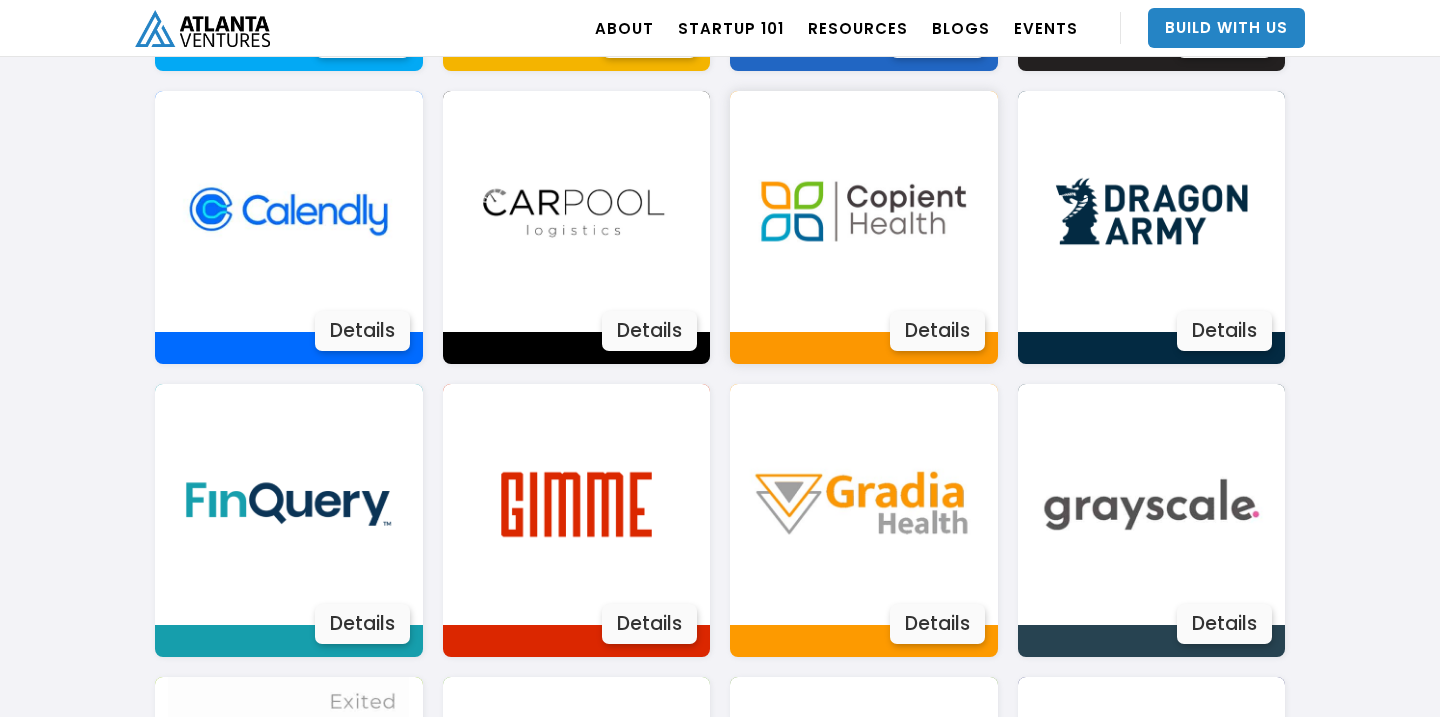 click on "Details" at bounding box center (937, 331) 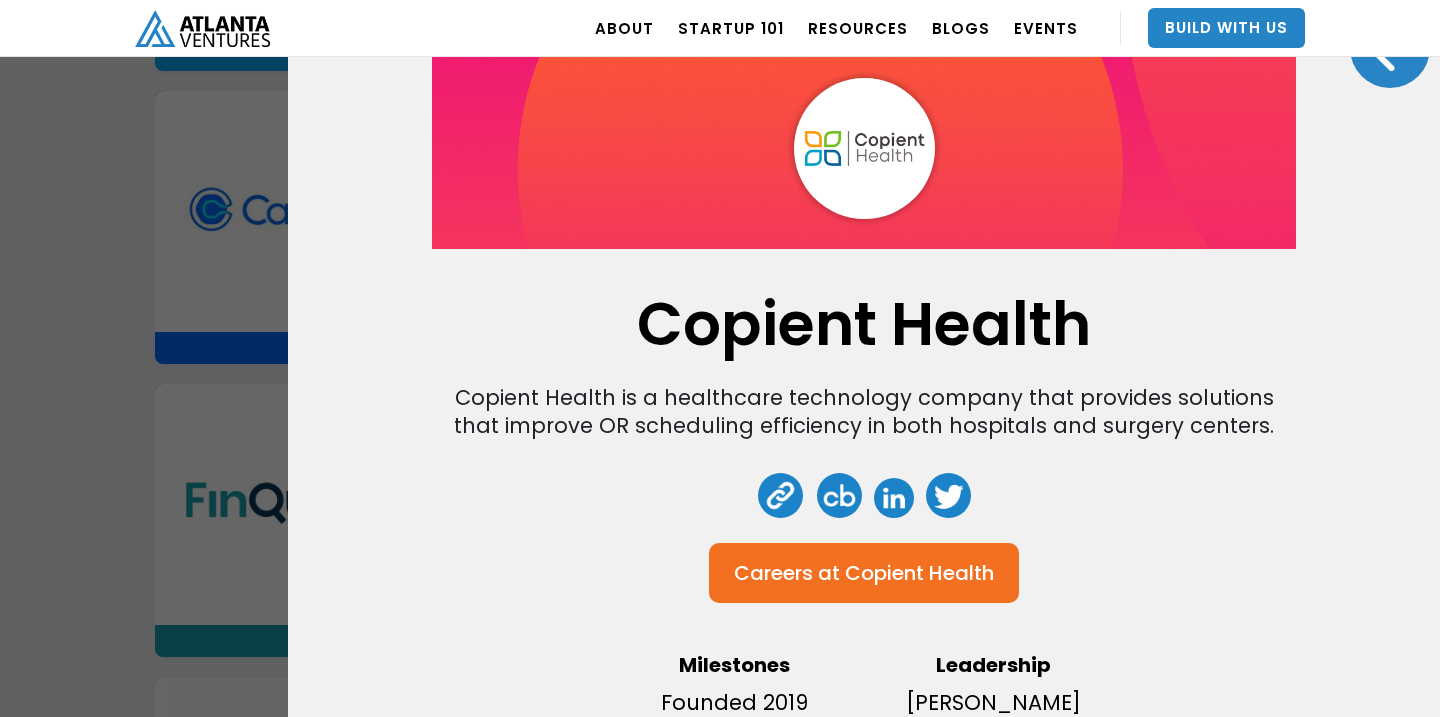 scroll, scrollTop: 103, scrollLeft: 0, axis: vertical 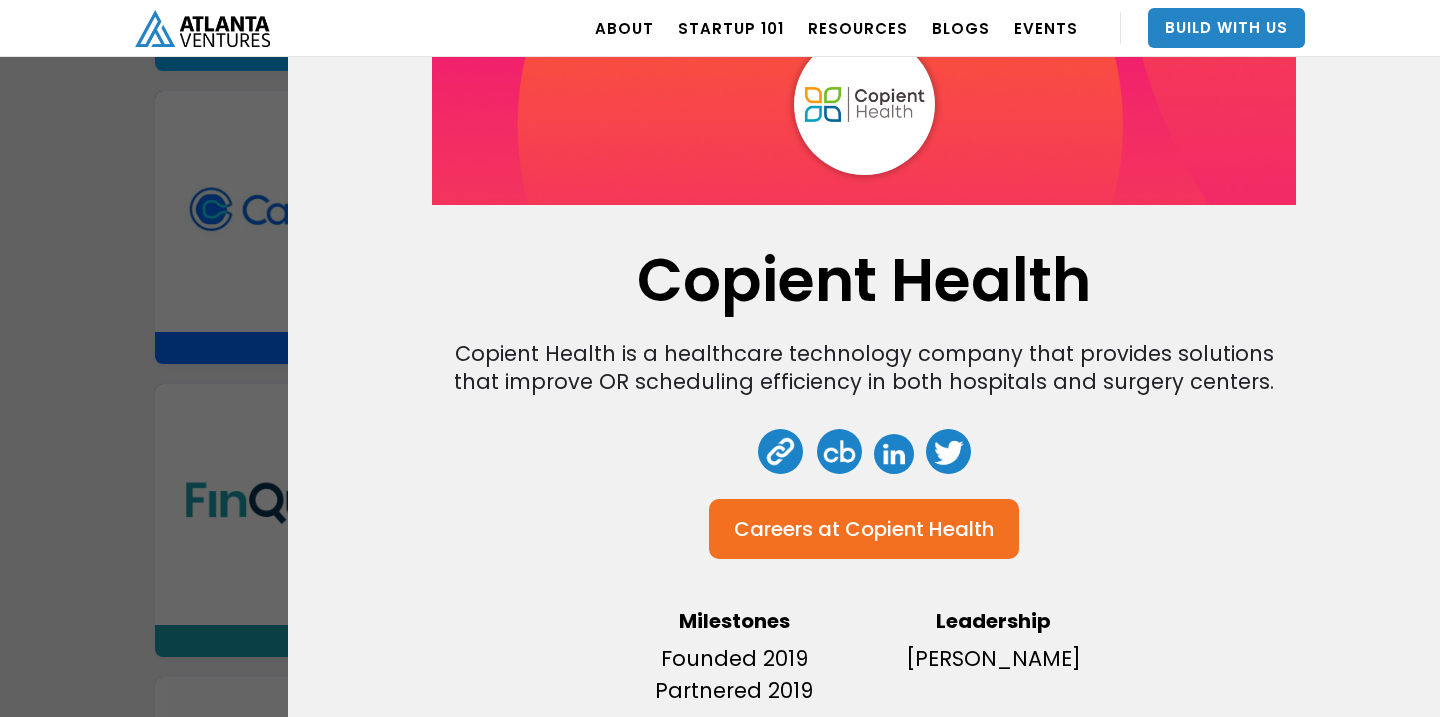 click at bounding box center (780, 451) 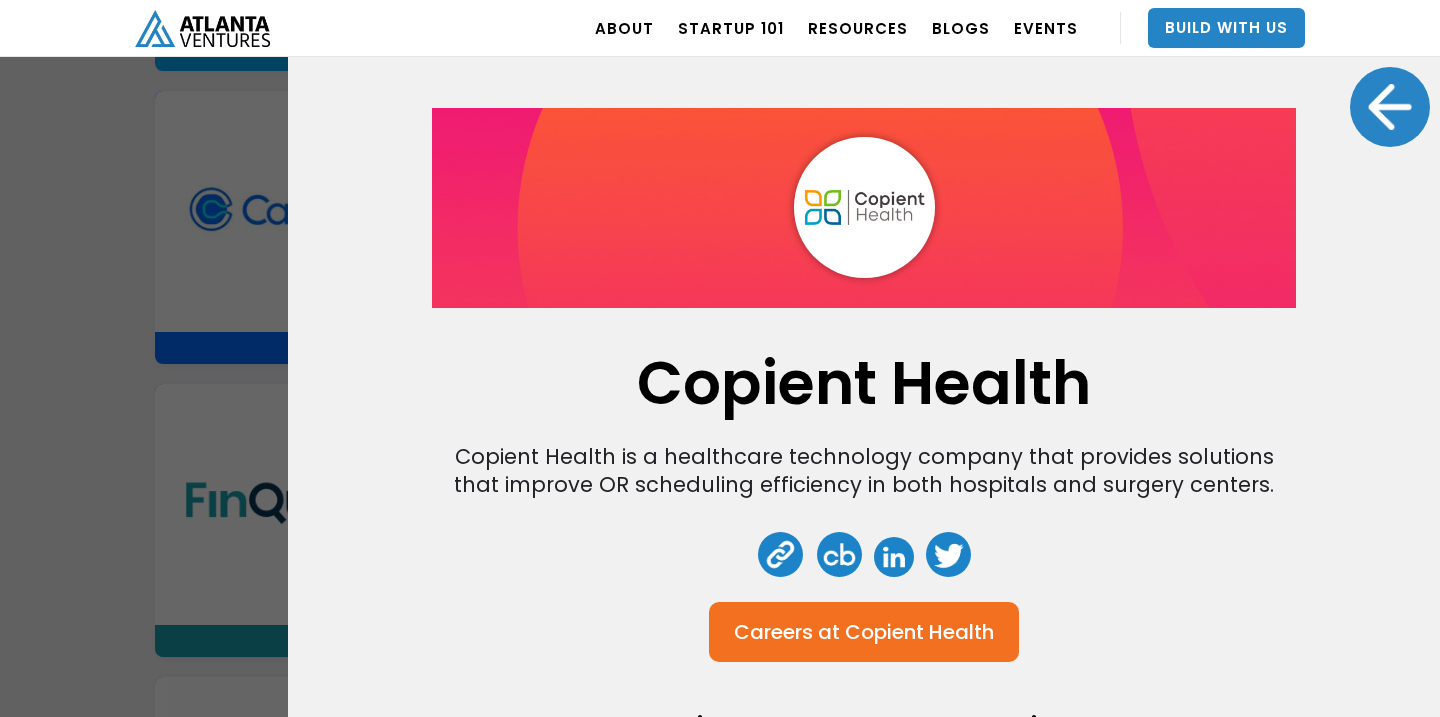 click at bounding box center (1390, 107) 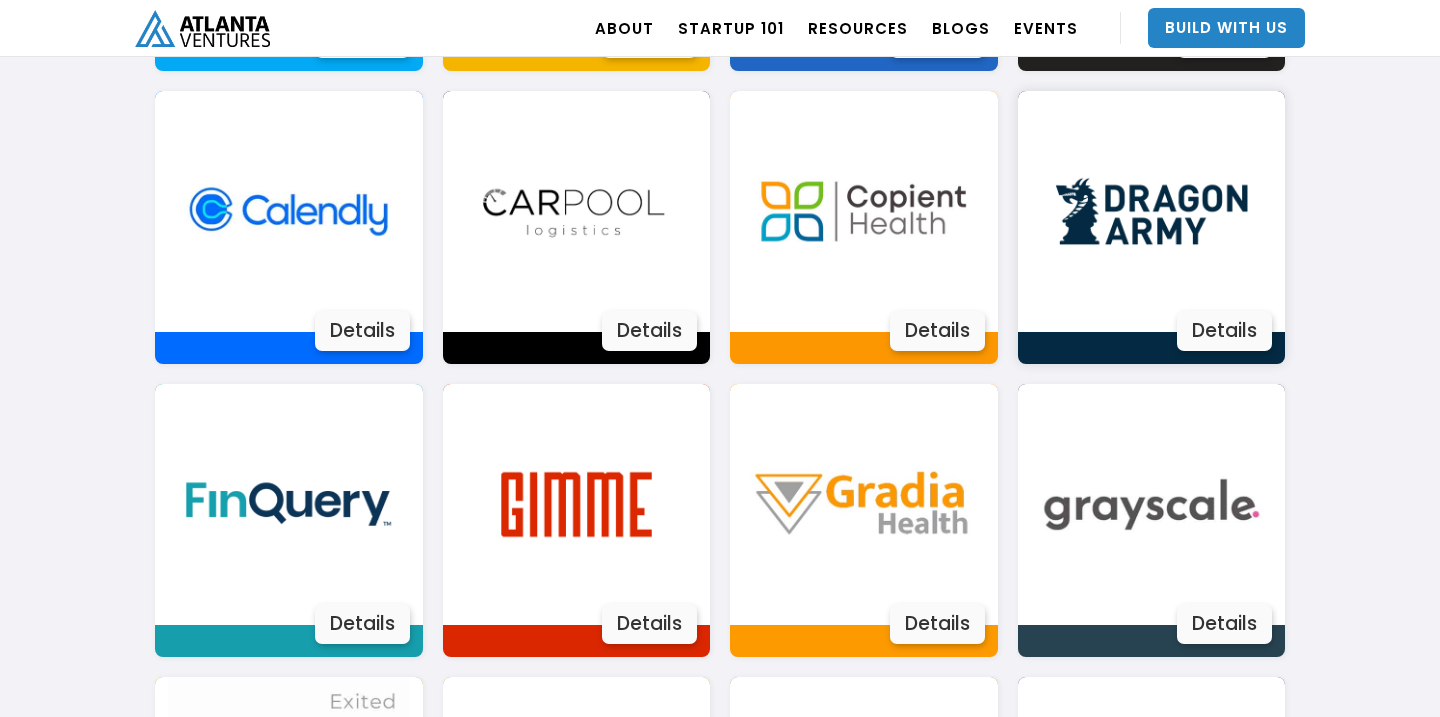 click on "Details" at bounding box center (1224, 331) 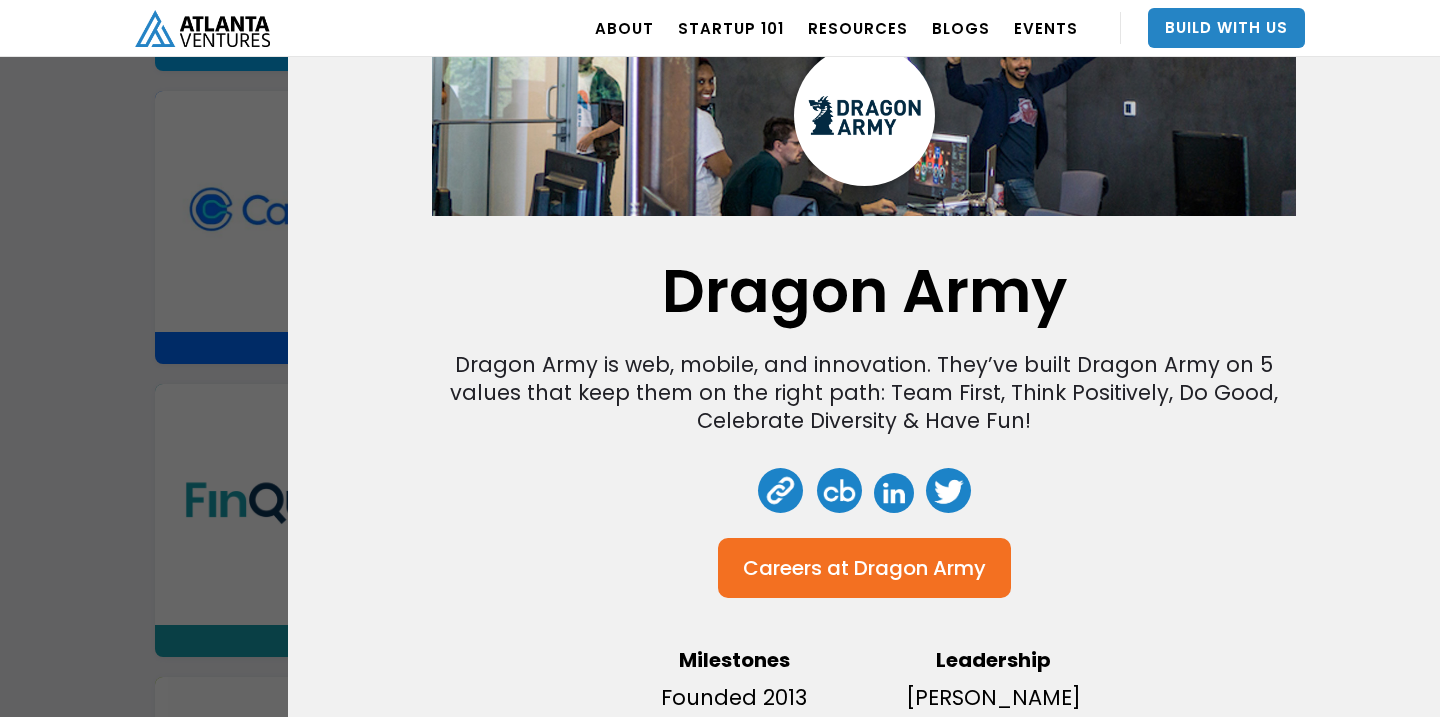 scroll, scrollTop: 98, scrollLeft: 0, axis: vertical 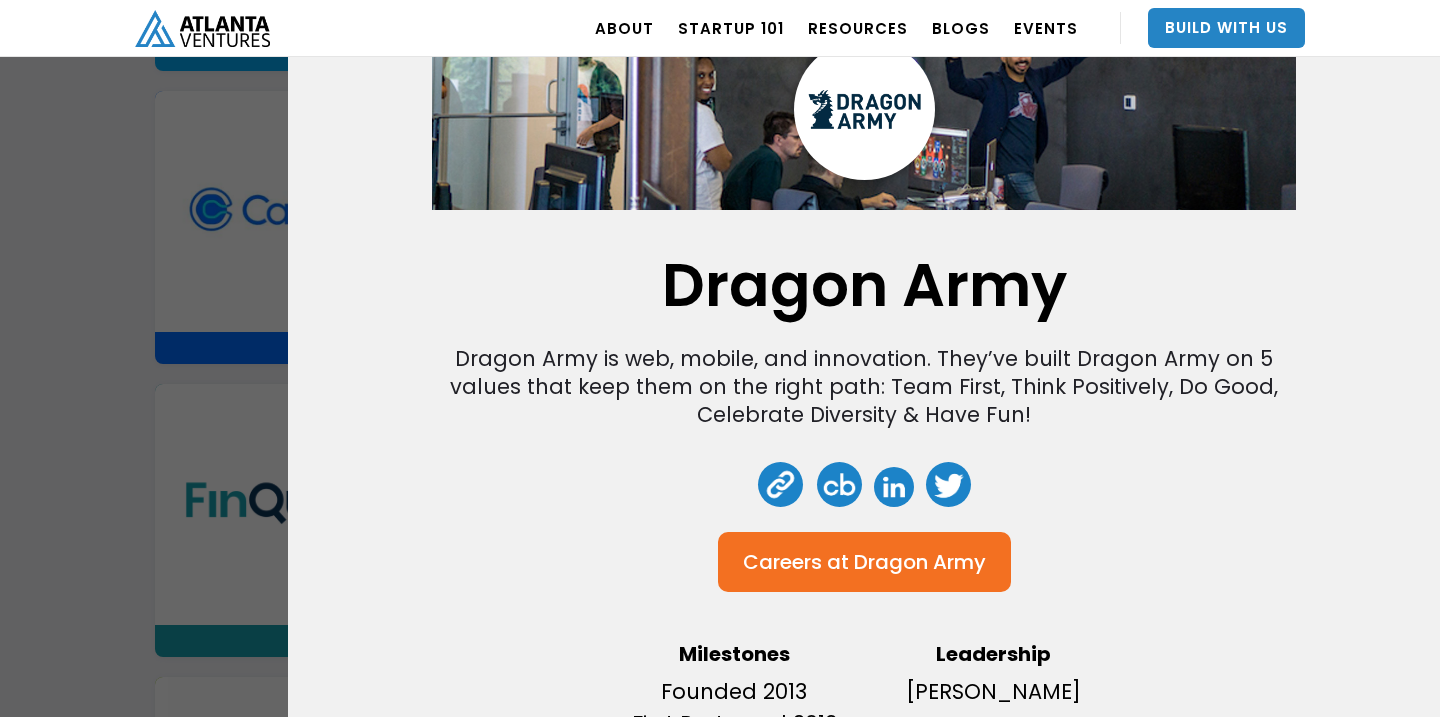 click at bounding box center (780, 484) 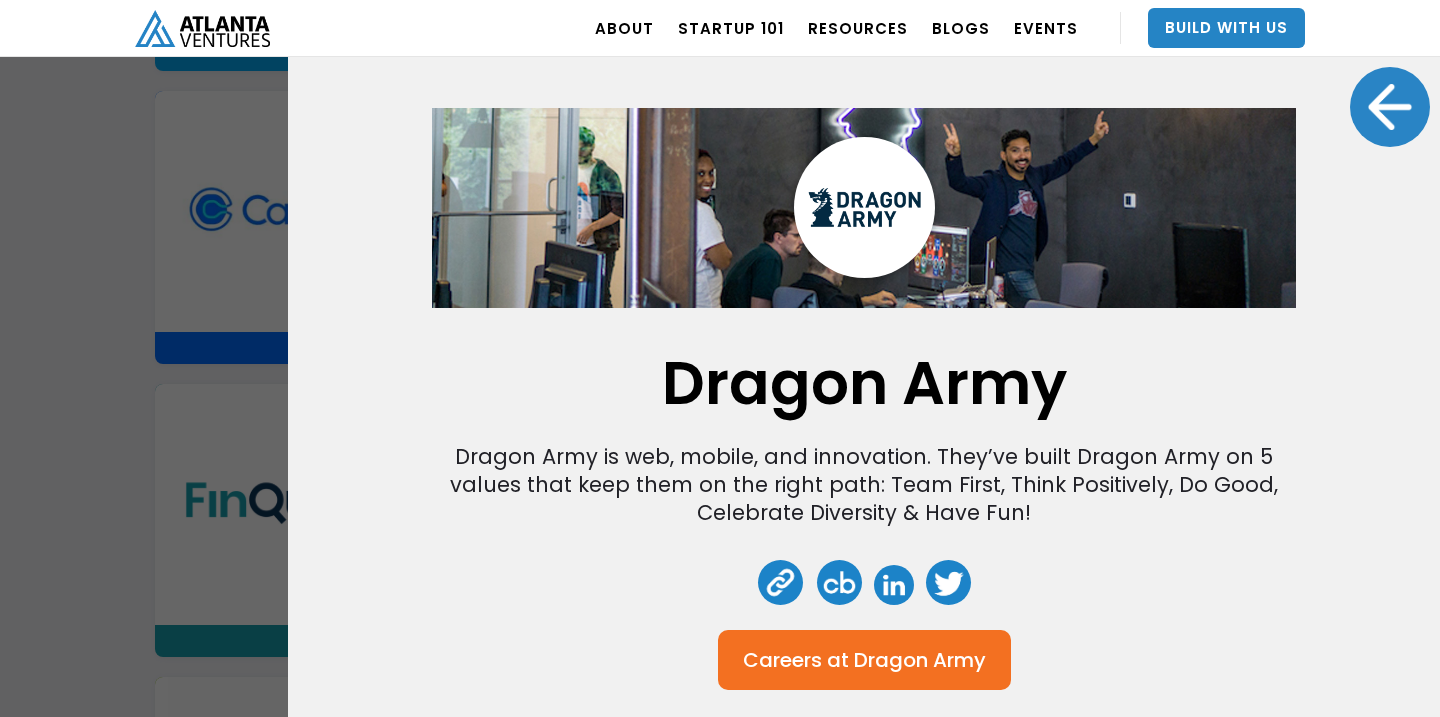 click at bounding box center [1390, 107] 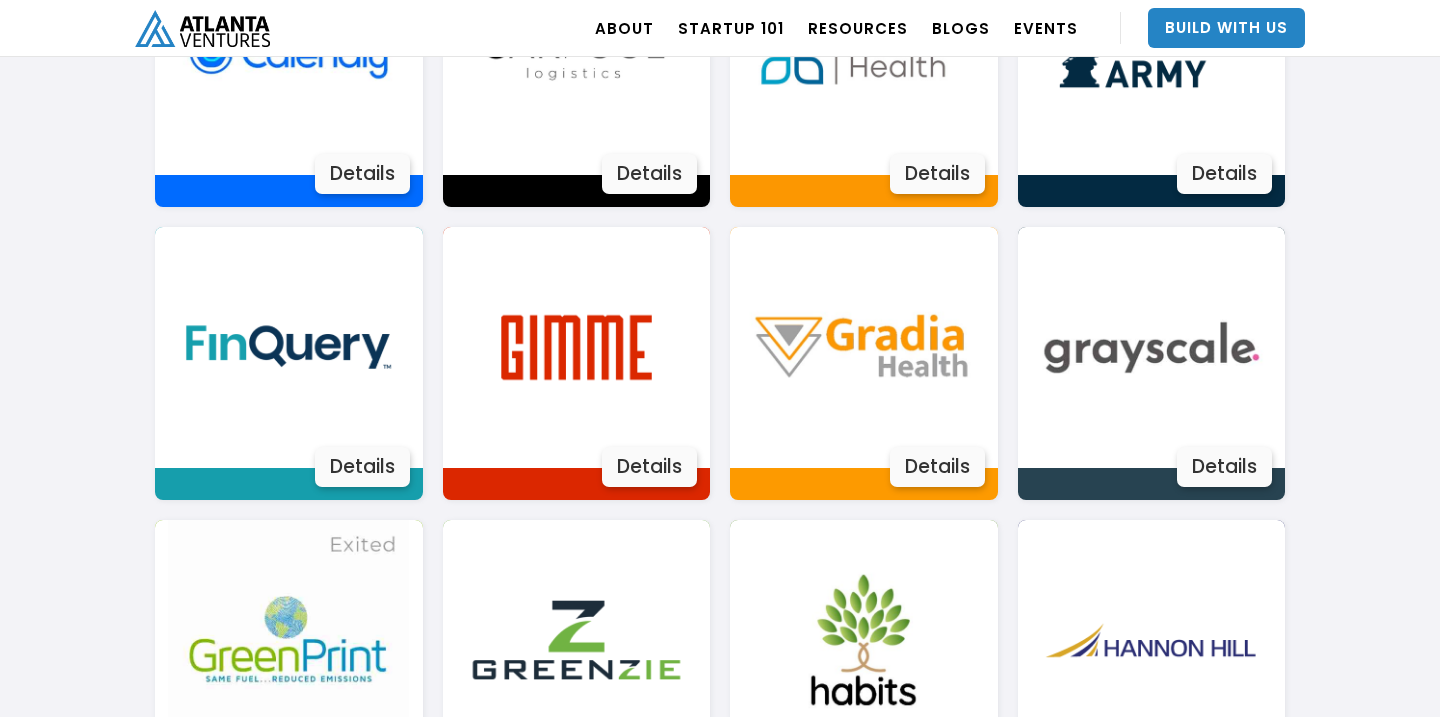 scroll, scrollTop: 1897, scrollLeft: 0, axis: vertical 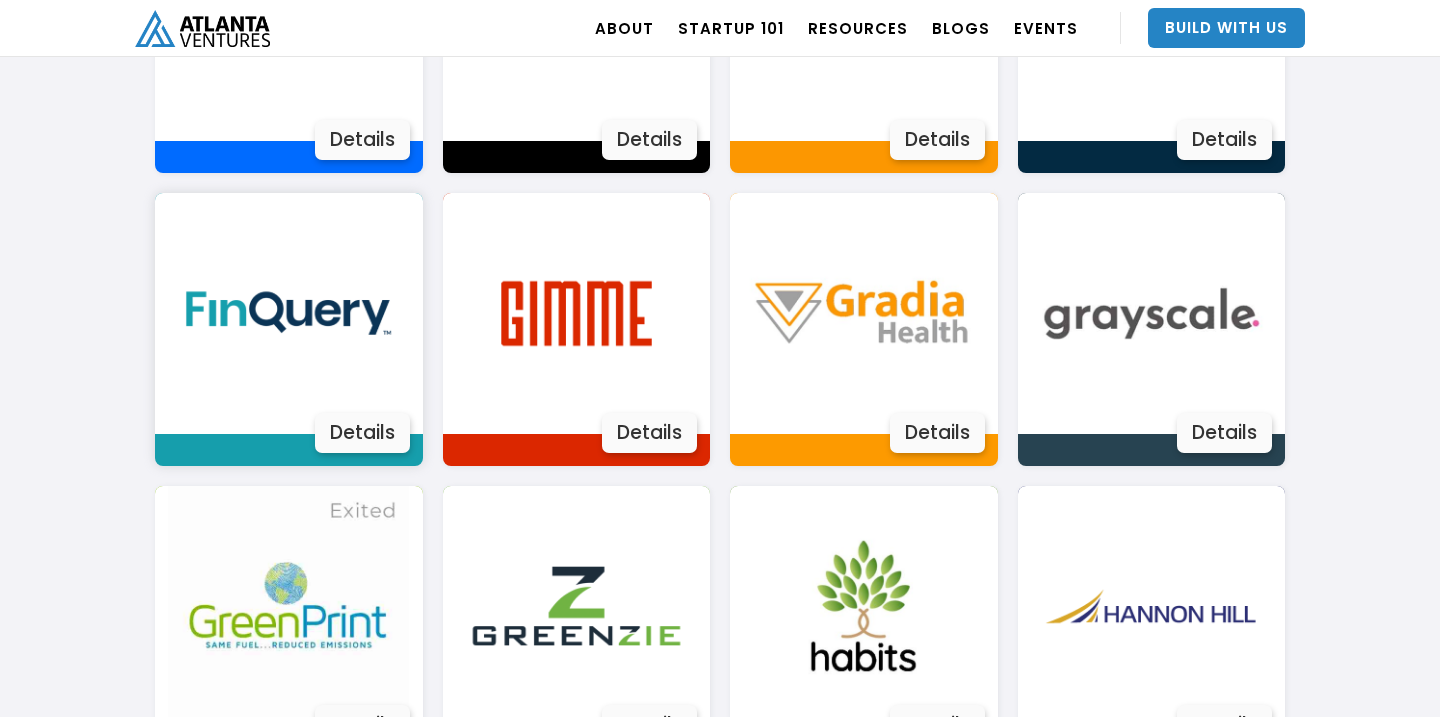 click on "Details" at bounding box center (362, 433) 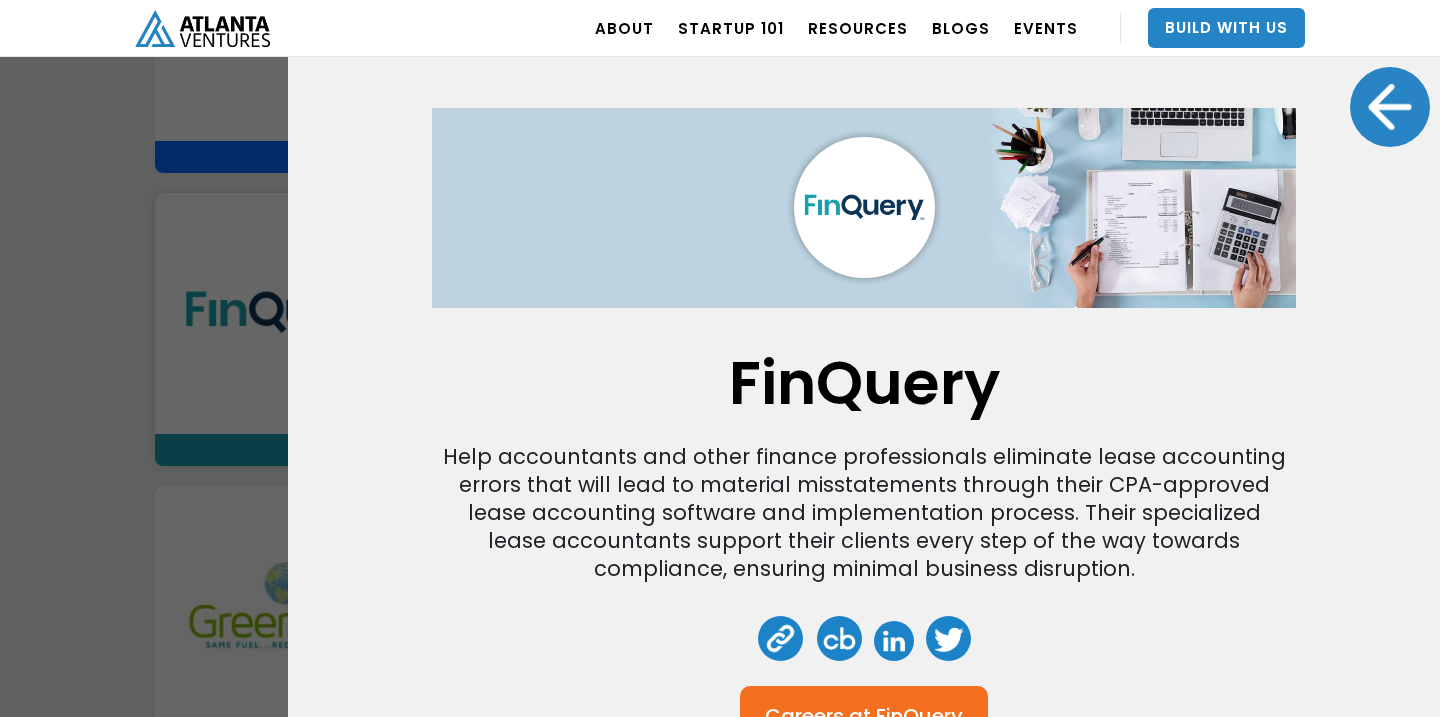 scroll, scrollTop: 61, scrollLeft: 0, axis: vertical 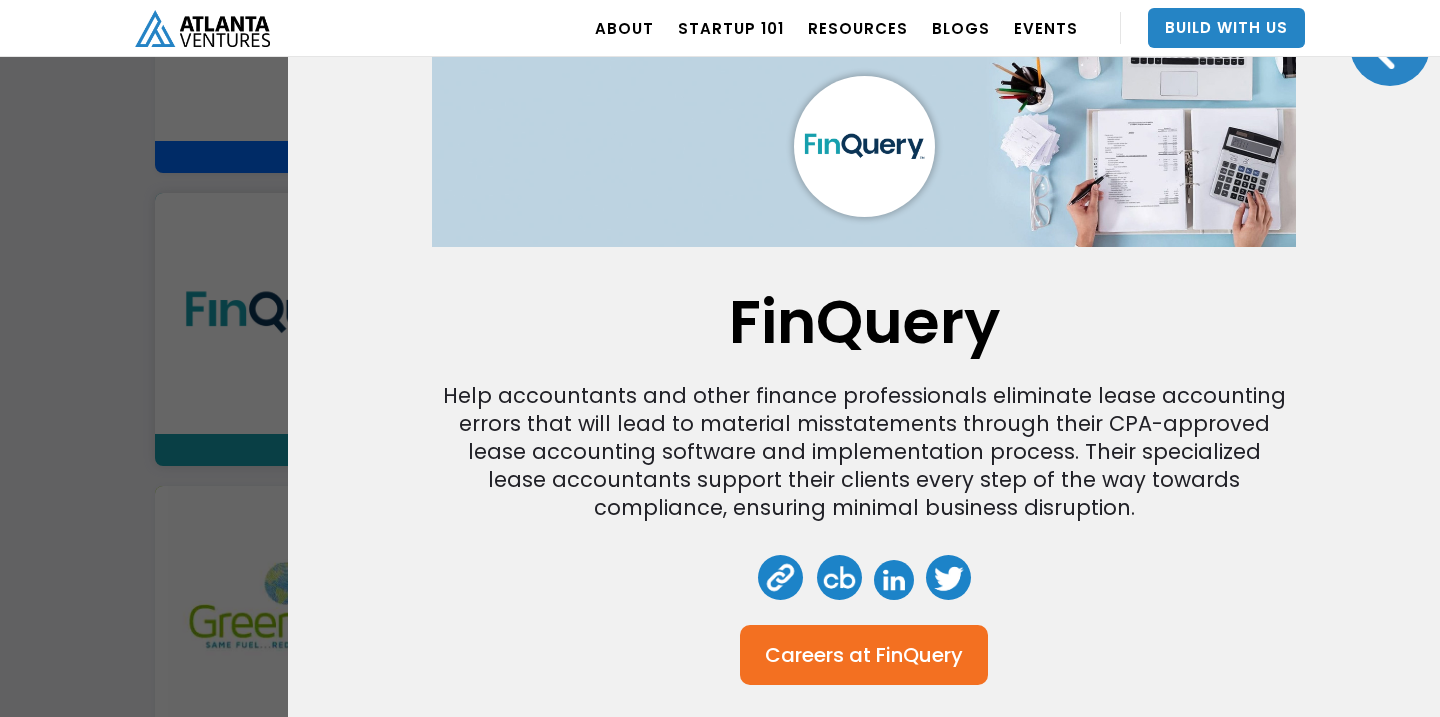 click at bounding box center [780, 577] 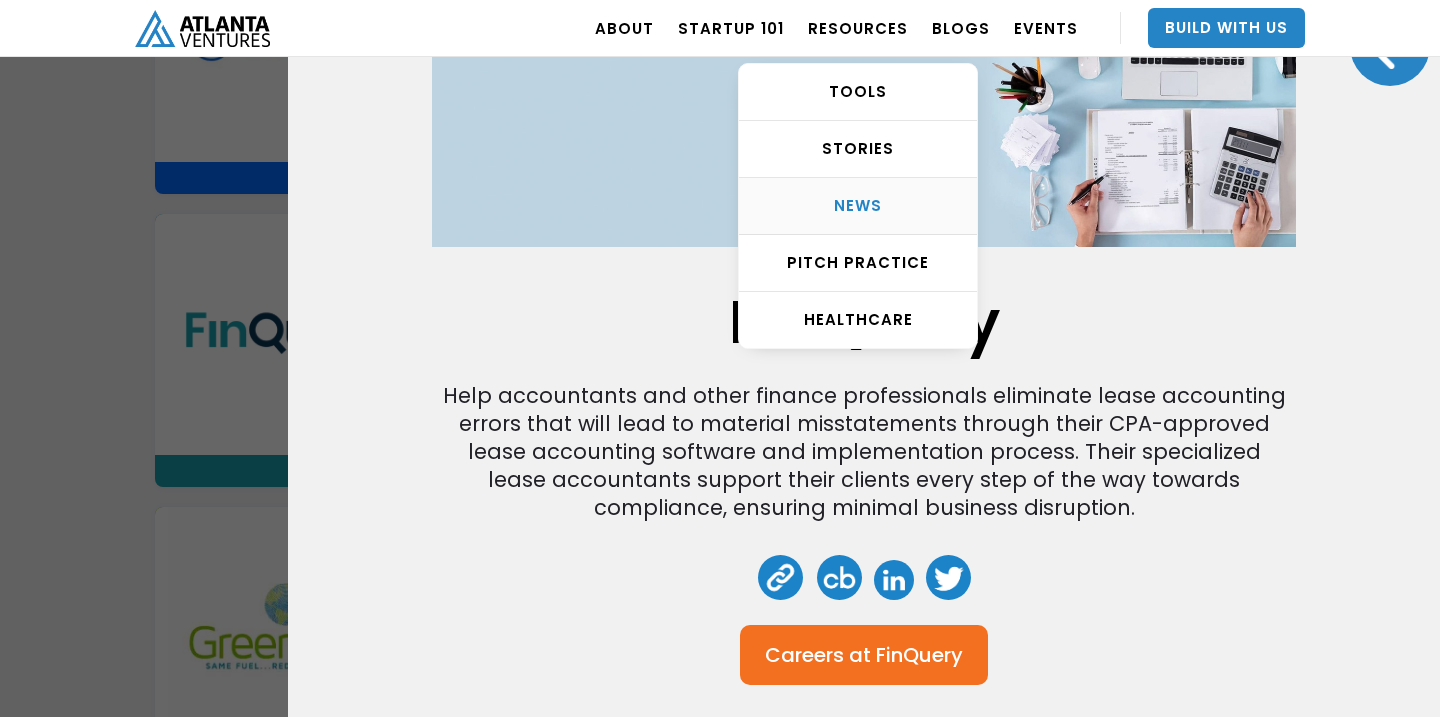 scroll, scrollTop: 1866, scrollLeft: 0, axis: vertical 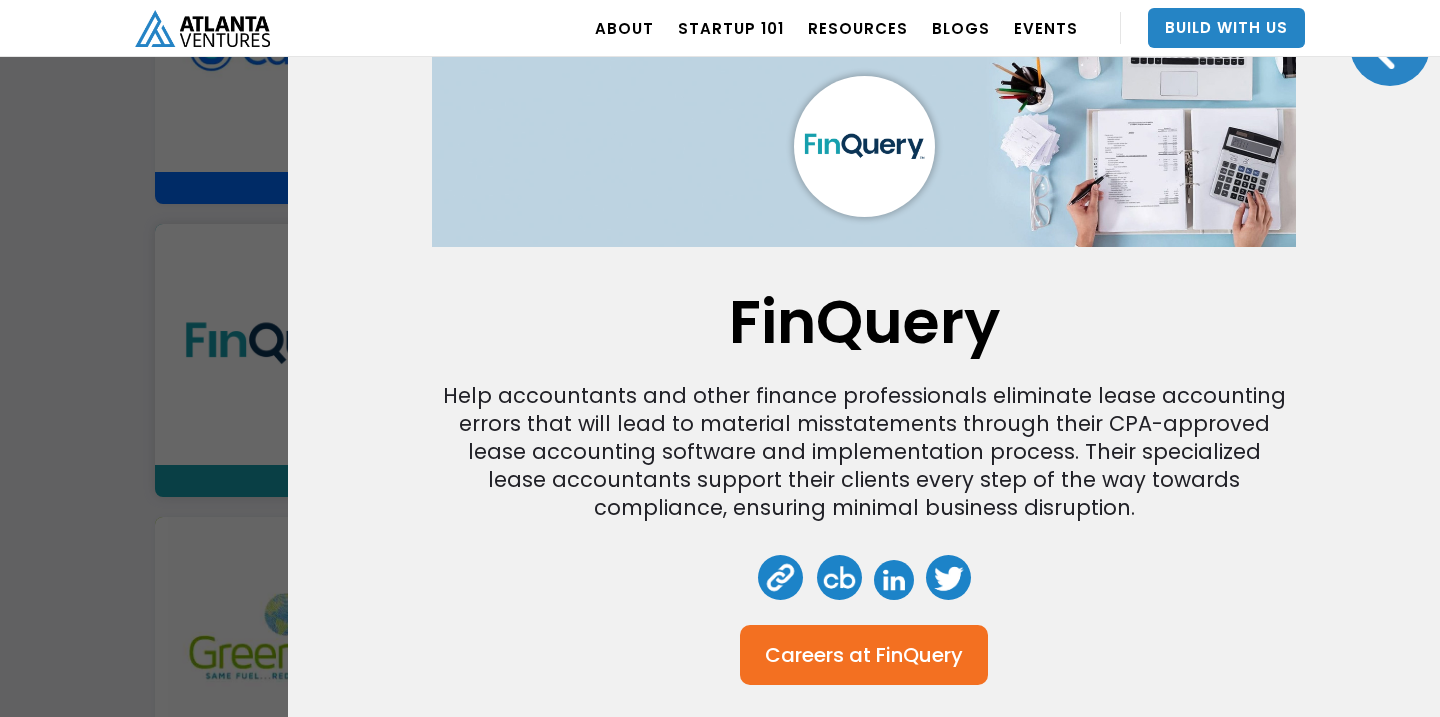 click at bounding box center [1390, 46] 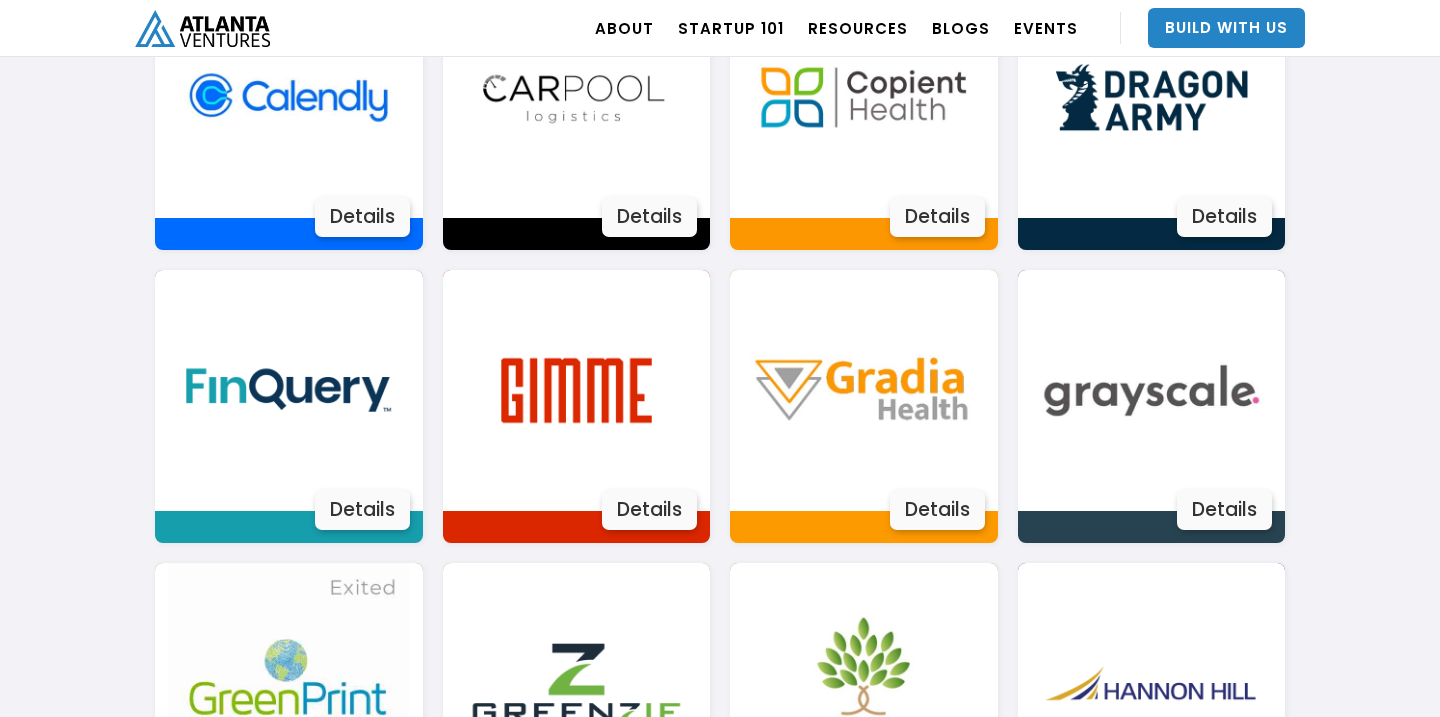 scroll, scrollTop: 1787, scrollLeft: 0, axis: vertical 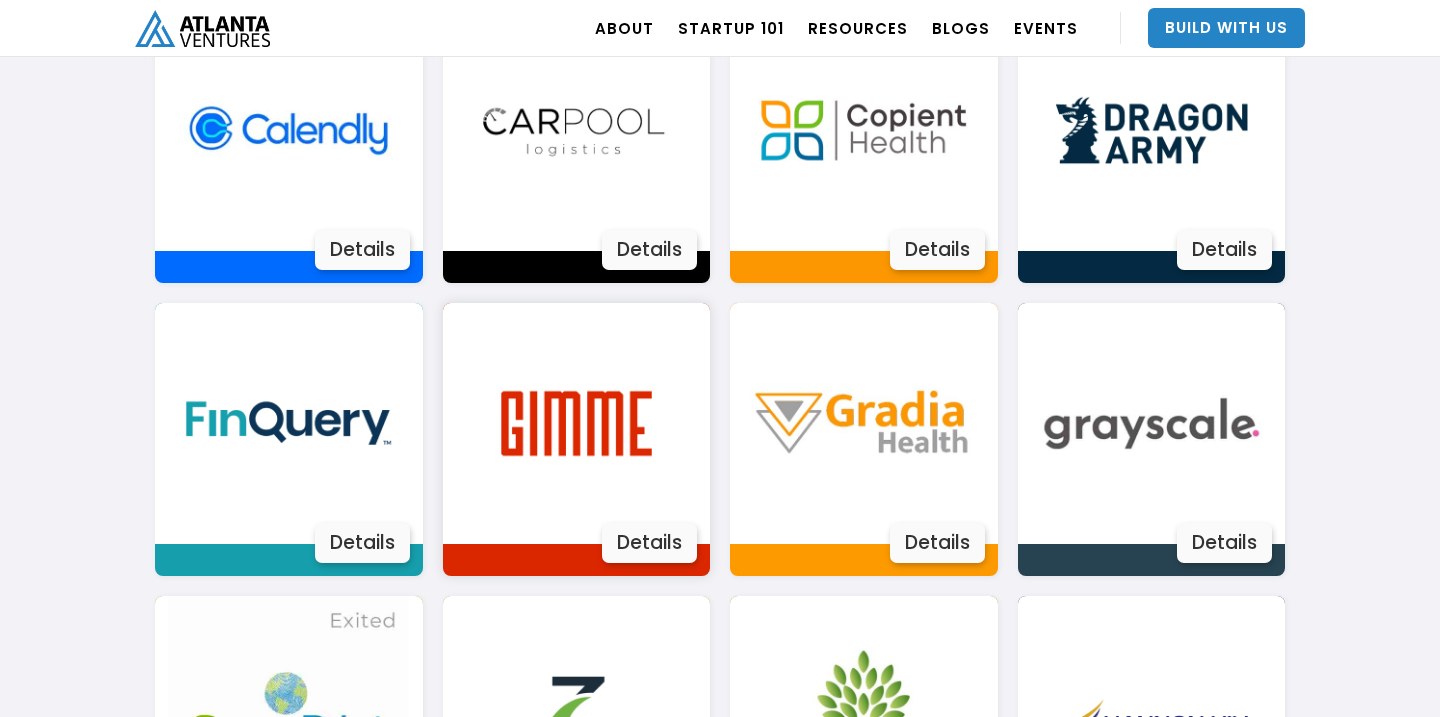 click on "Details" at bounding box center (649, 543) 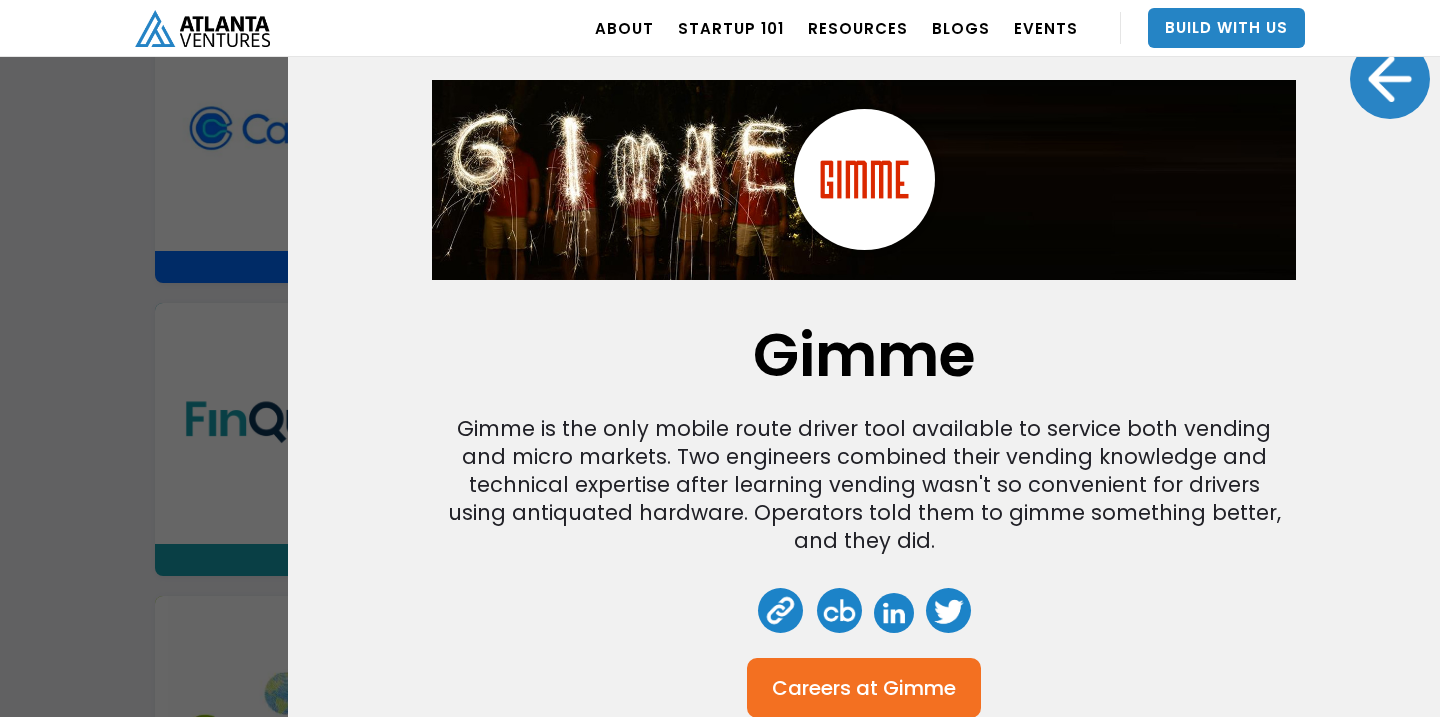 scroll, scrollTop: 187, scrollLeft: 0, axis: vertical 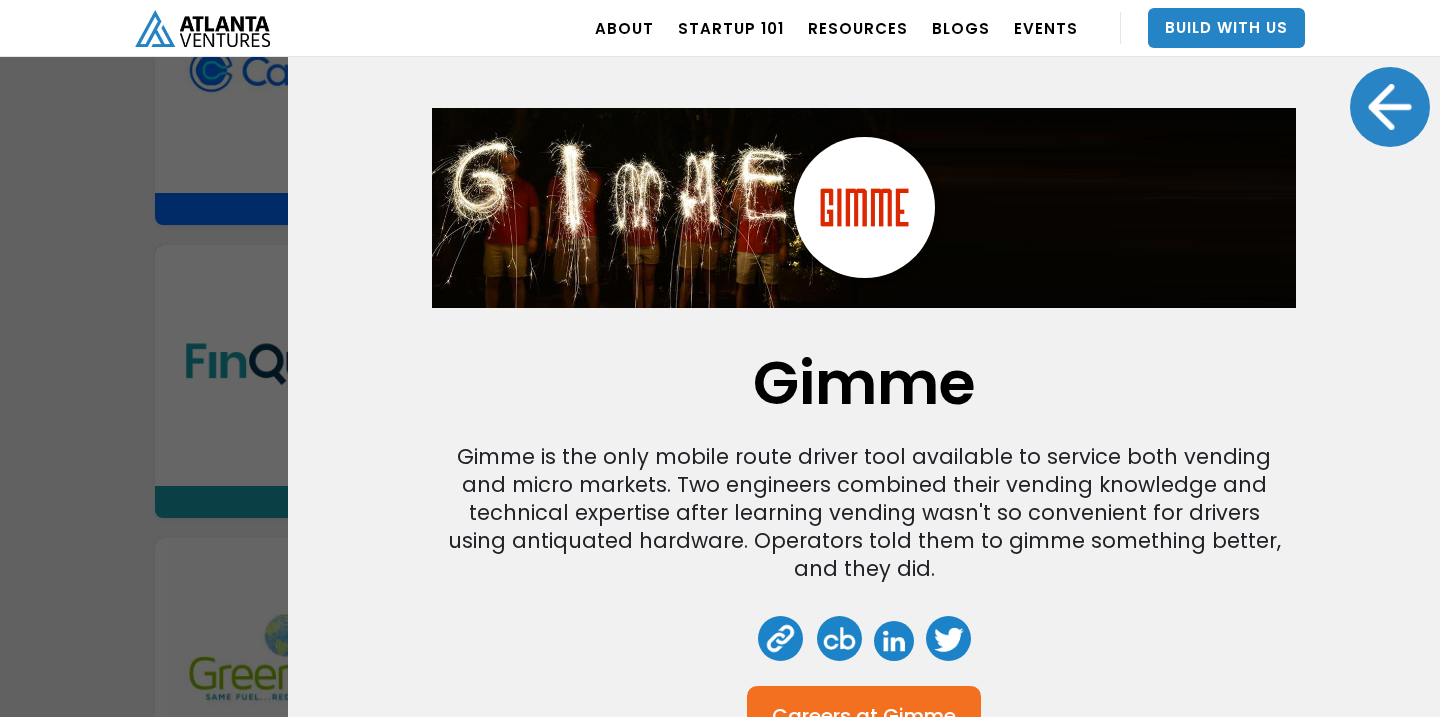 click at bounding box center (1390, 107) 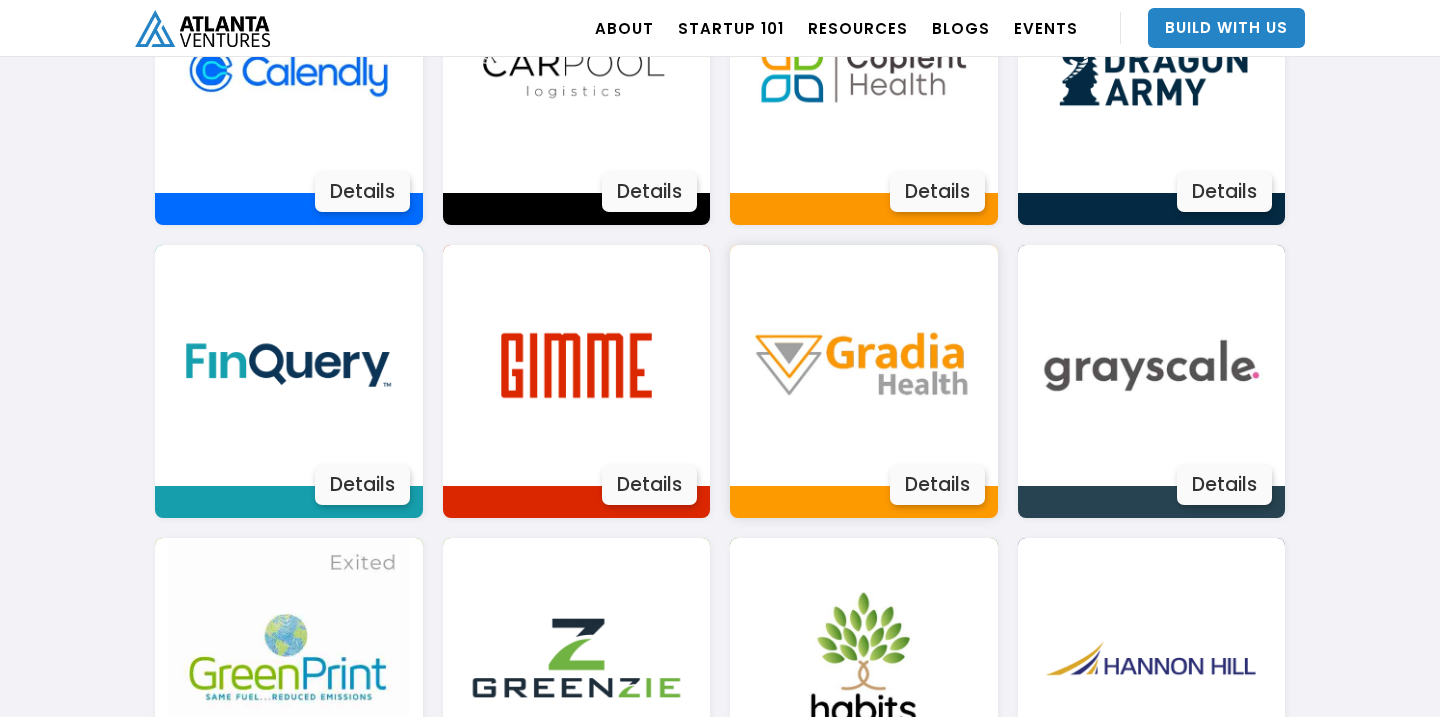 click on "Details" at bounding box center [937, 485] 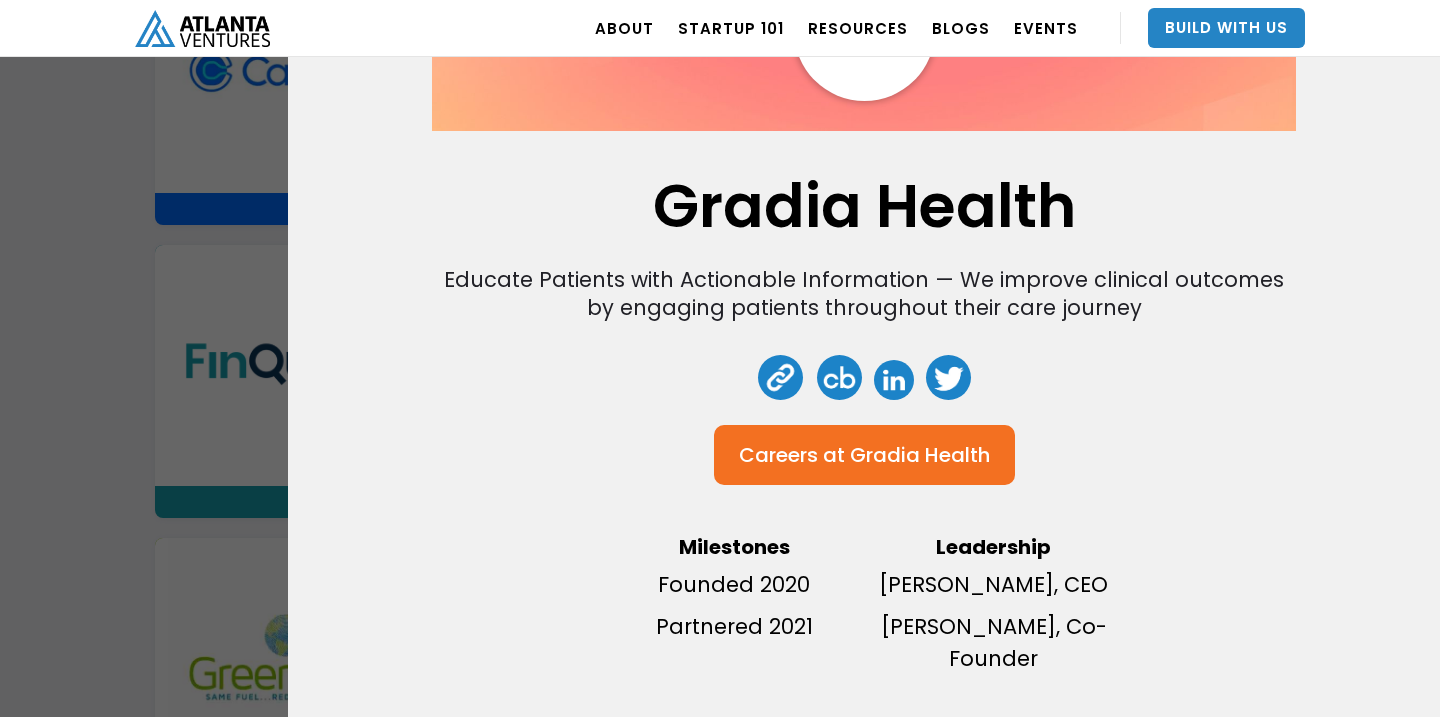 scroll, scrollTop: 187, scrollLeft: 0, axis: vertical 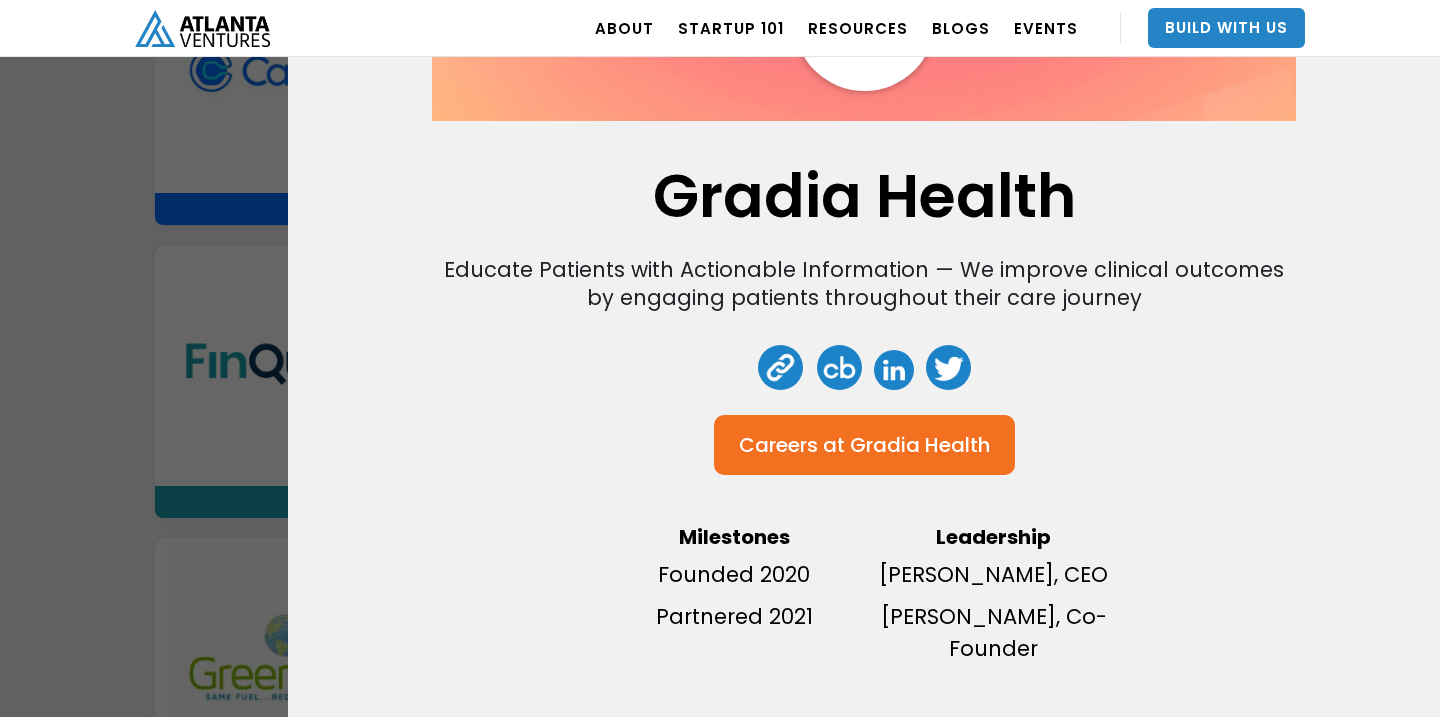 click at bounding box center [780, 367] 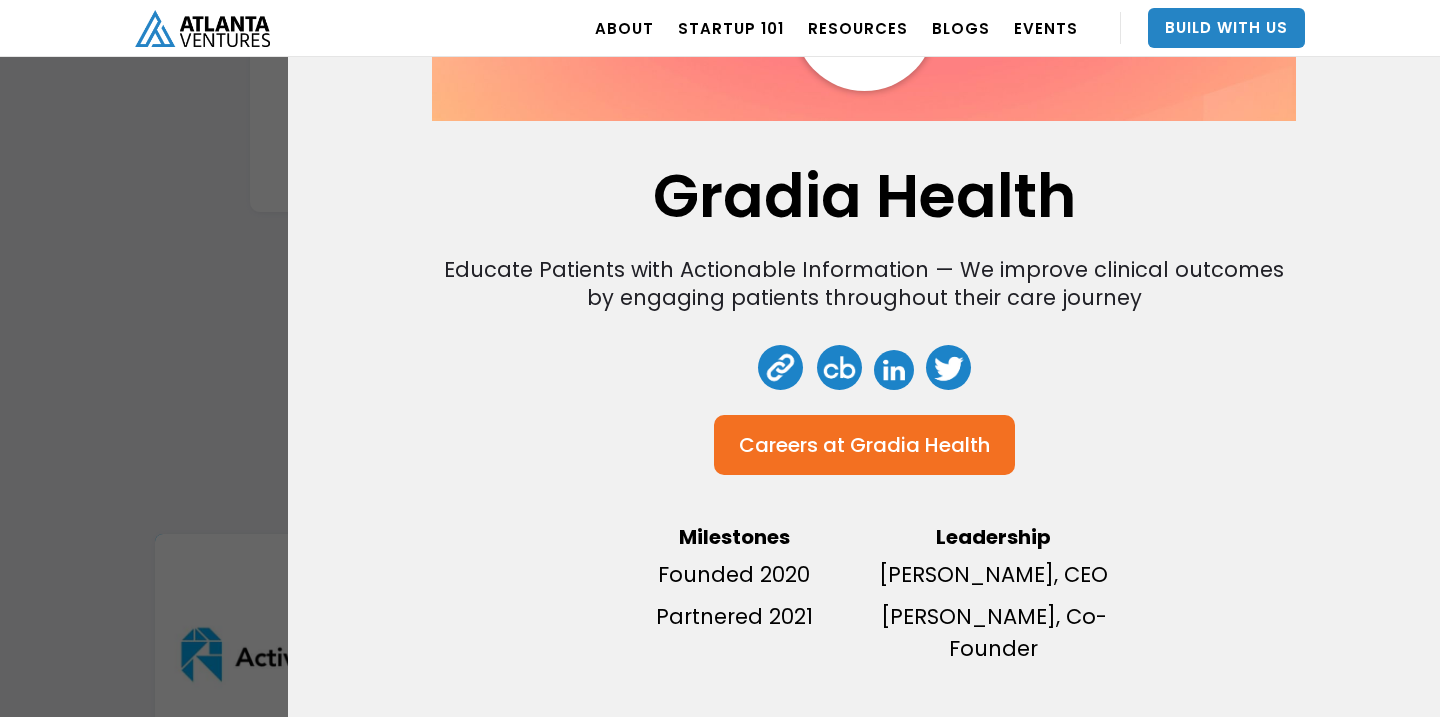 scroll, scrollTop: 770, scrollLeft: 0, axis: vertical 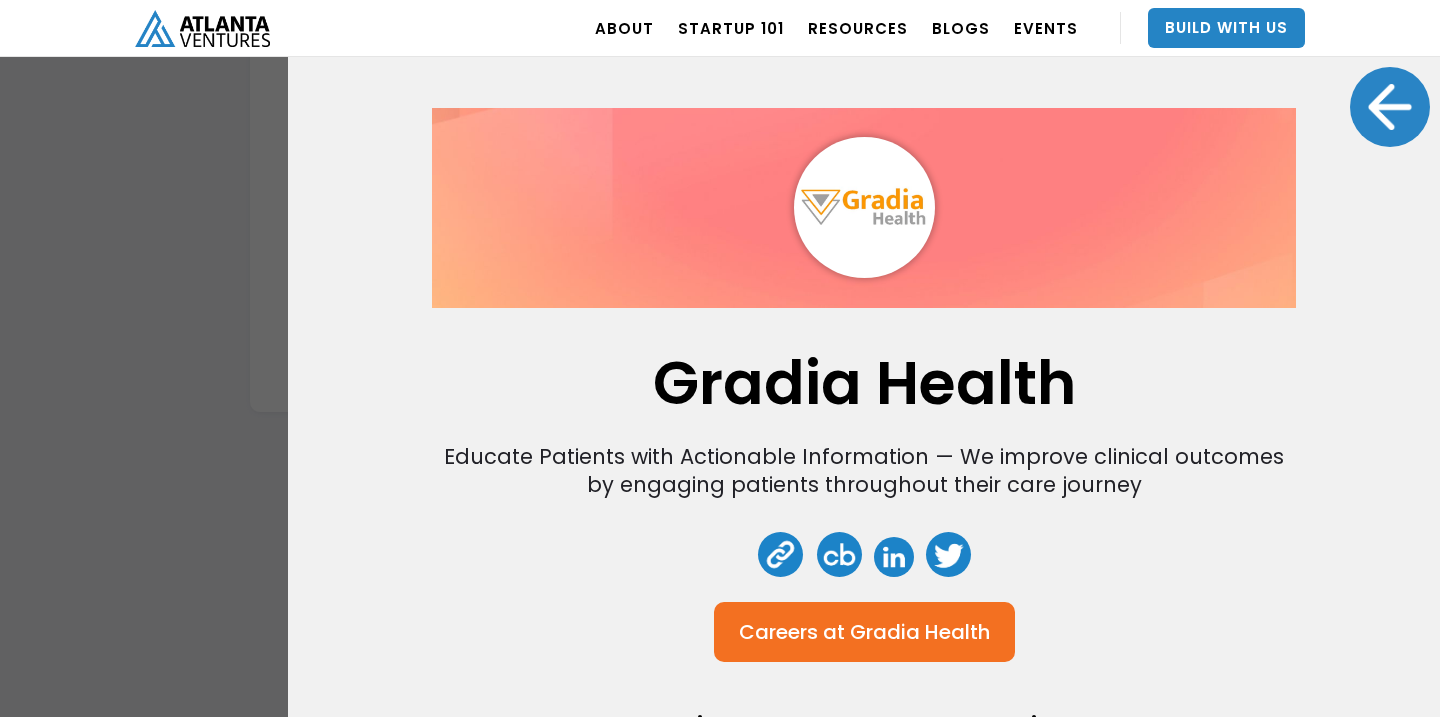 click at bounding box center (1390, 107) 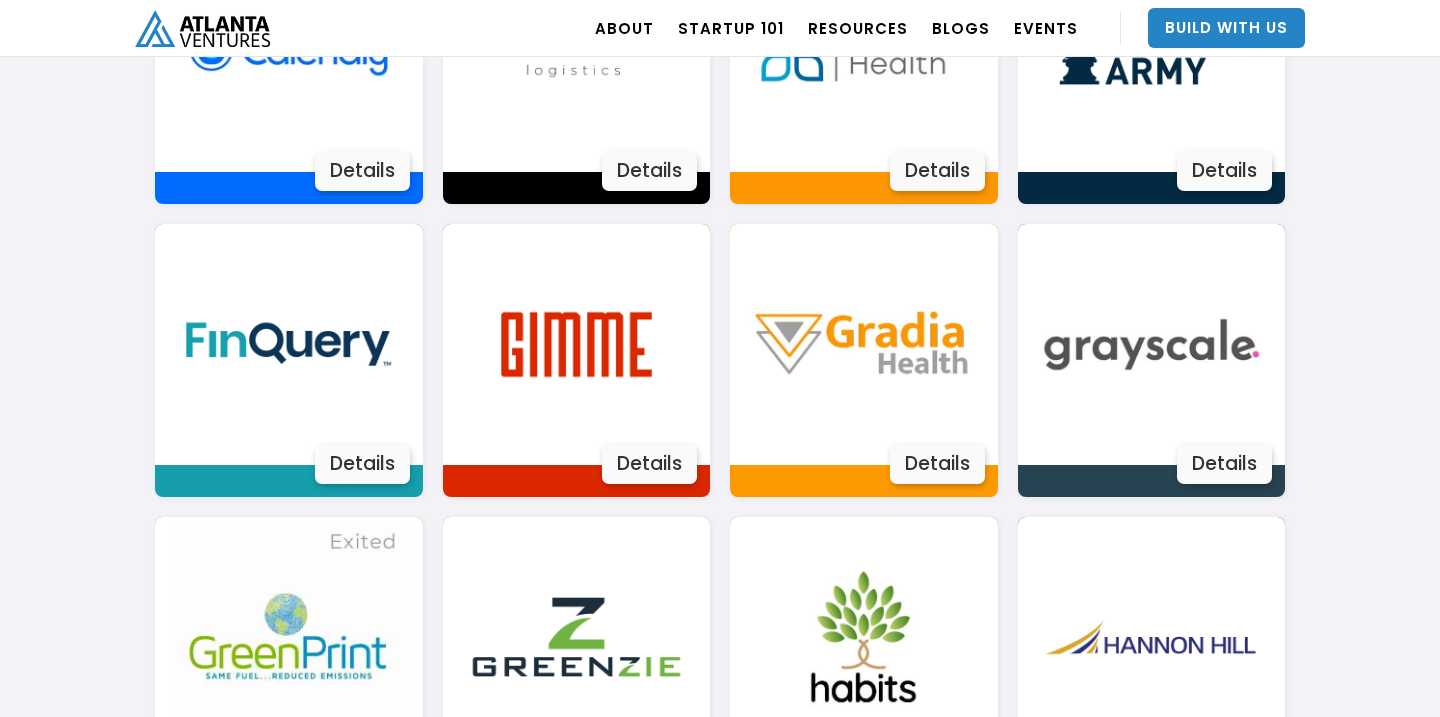 scroll, scrollTop: 2014, scrollLeft: 0, axis: vertical 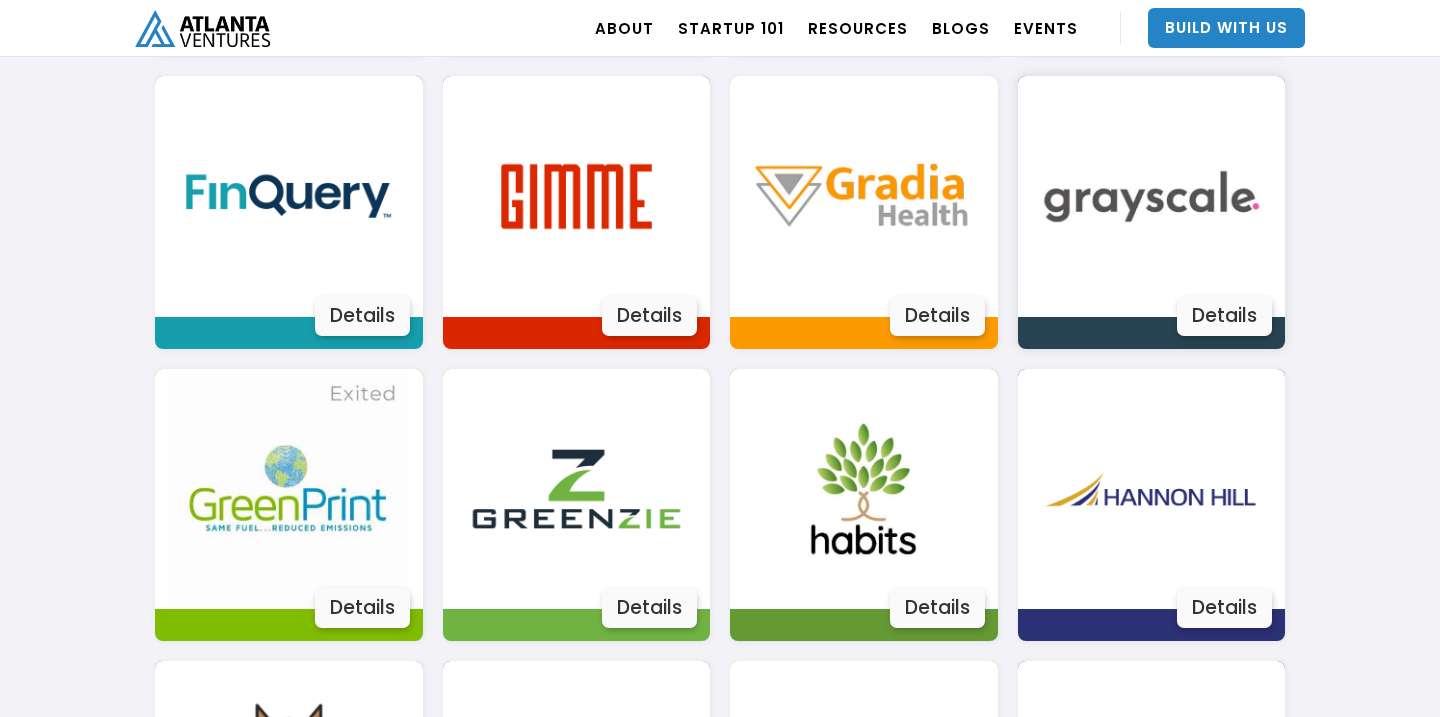 click on "Details" at bounding box center [1224, 316] 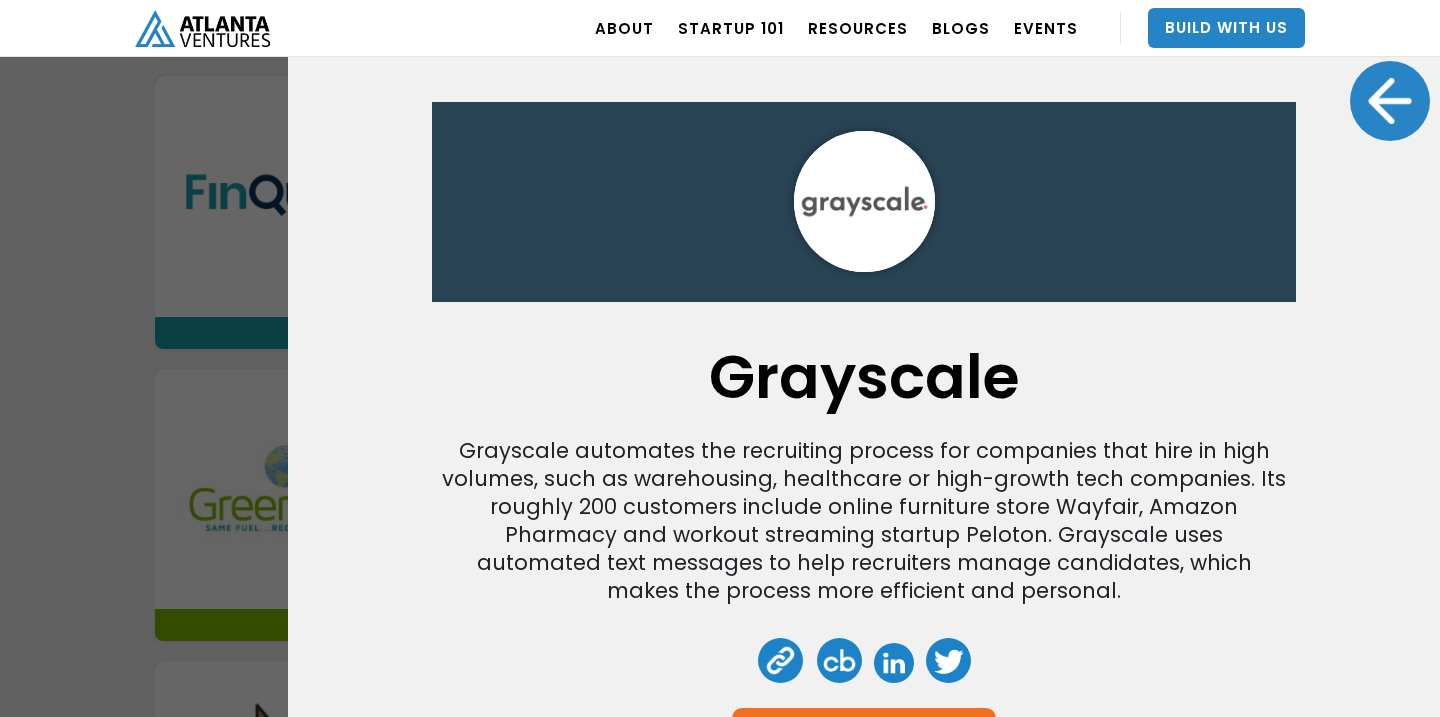 scroll, scrollTop: 0, scrollLeft: 0, axis: both 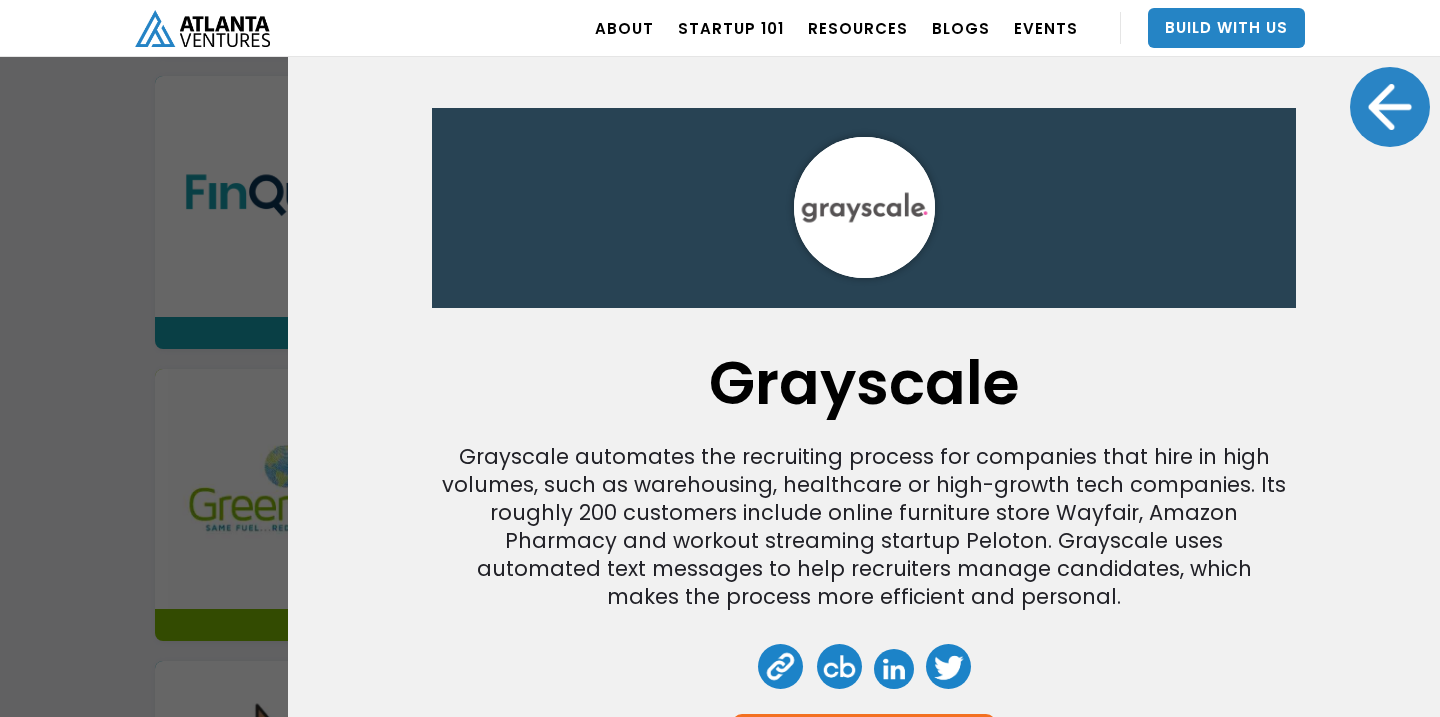 click at bounding box center [1390, 107] 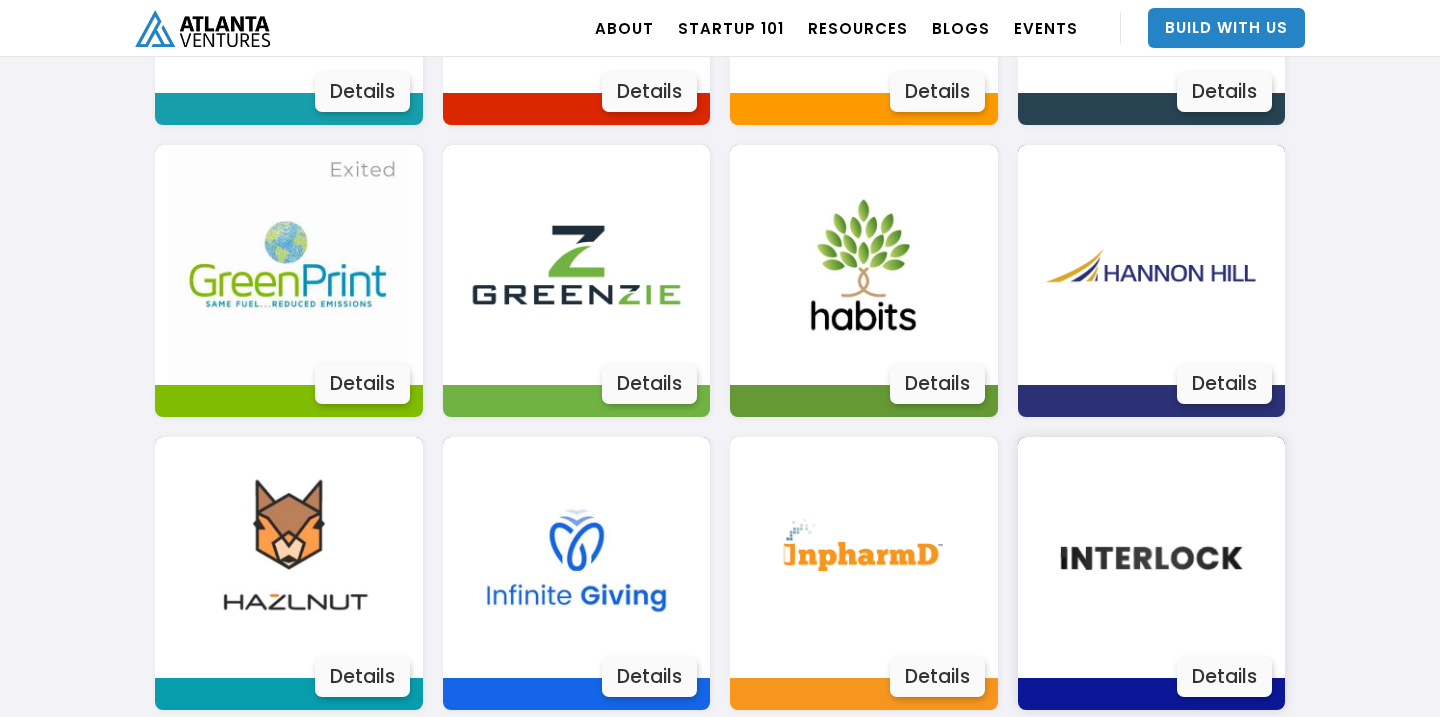 scroll, scrollTop: 2265, scrollLeft: 0, axis: vertical 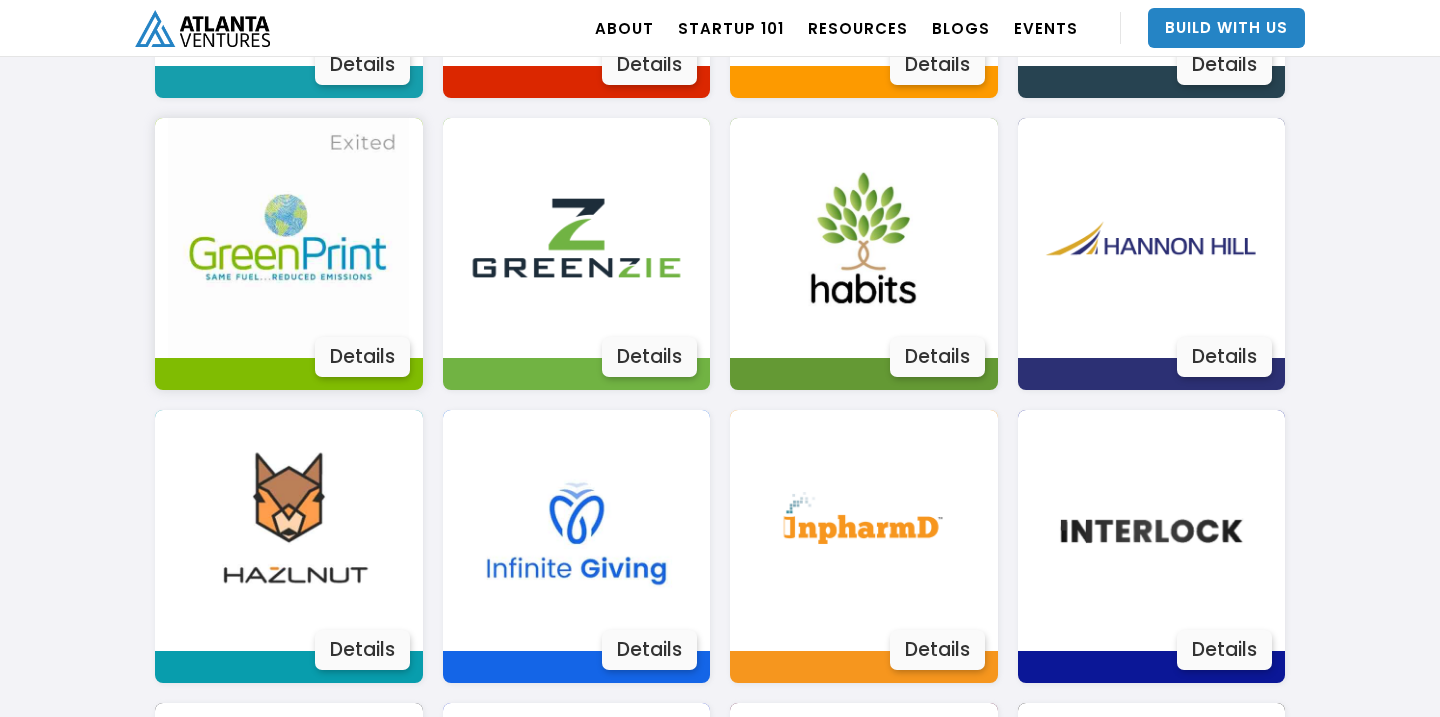click at bounding box center (288, 238) 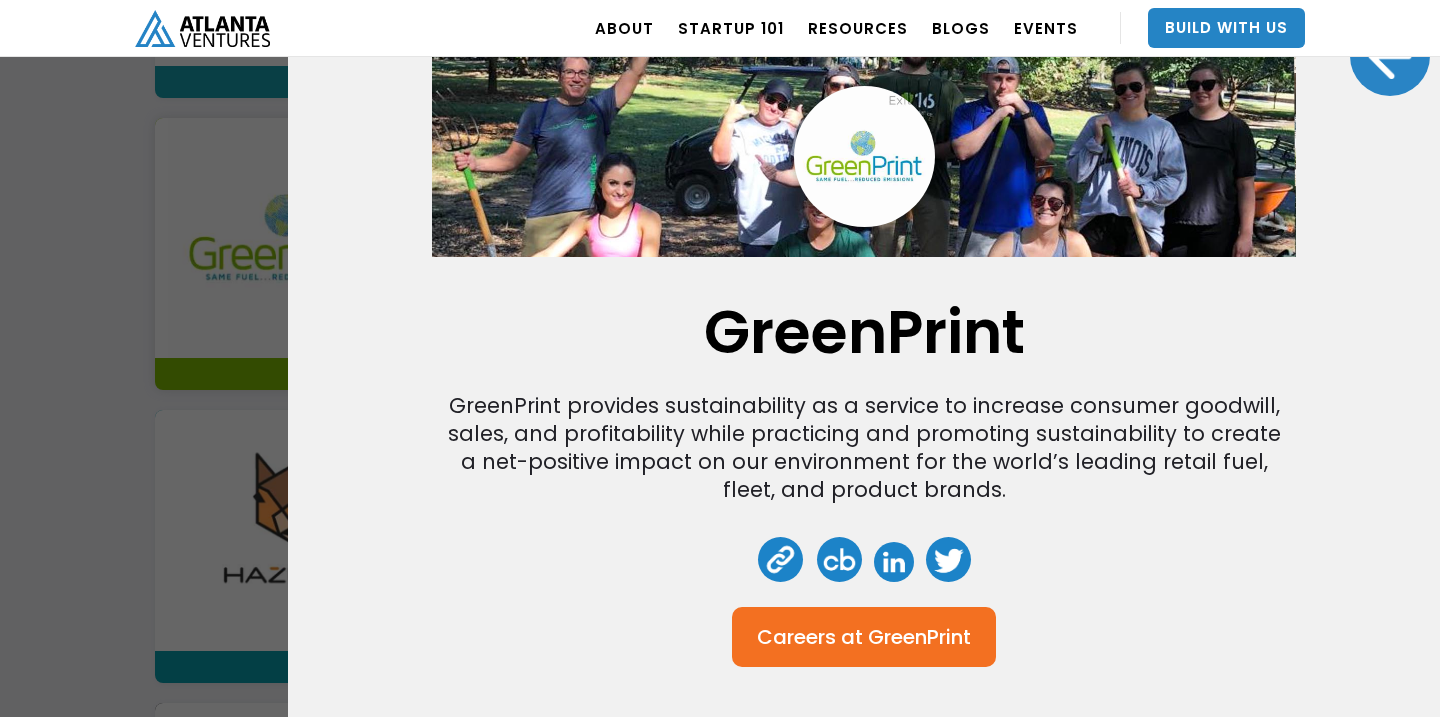 scroll, scrollTop: 0, scrollLeft: 0, axis: both 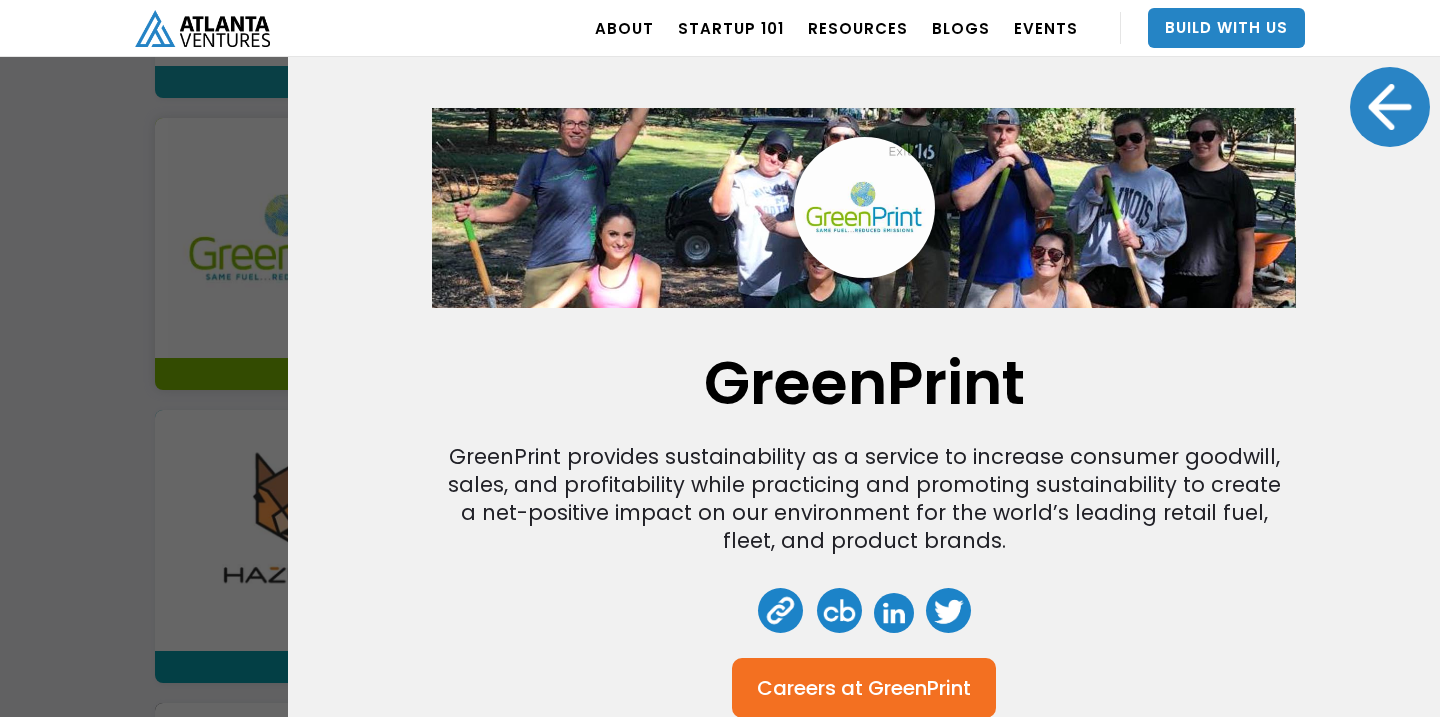 click at bounding box center [1390, 107] 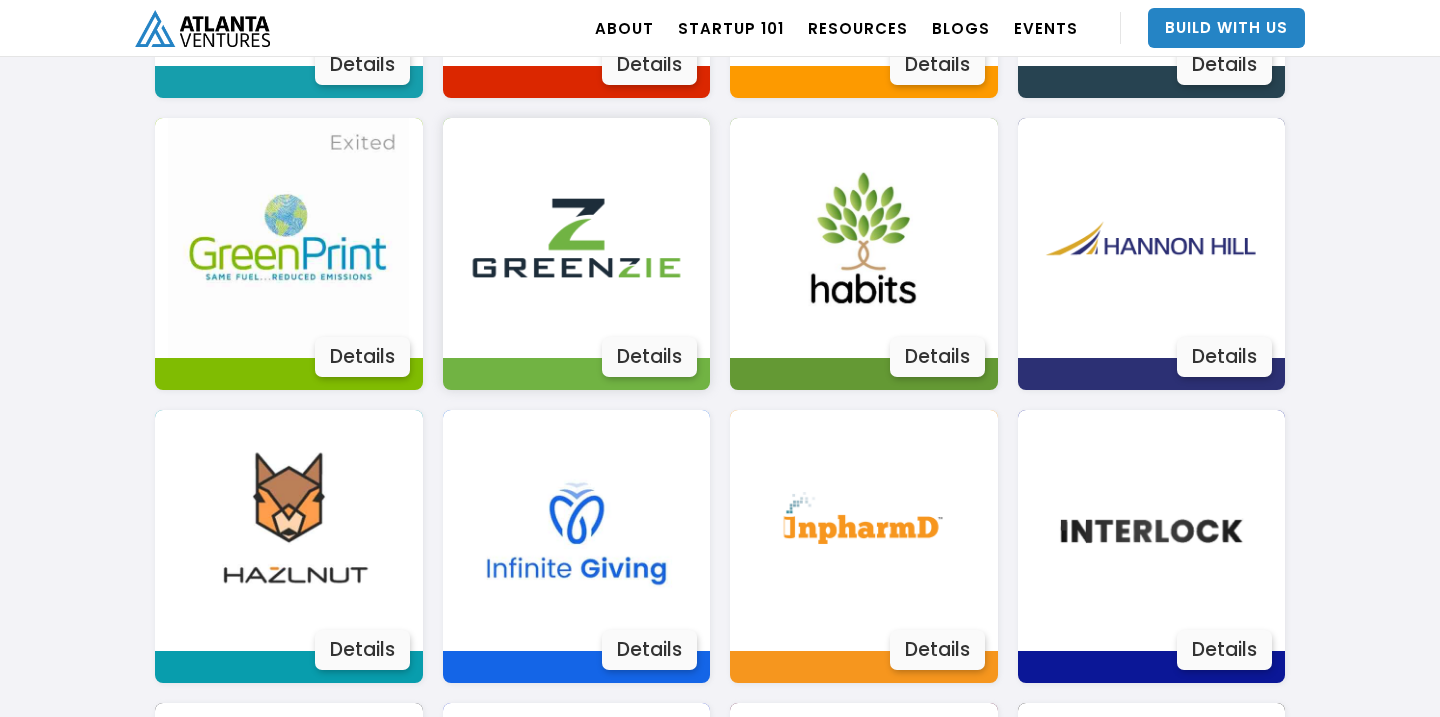 click on "Details" at bounding box center (649, 357) 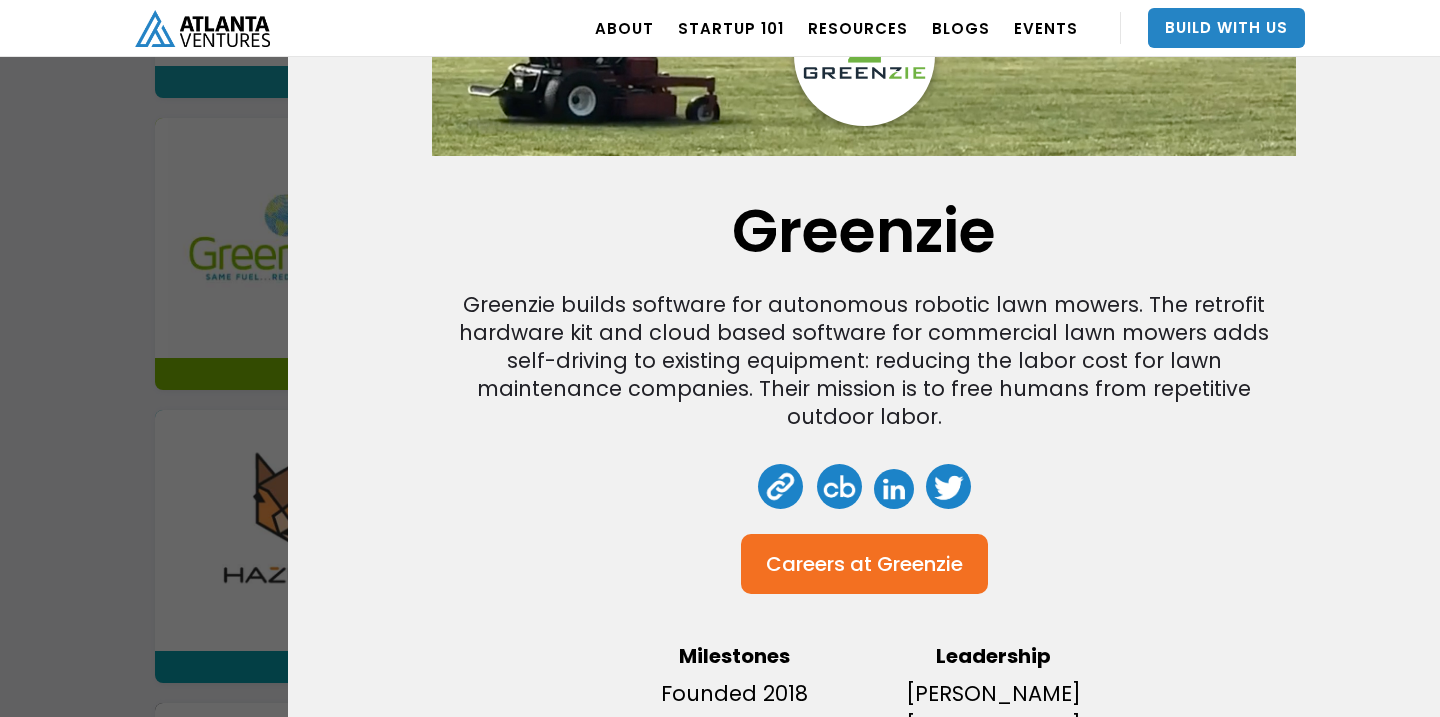scroll, scrollTop: 159, scrollLeft: 0, axis: vertical 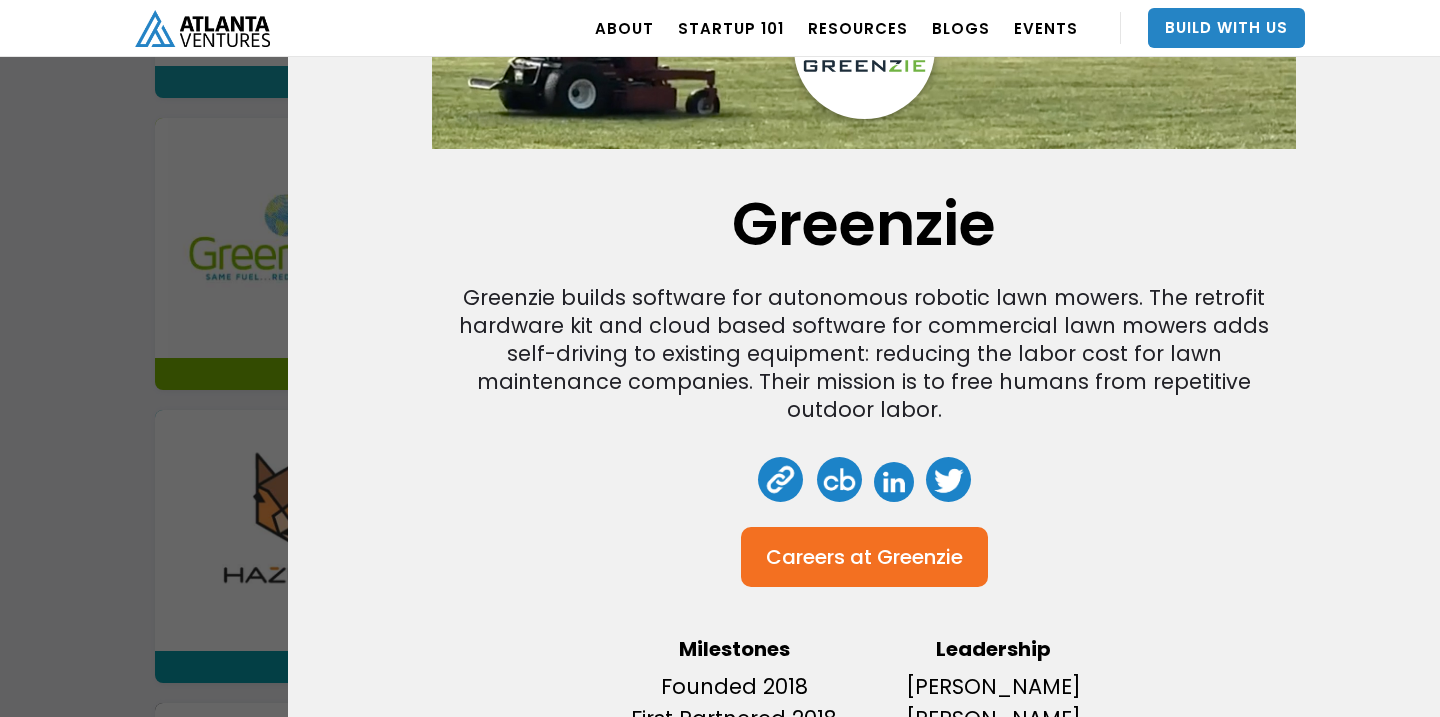 click at bounding box center [780, 479] 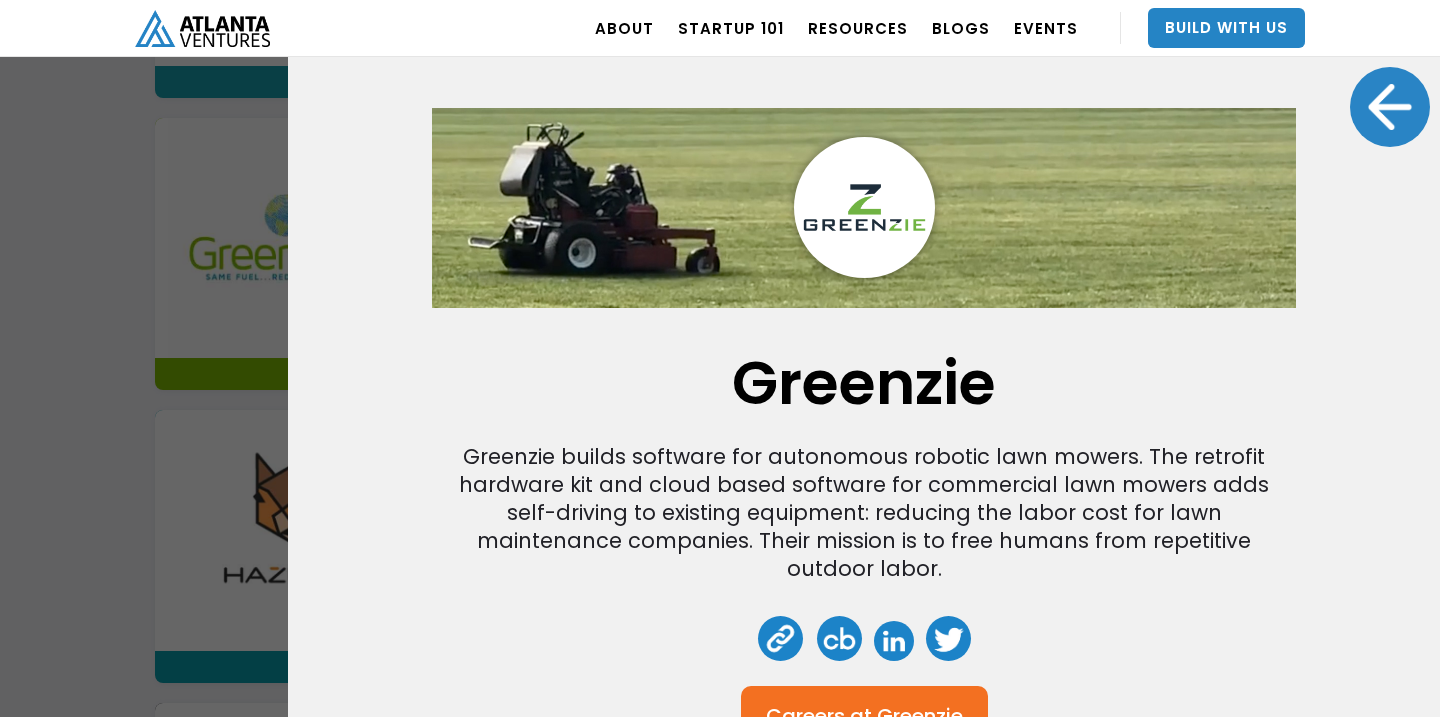 click at bounding box center (1390, 107) 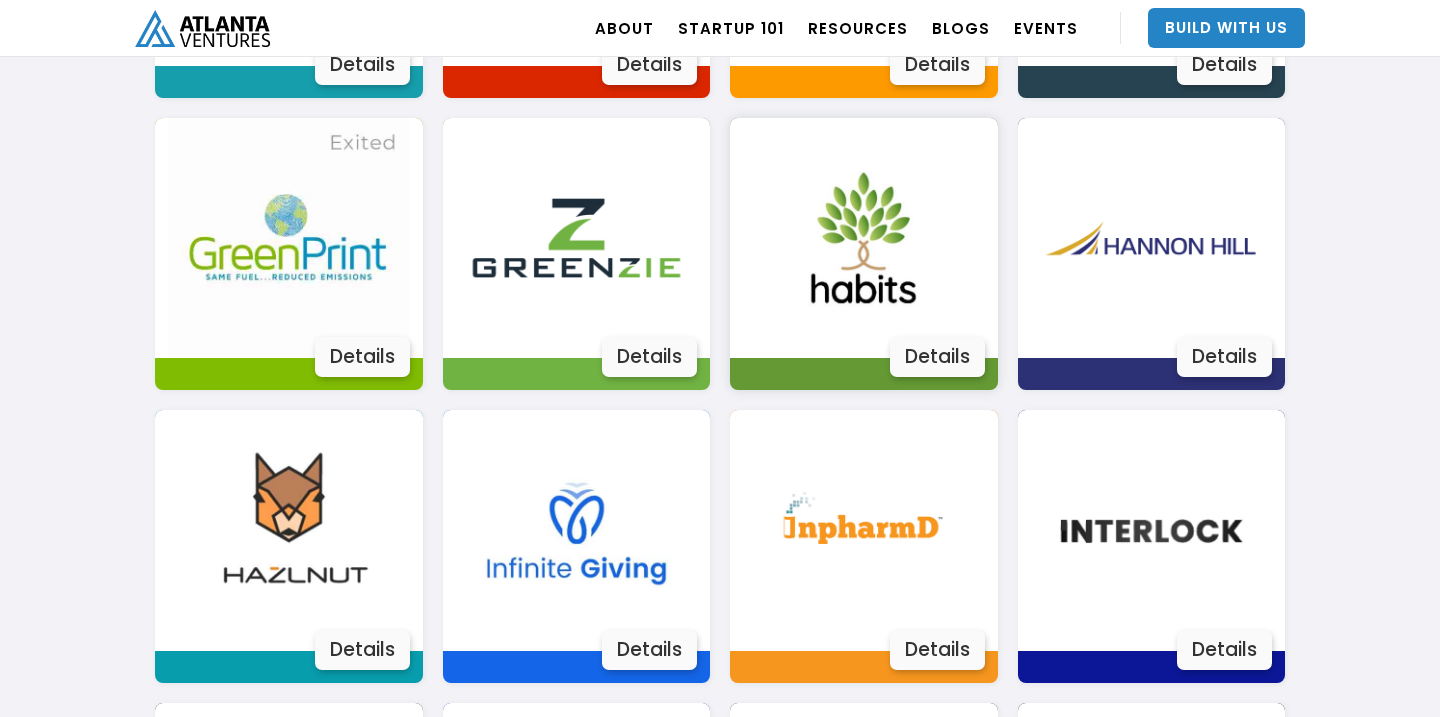 click on "Details" at bounding box center [937, 357] 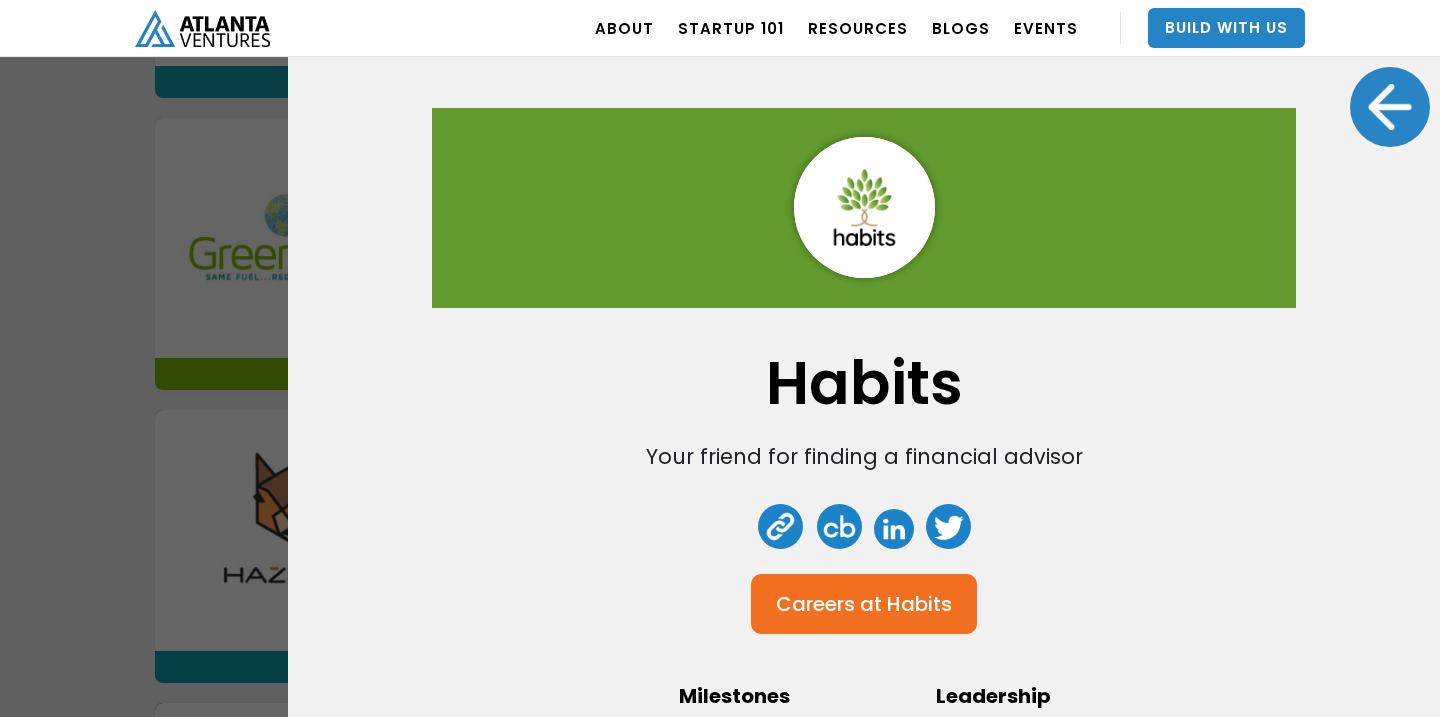 click at bounding box center [780, 526] 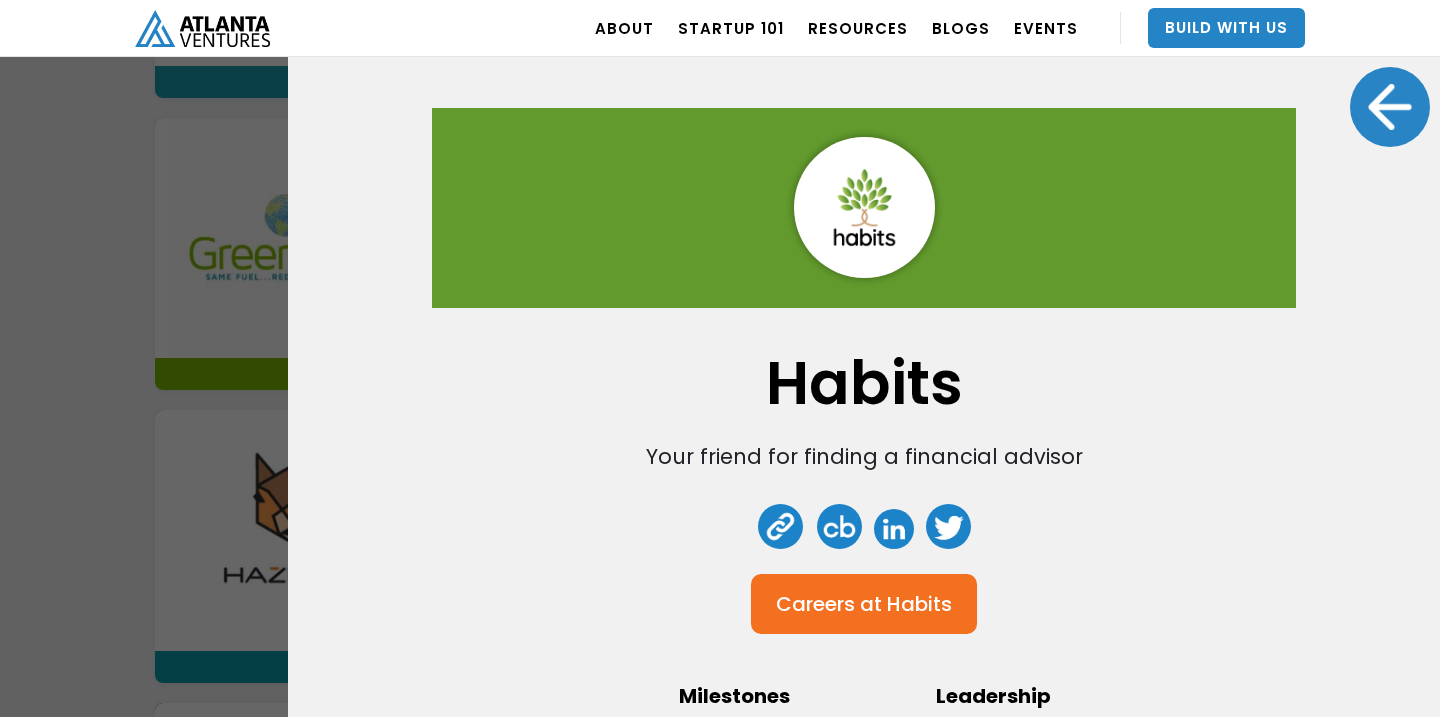 click at bounding box center [1390, 107] 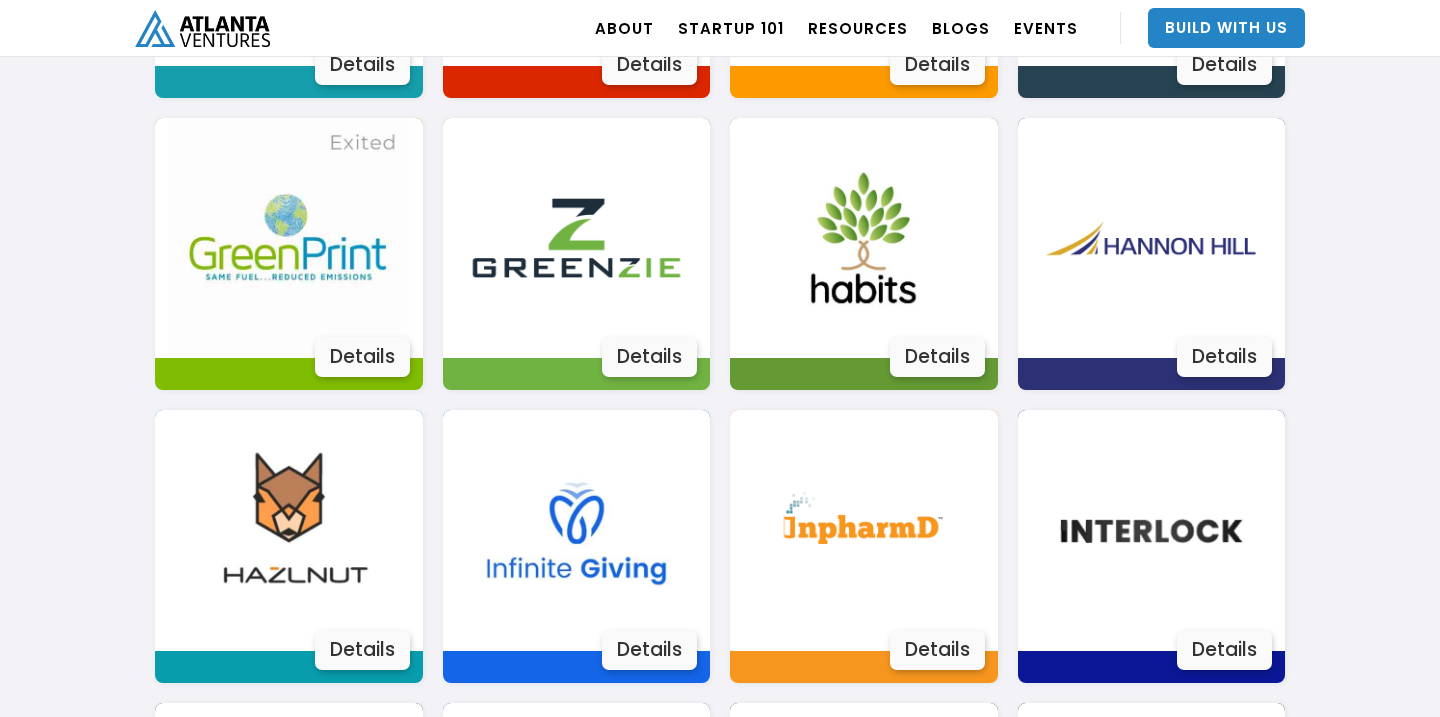 scroll, scrollTop: 2308, scrollLeft: 0, axis: vertical 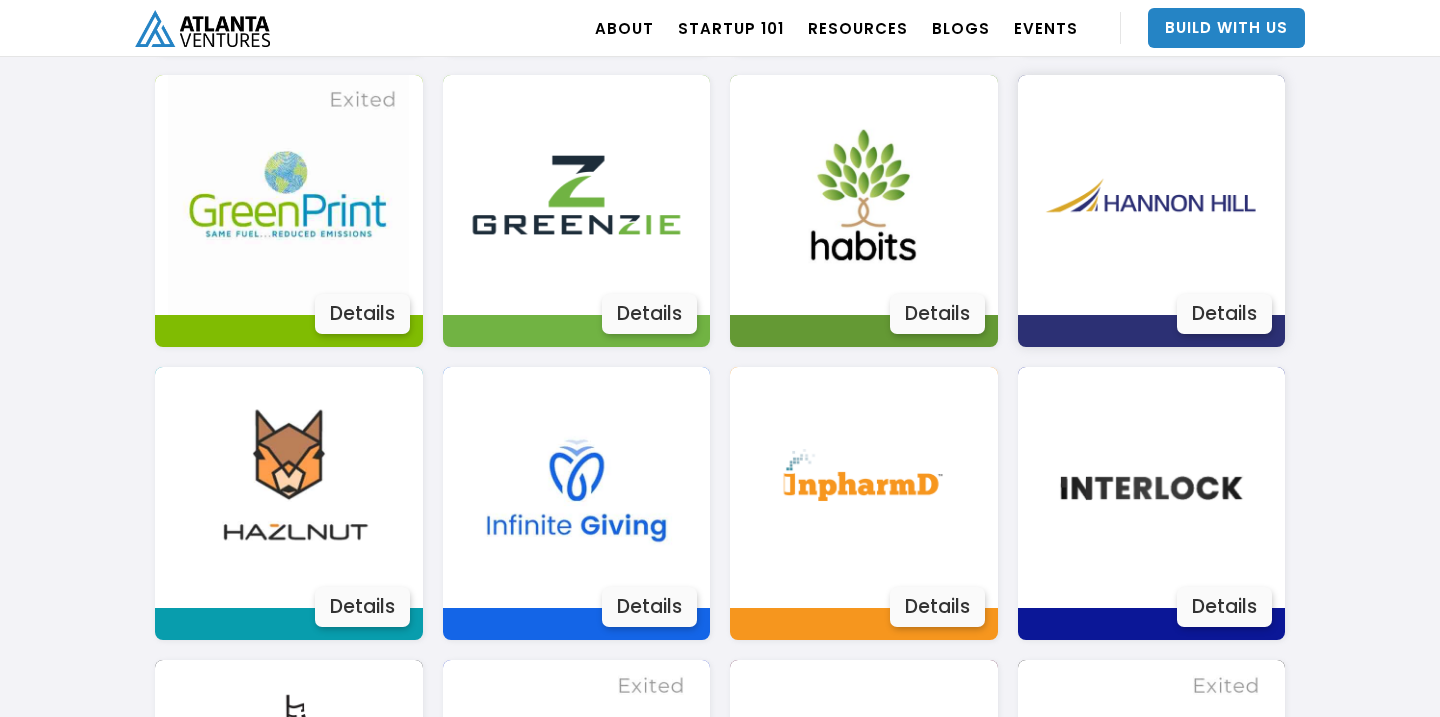 click on "Details" at bounding box center (1224, 314) 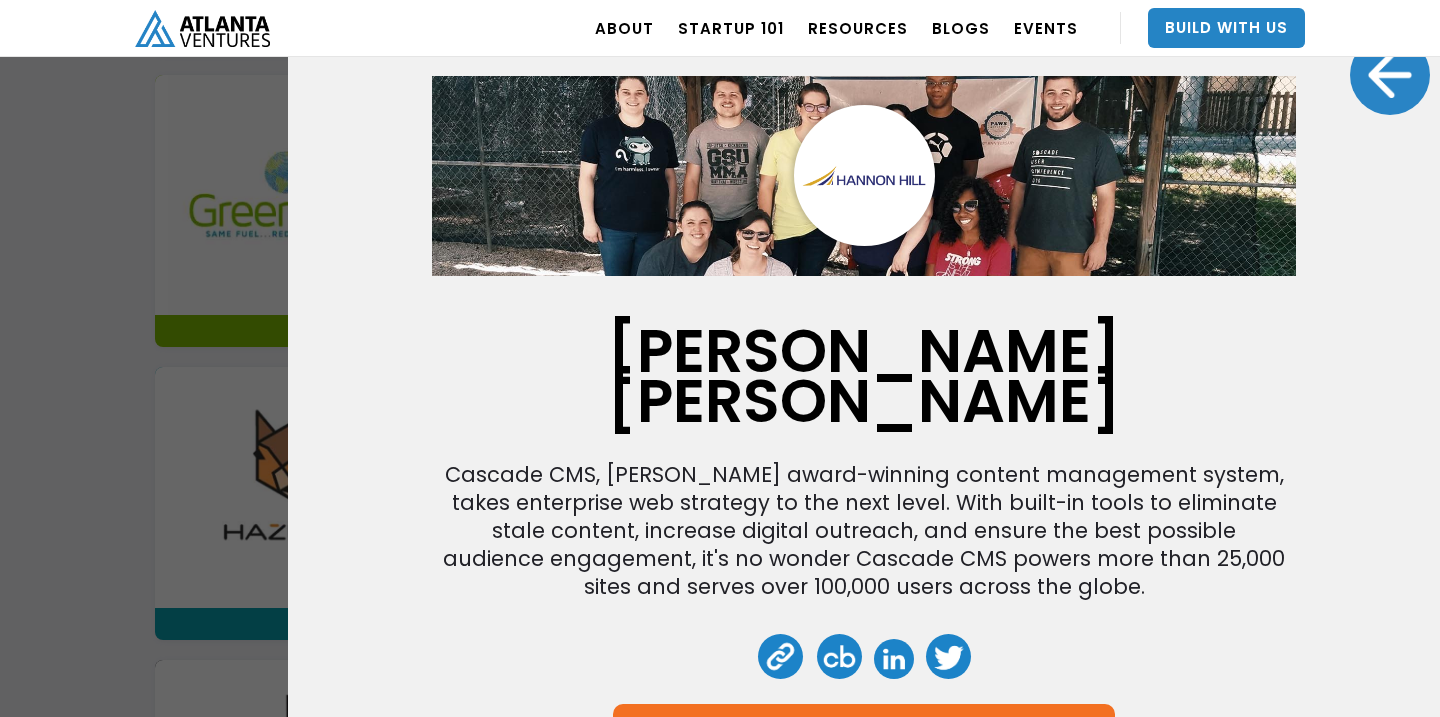 scroll, scrollTop: 15, scrollLeft: 0, axis: vertical 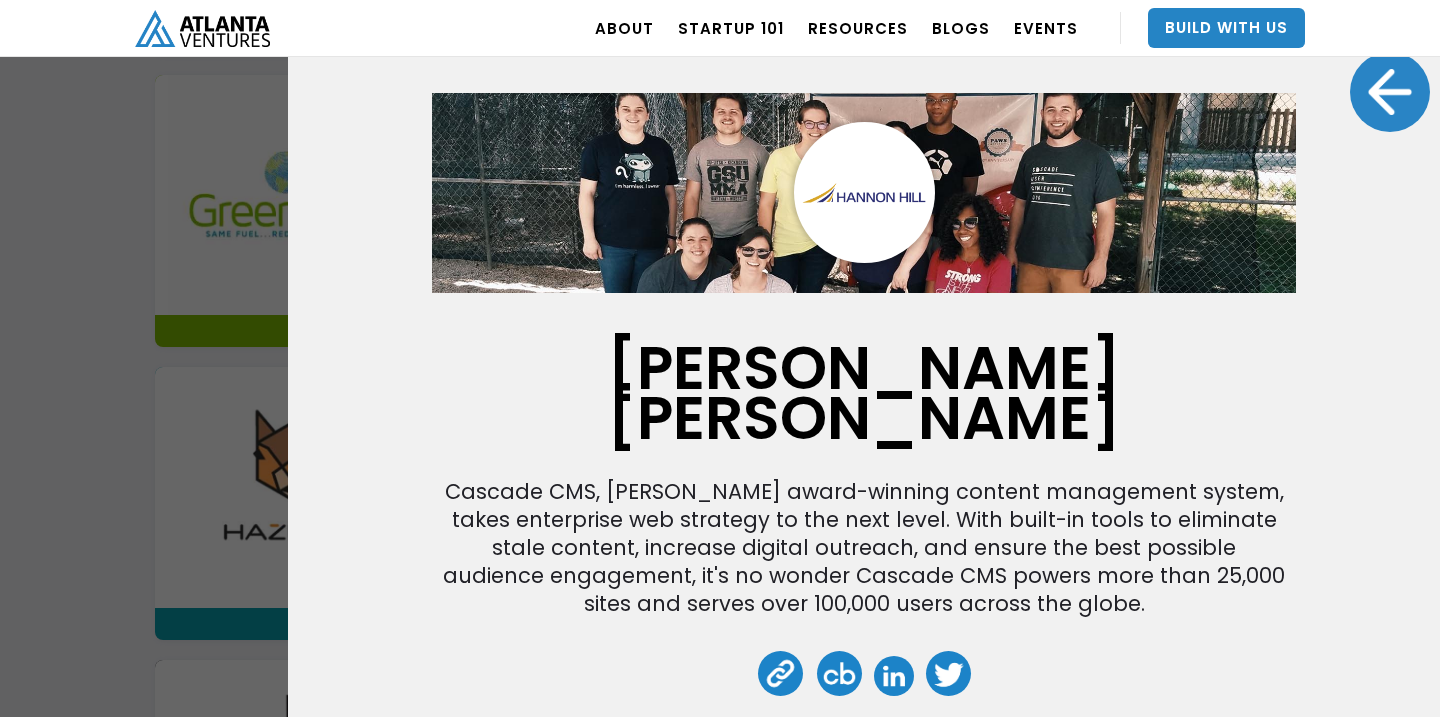 click at bounding box center (1390, 92) 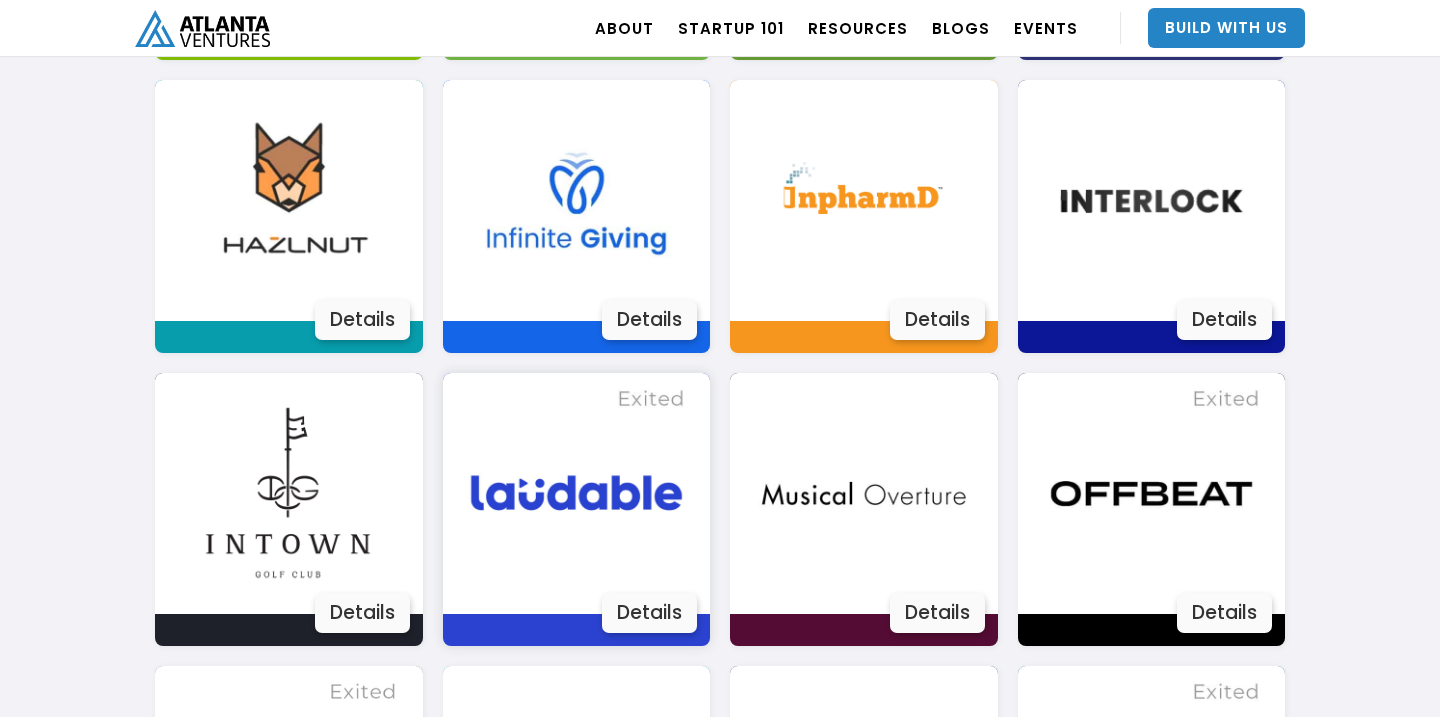 scroll, scrollTop: 2601, scrollLeft: 0, axis: vertical 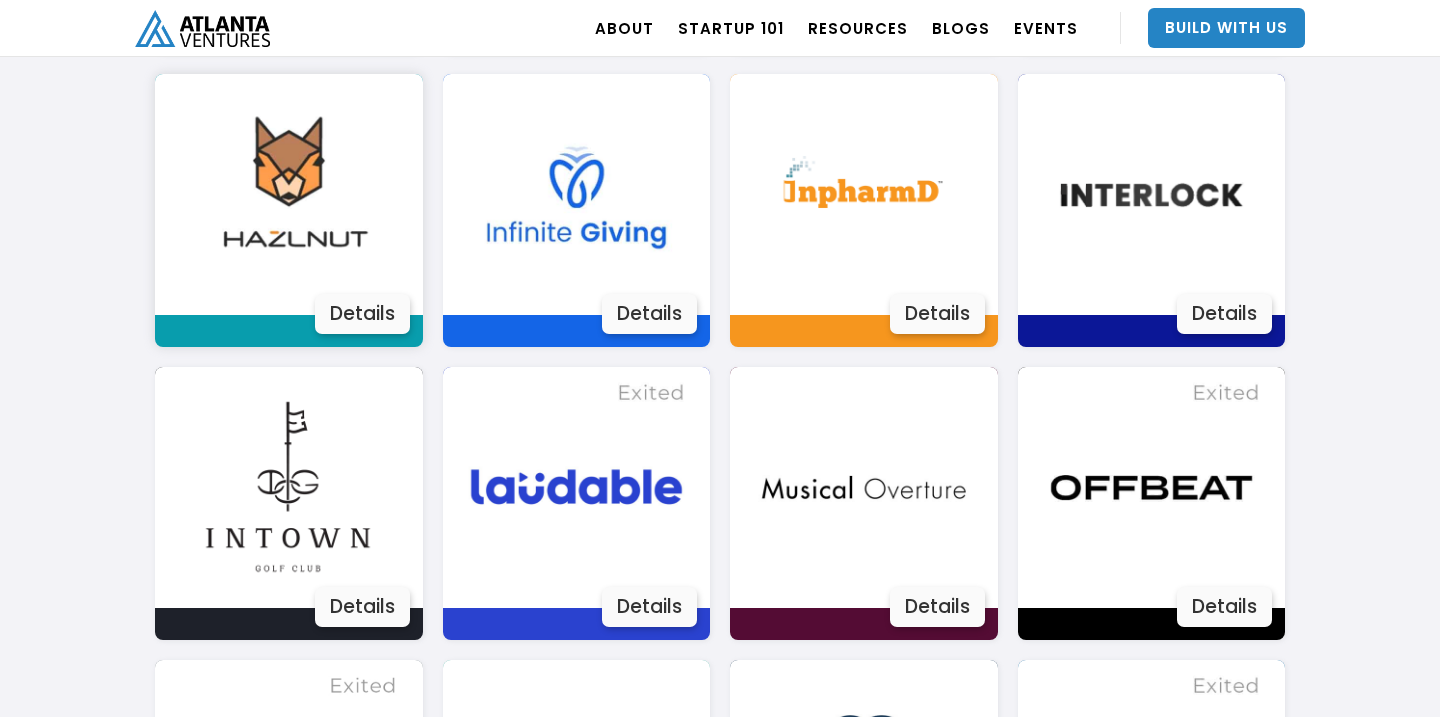 click on "Details" at bounding box center [362, 314] 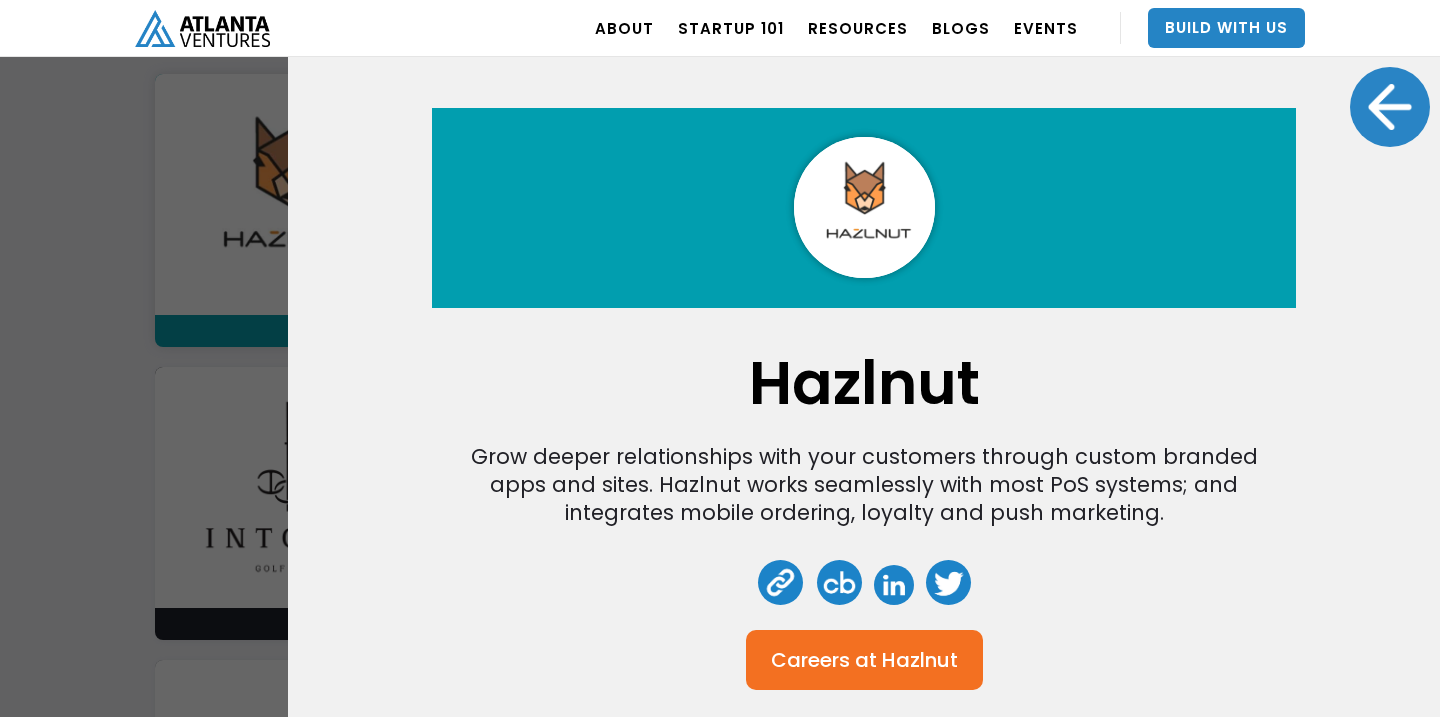 click at bounding box center (1390, 107) 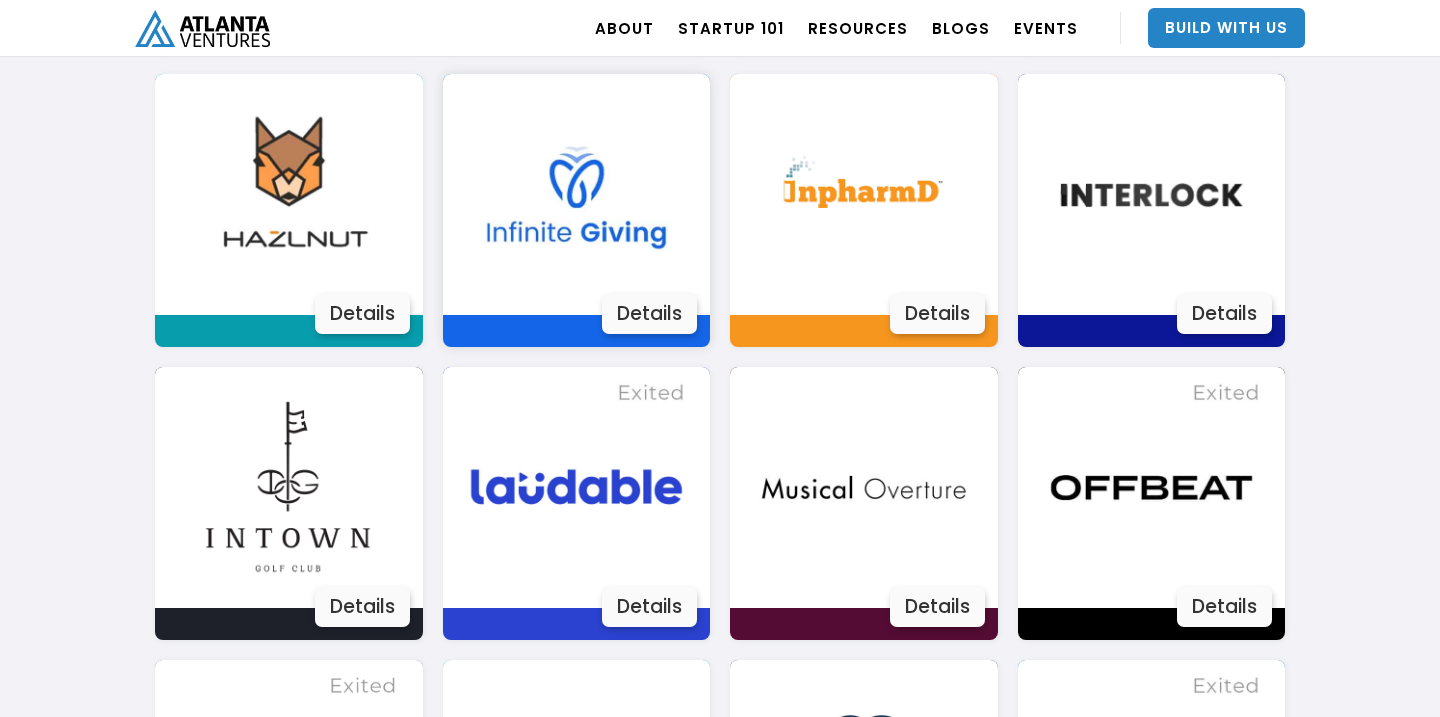 click on "Details" at bounding box center [649, 314] 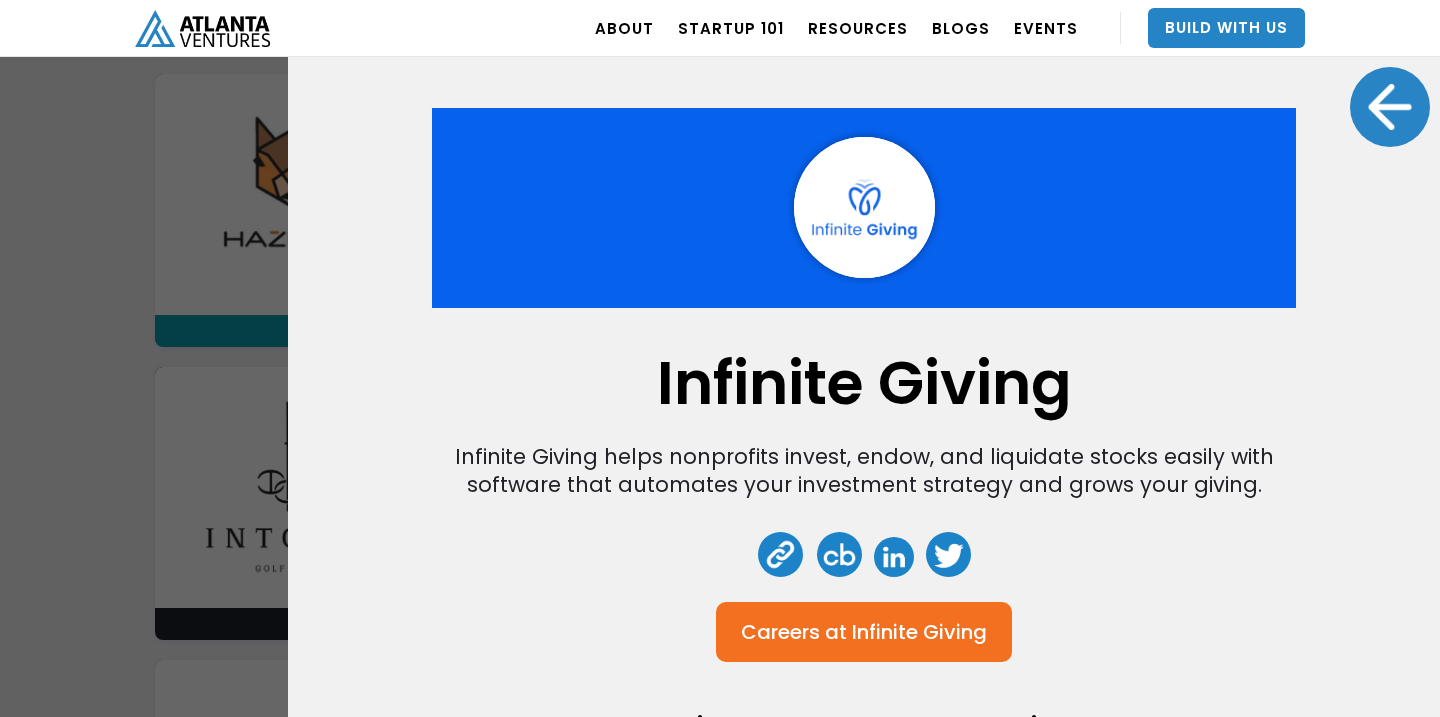 click at bounding box center [1390, 107] 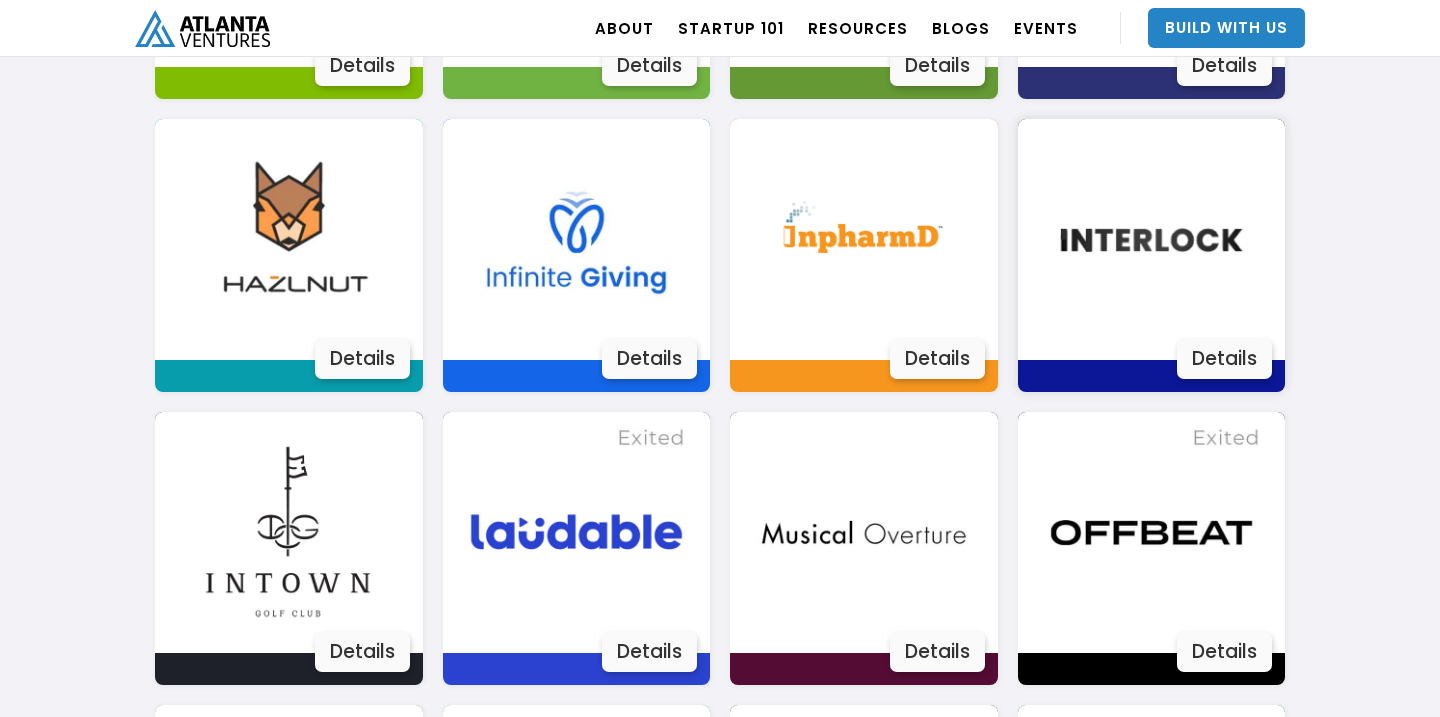 scroll, scrollTop: 2528, scrollLeft: 0, axis: vertical 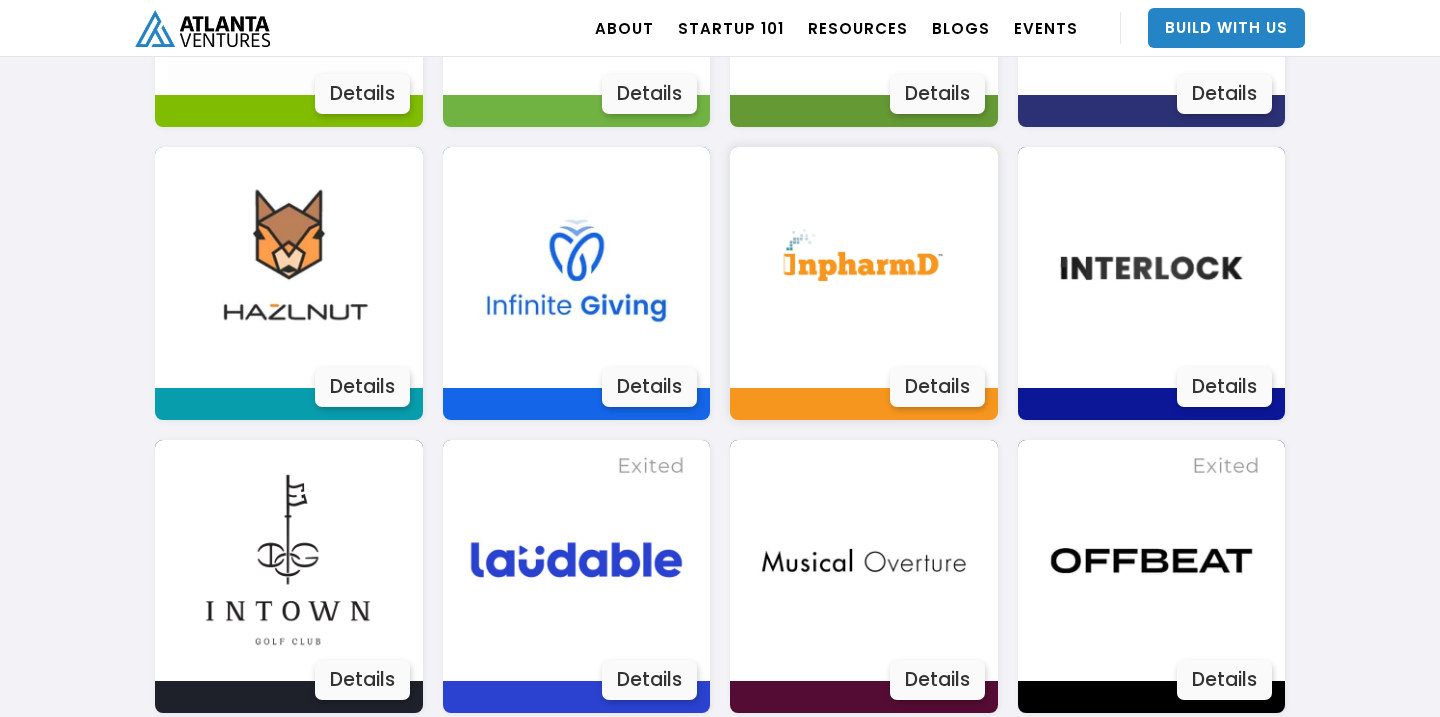 click on "Details" at bounding box center [937, 387] 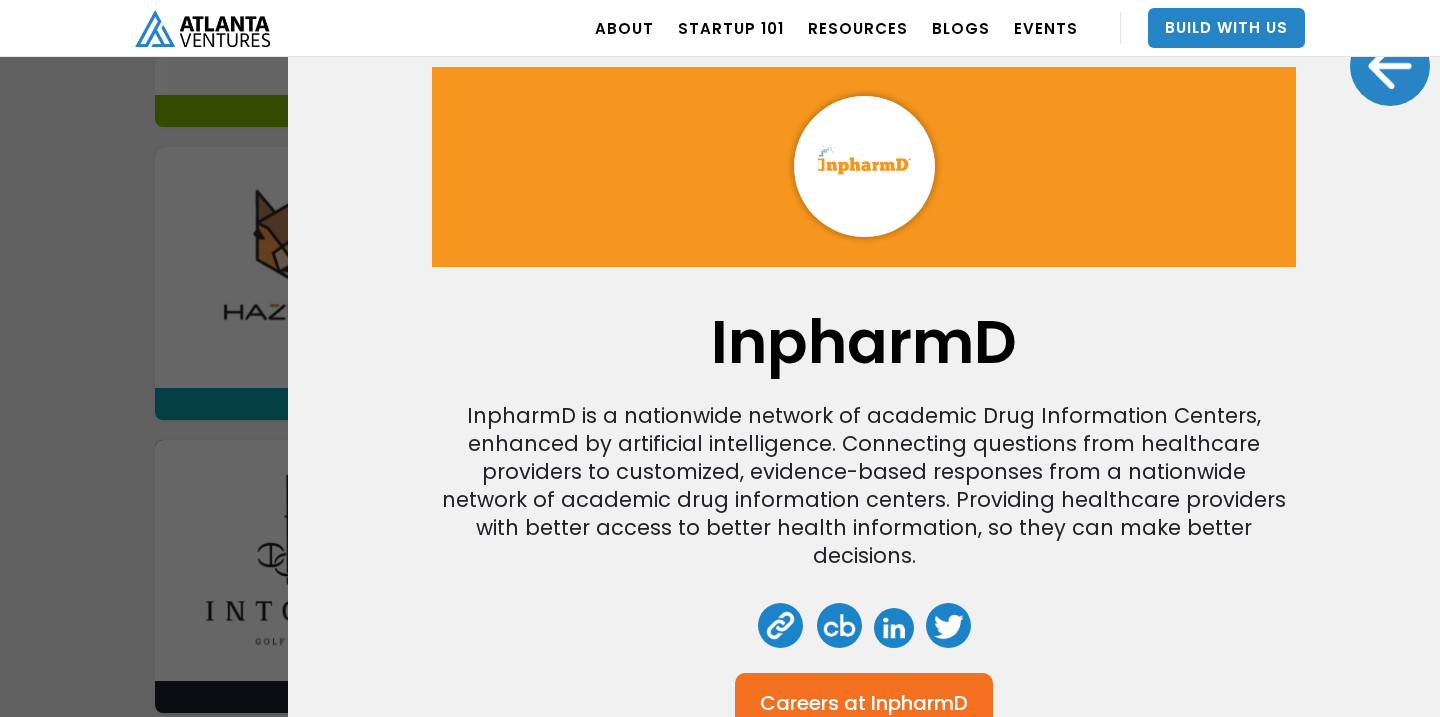 scroll, scrollTop: 197, scrollLeft: 0, axis: vertical 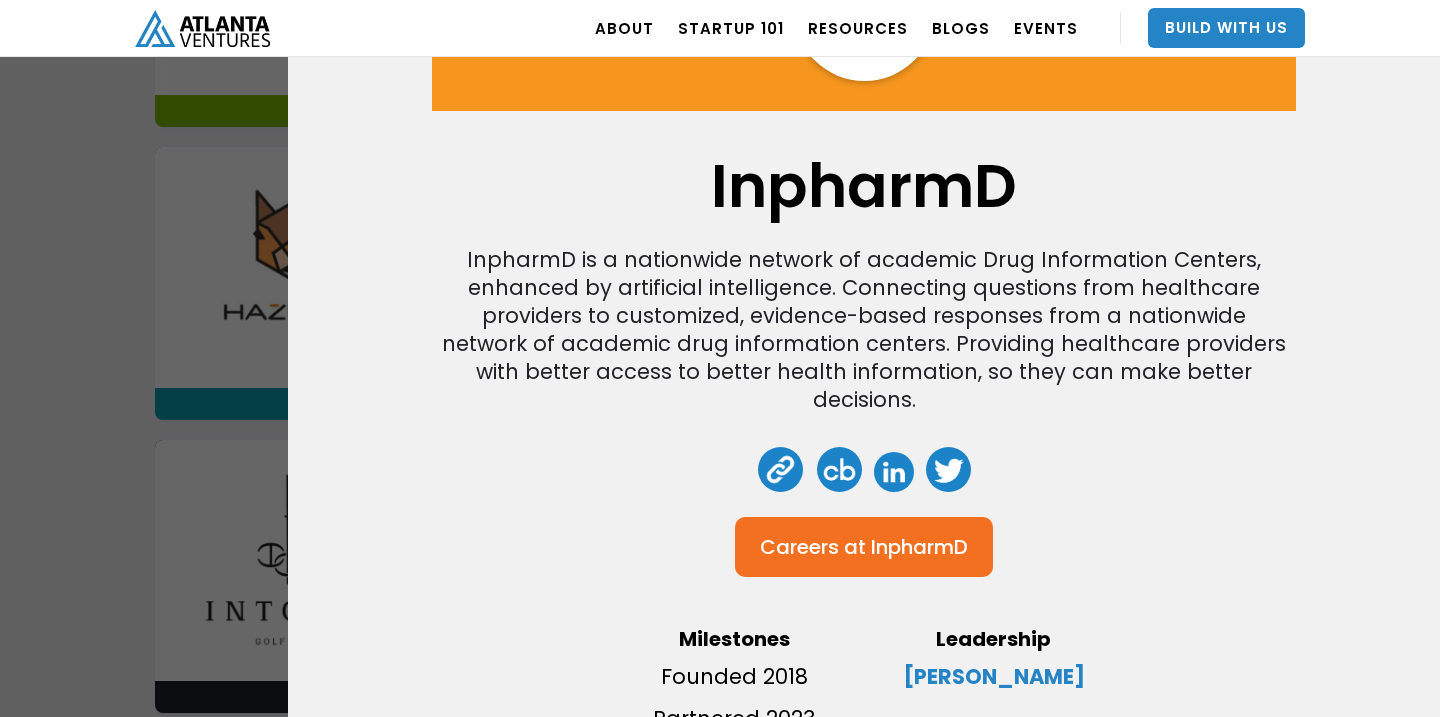 click at bounding box center [780, 469] 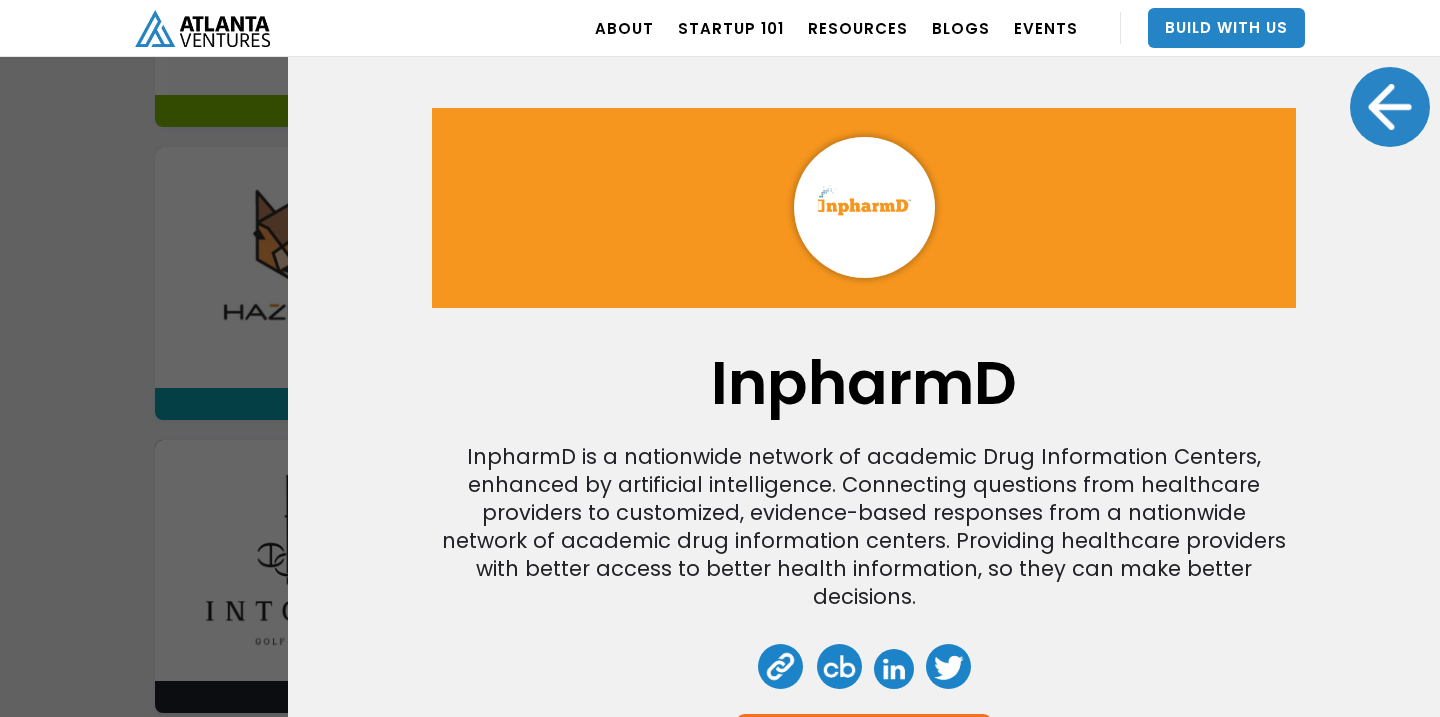click at bounding box center [1390, 107] 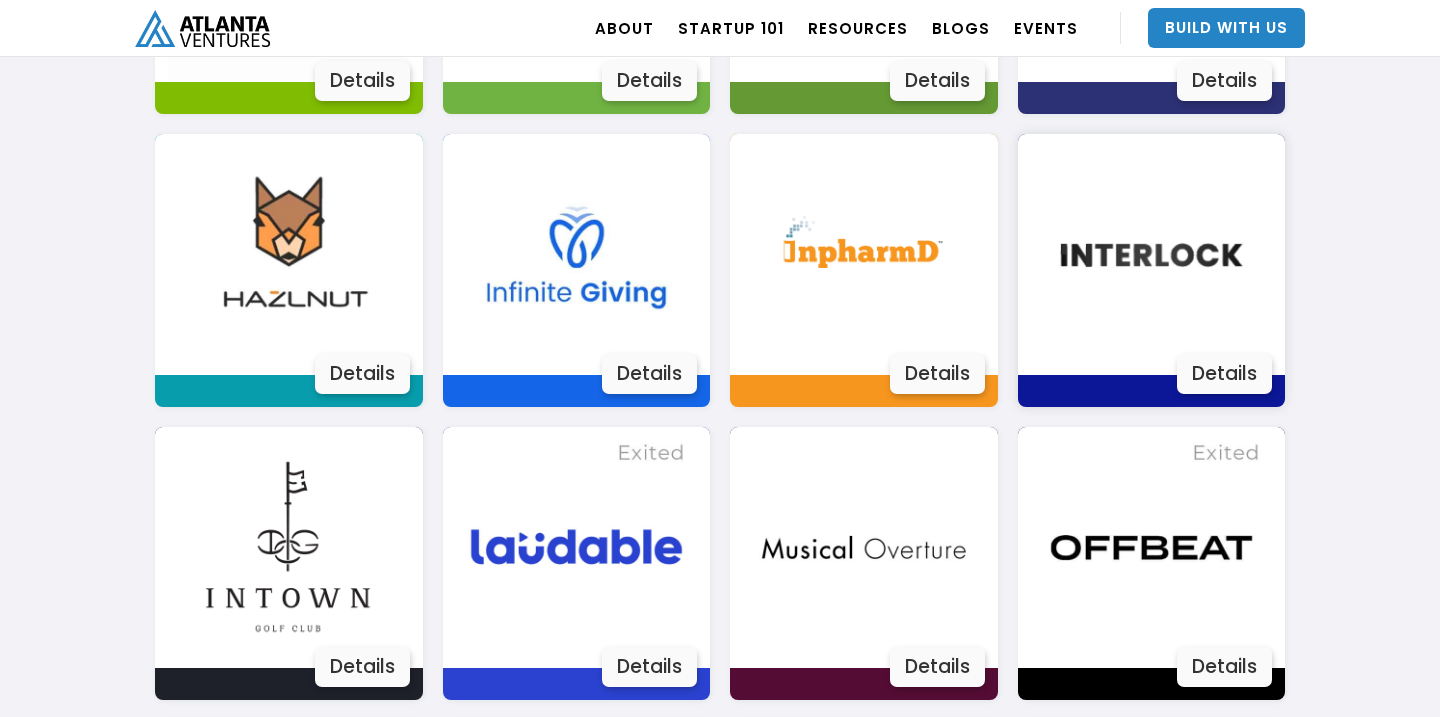 scroll, scrollTop: 2548, scrollLeft: 0, axis: vertical 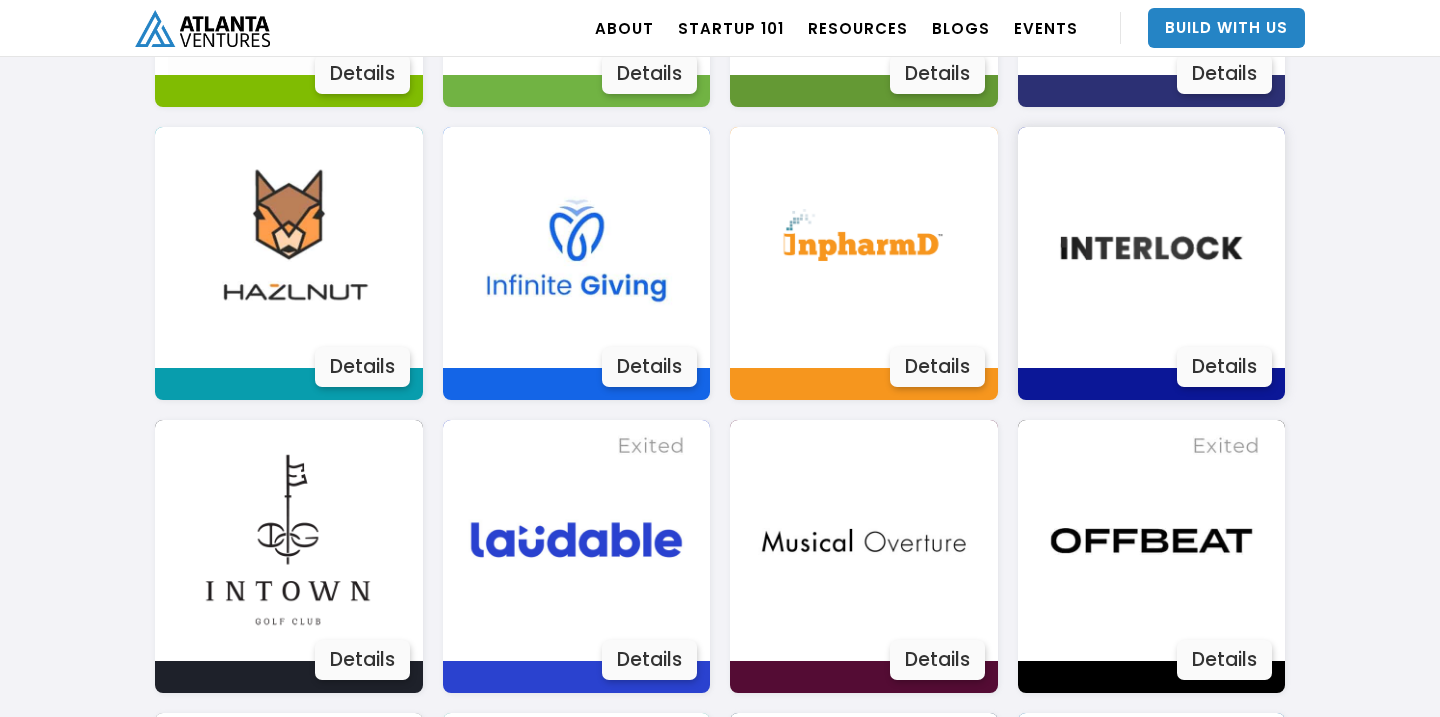 click on "Details" at bounding box center (1224, 367) 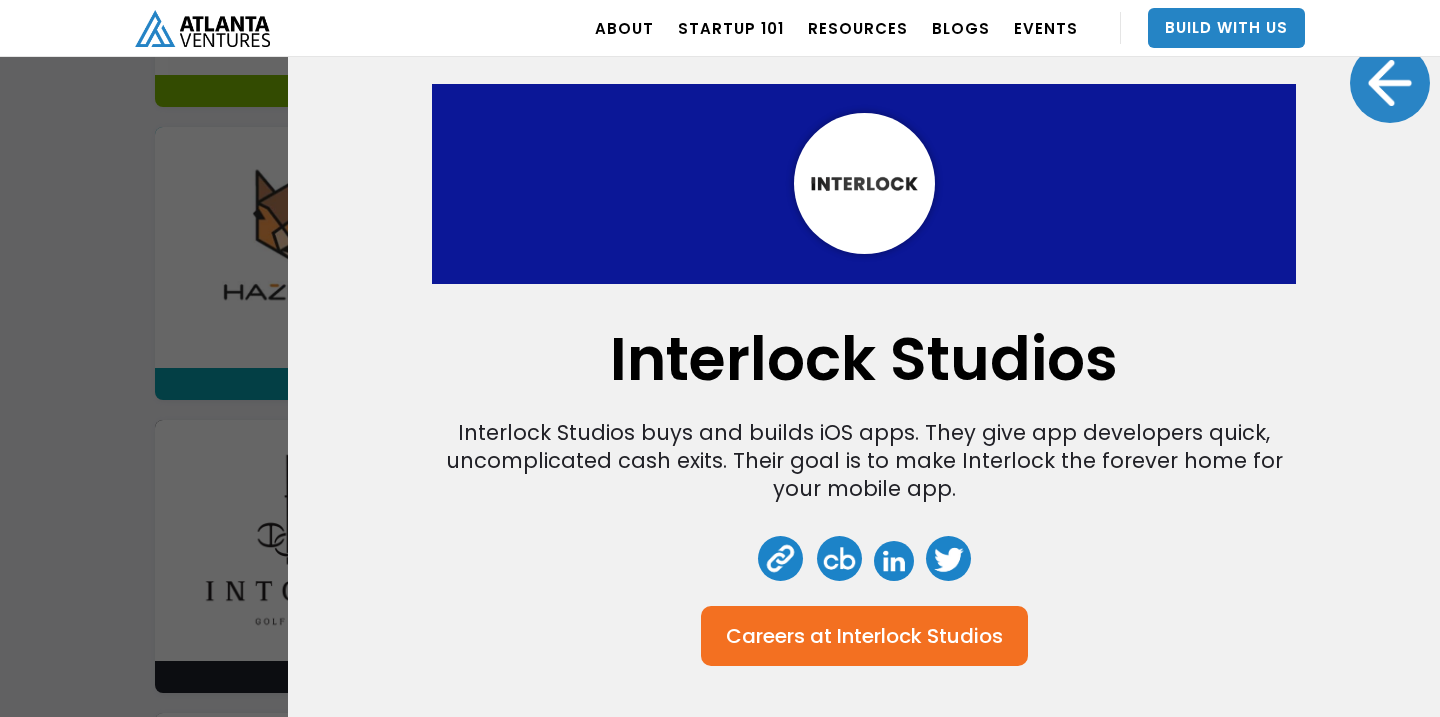 scroll, scrollTop: 0, scrollLeft: 0, axis: both 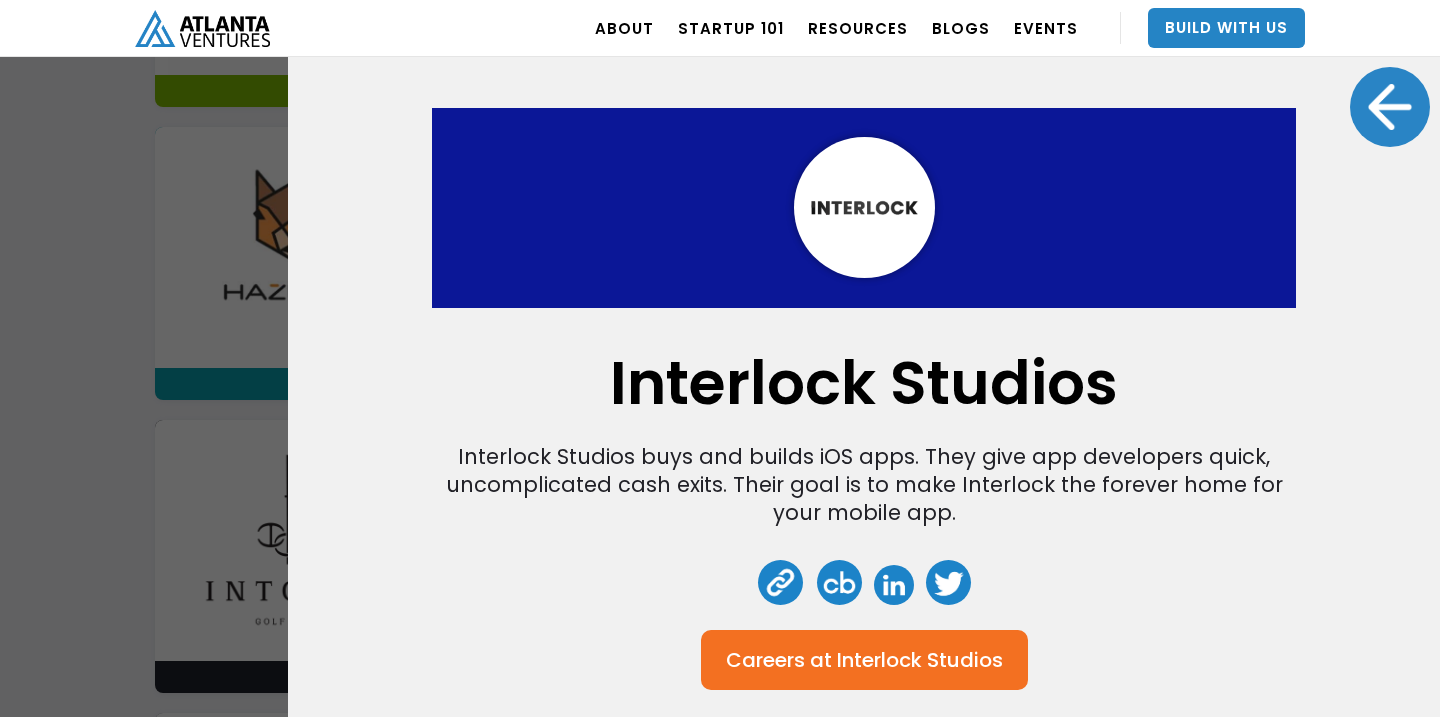 click at bounding box center (1390, 107) 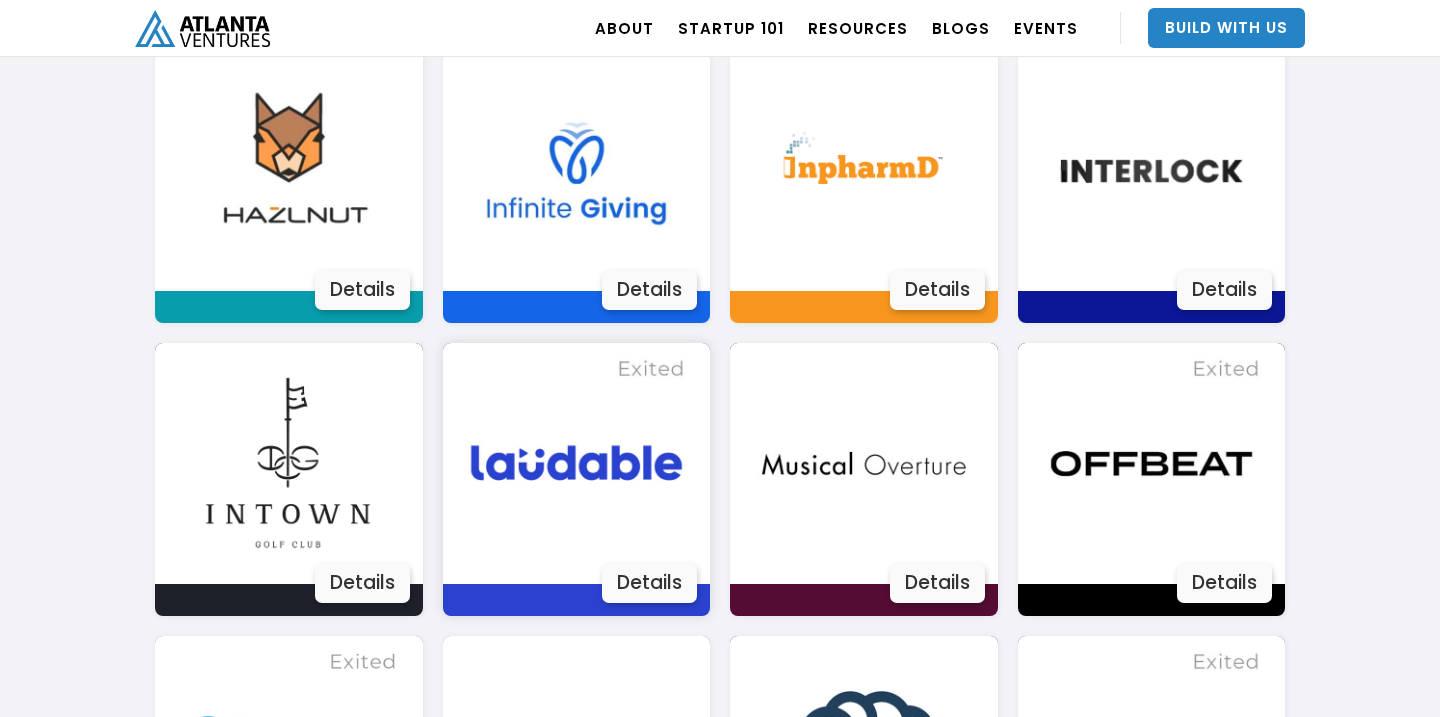 scroll, scrollTop: 2668, scrollLeft: 0, axis: vertical 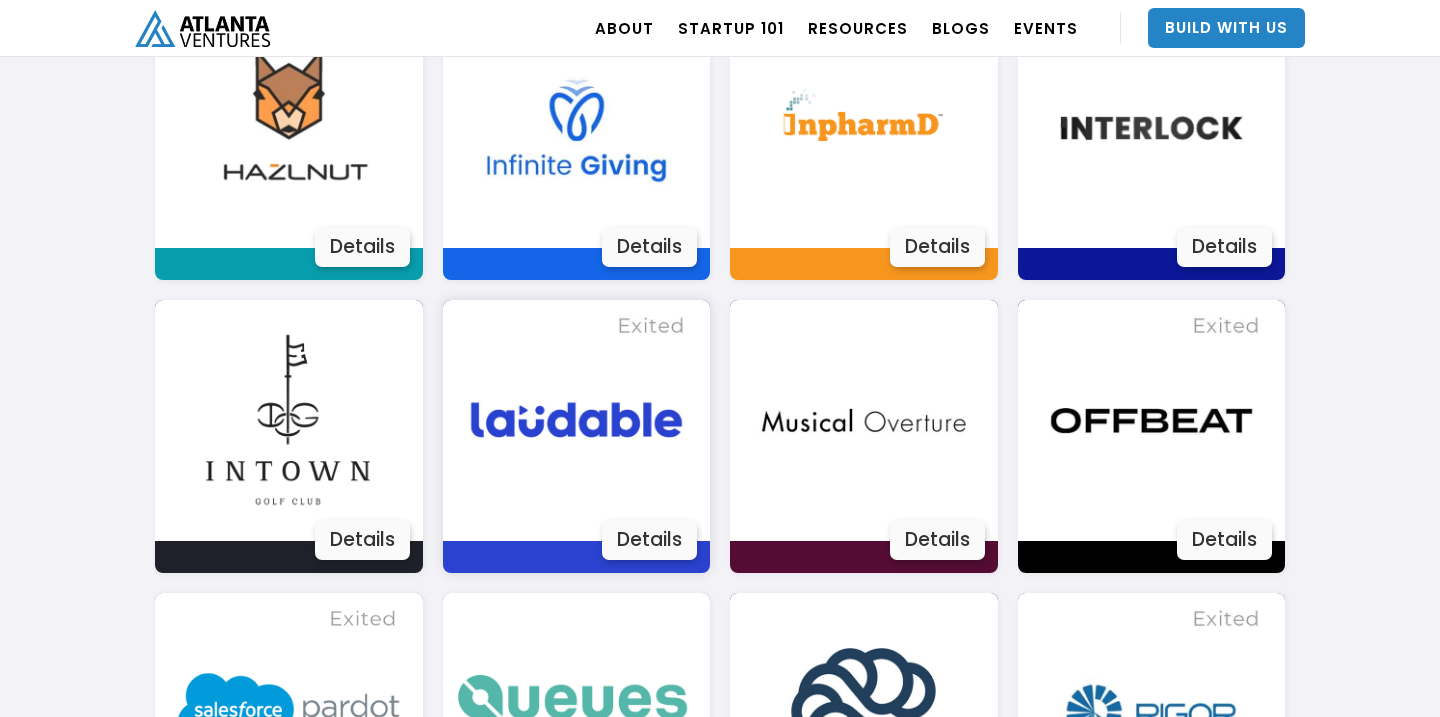click at bounding box center [576, 420] 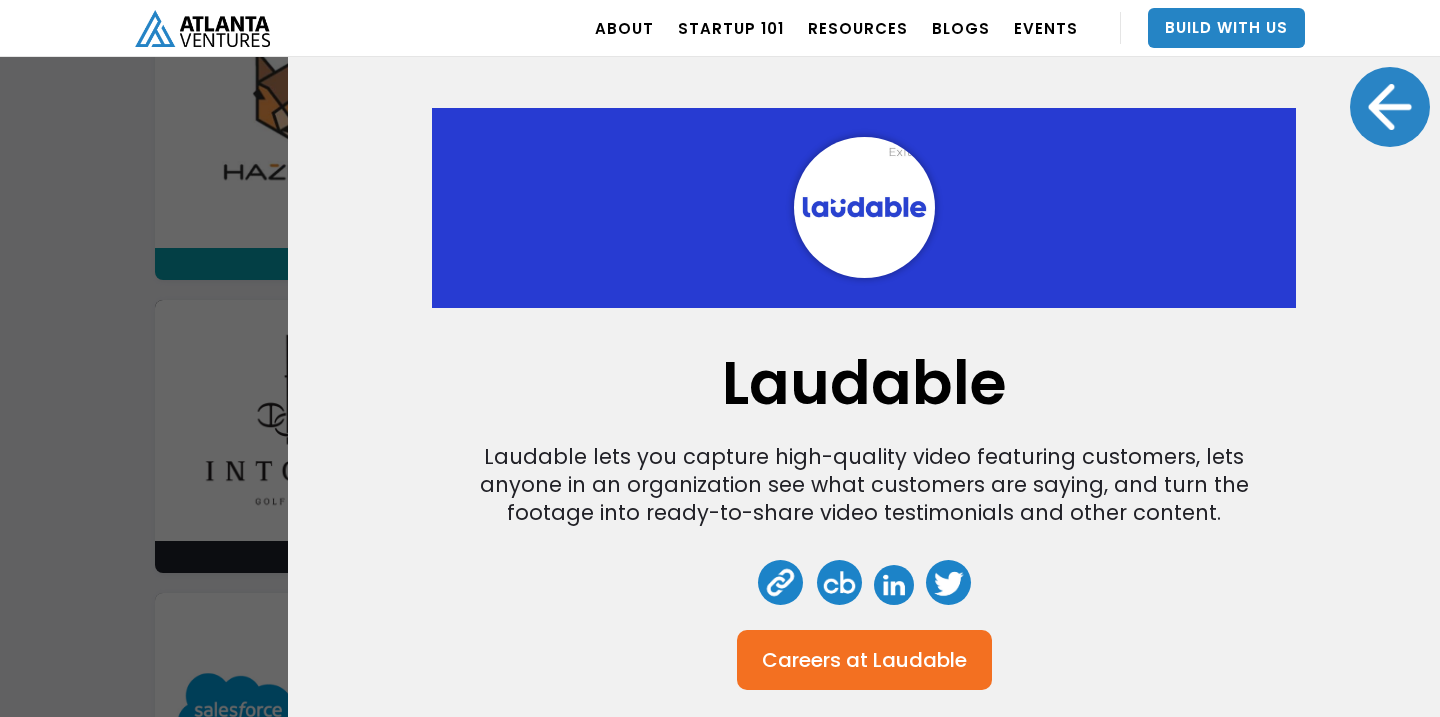click at bounding box center (1390, 107) 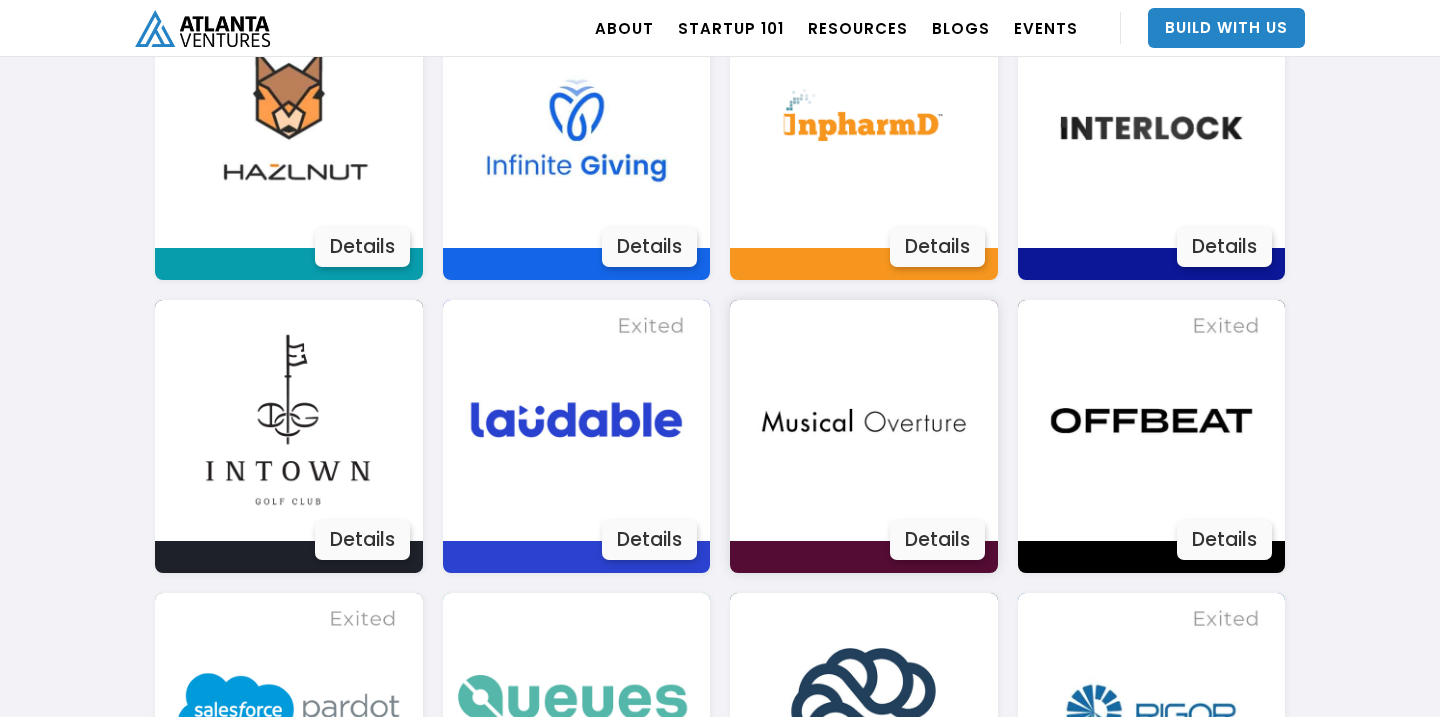 click at bounding box center [863, 420] 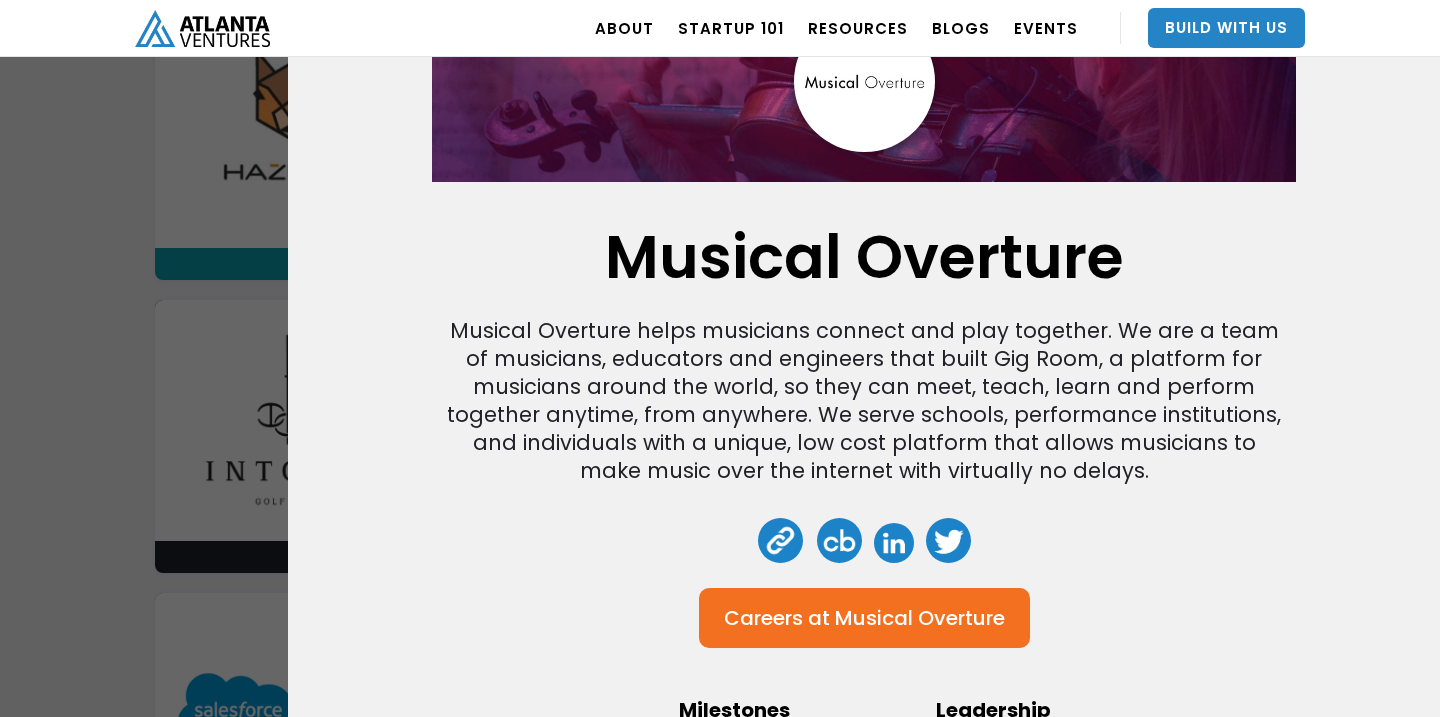 scroll, scrollTop: 129, scrollLeft: 0, axis: vertical 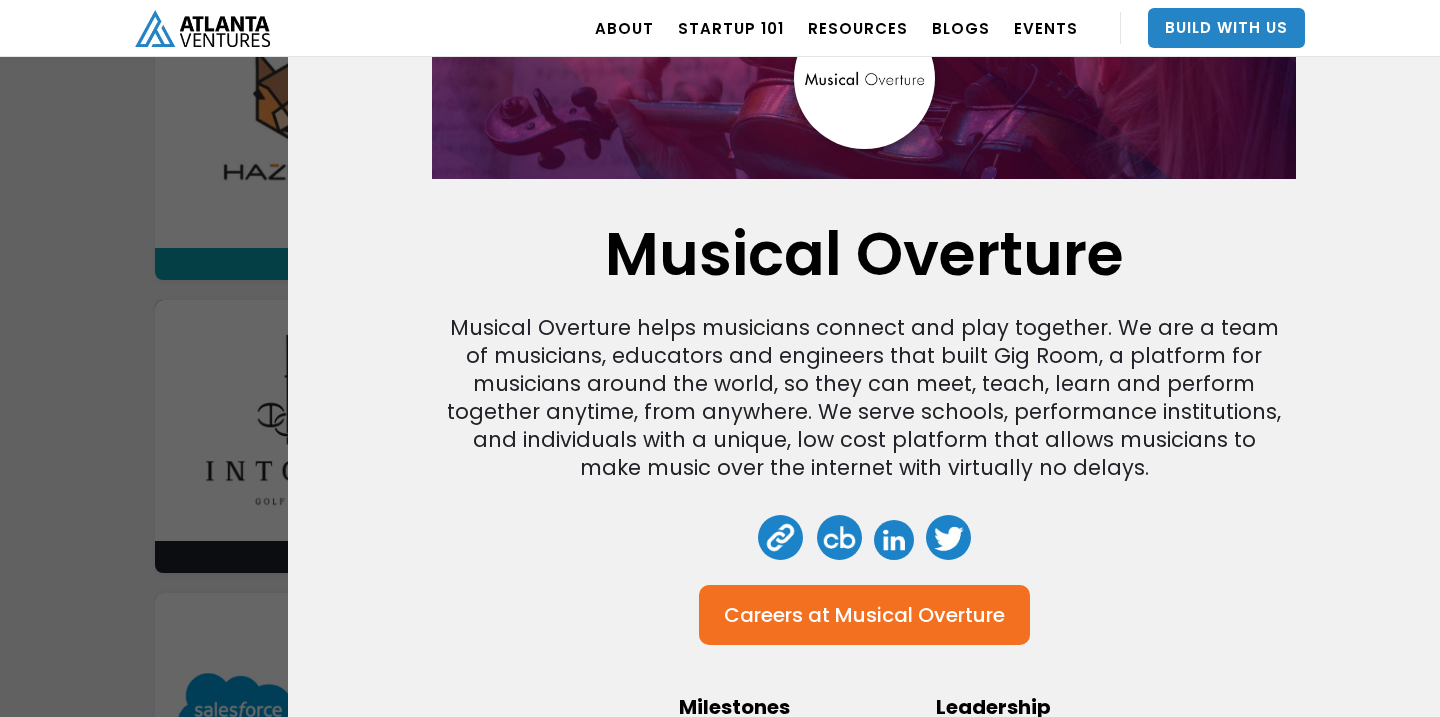 click at bounding box center (780, 537) 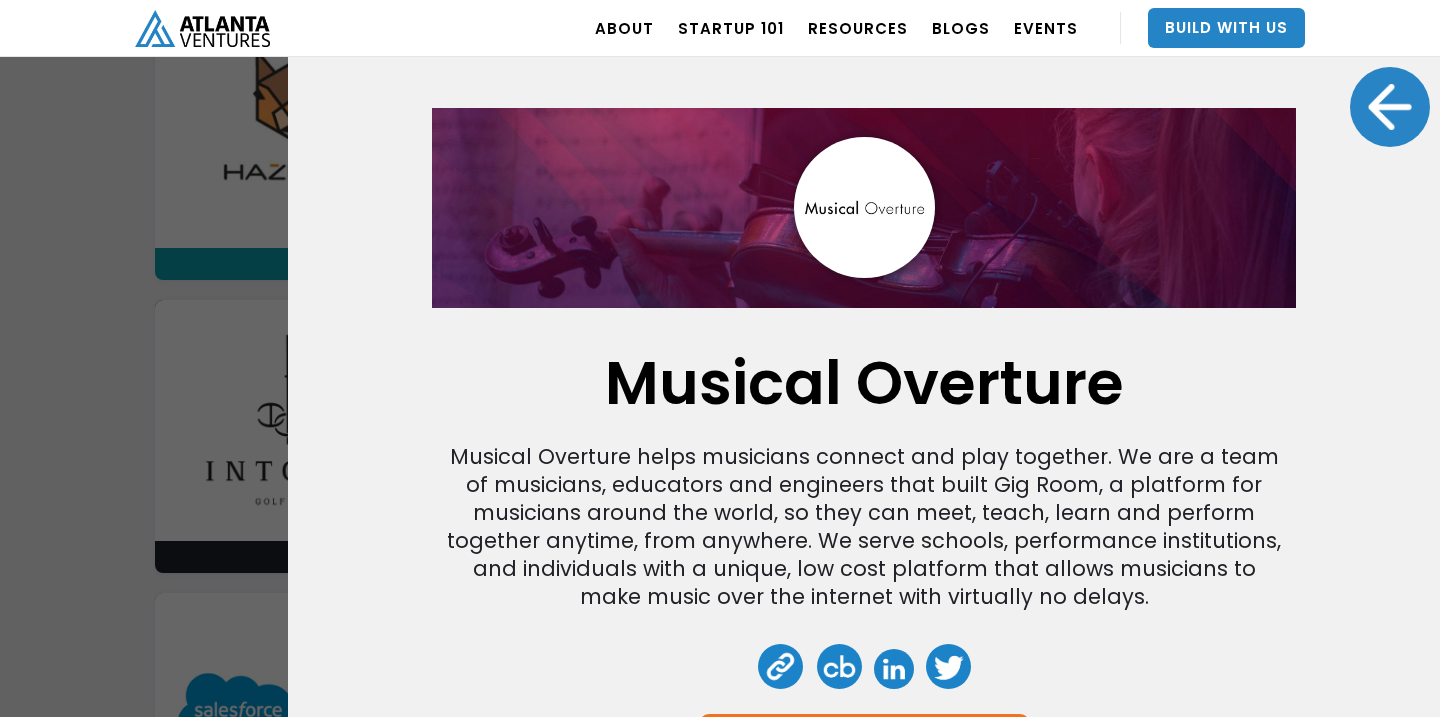 click at bounding box center (1390, 107) 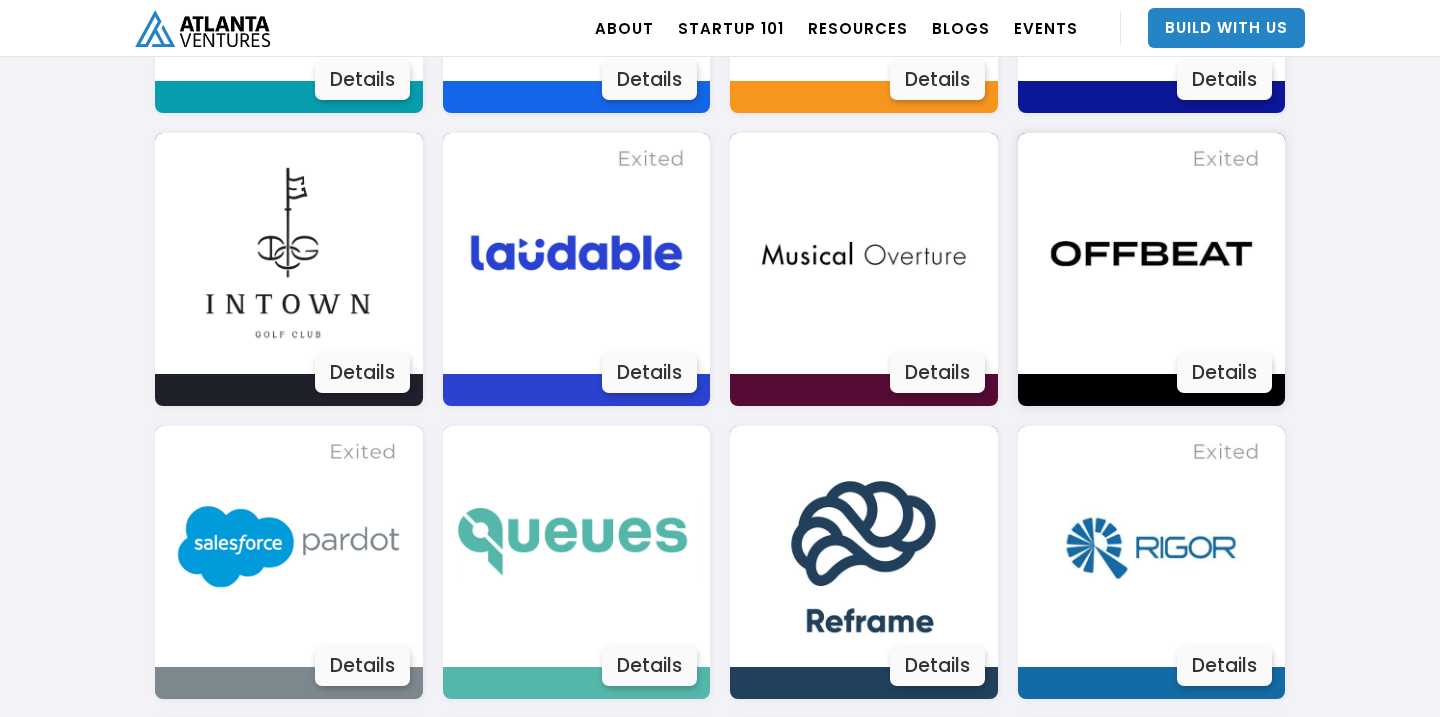 scroll, scrollTop: 2838, scrollLeft: 0, axis: vertical 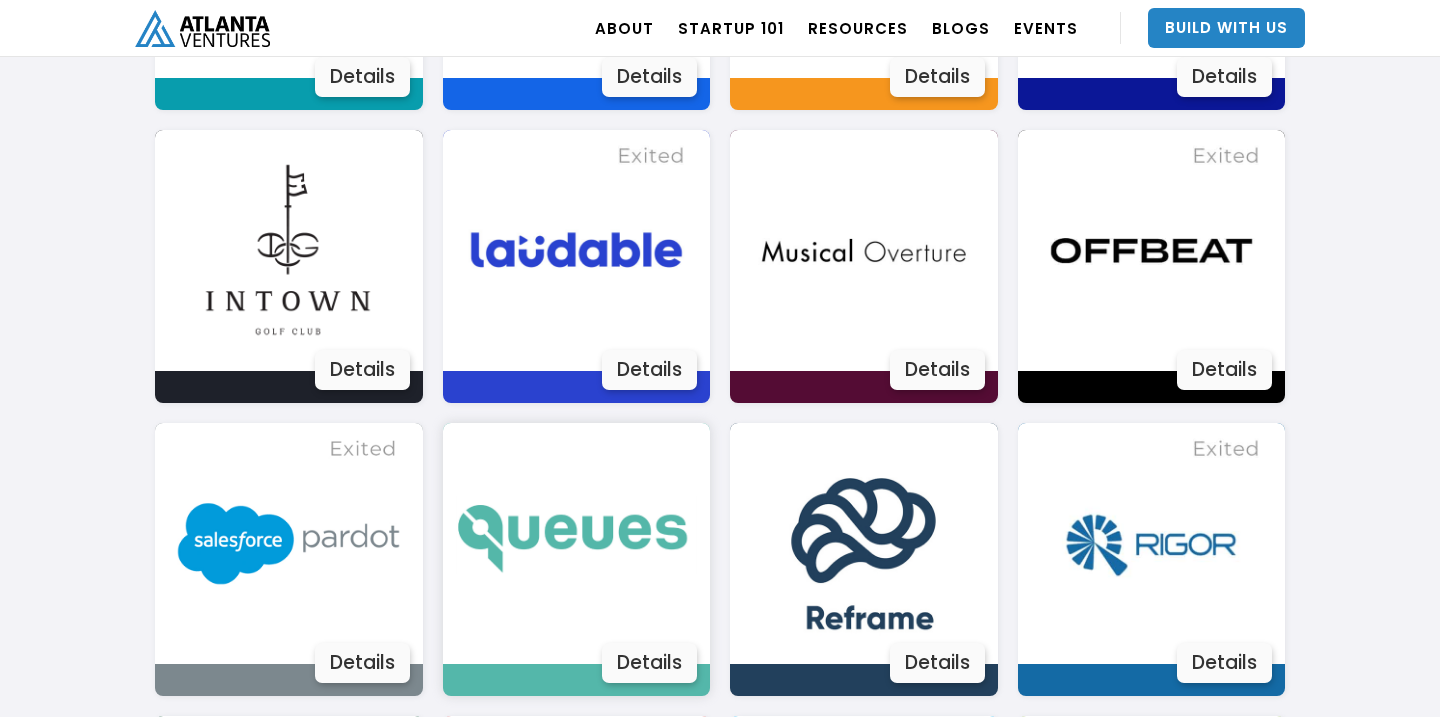 click on "Details" at bounding box center [649, 663] 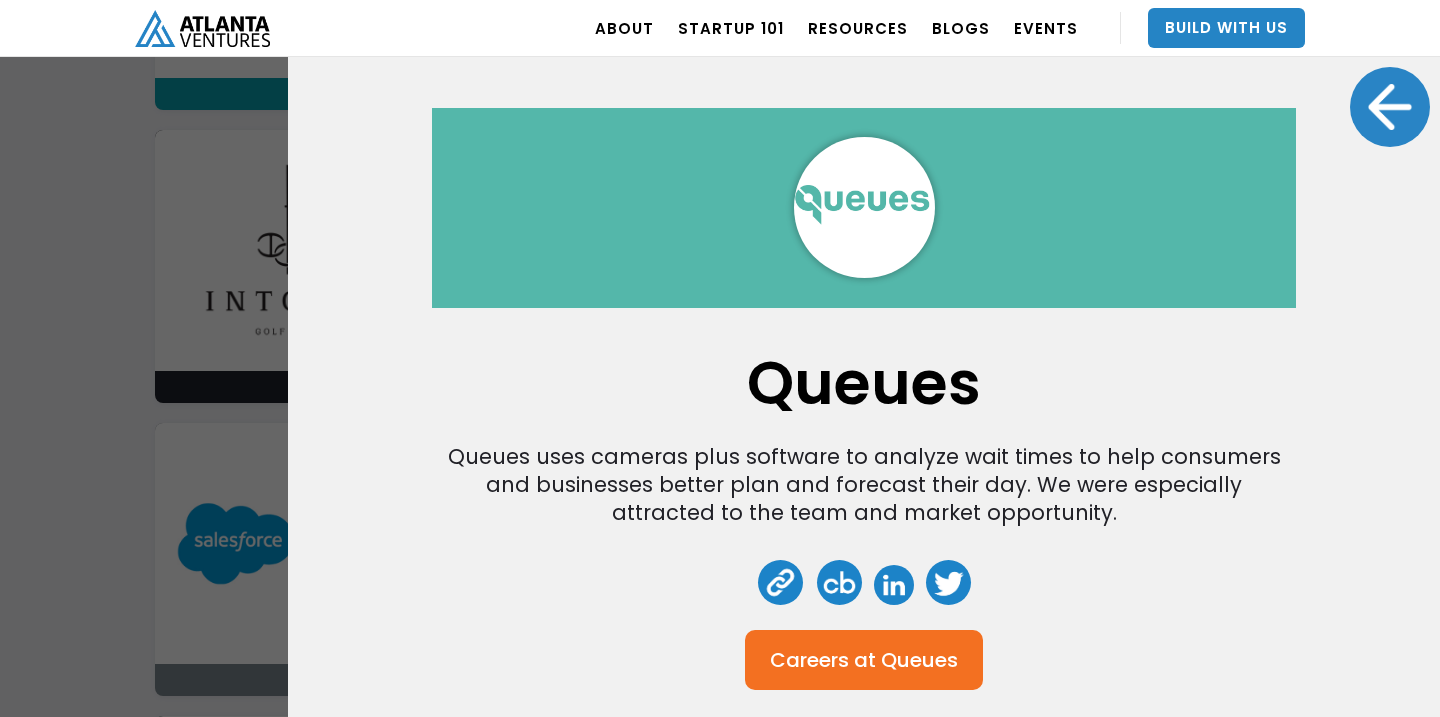 click at bounding box center [780, 582] 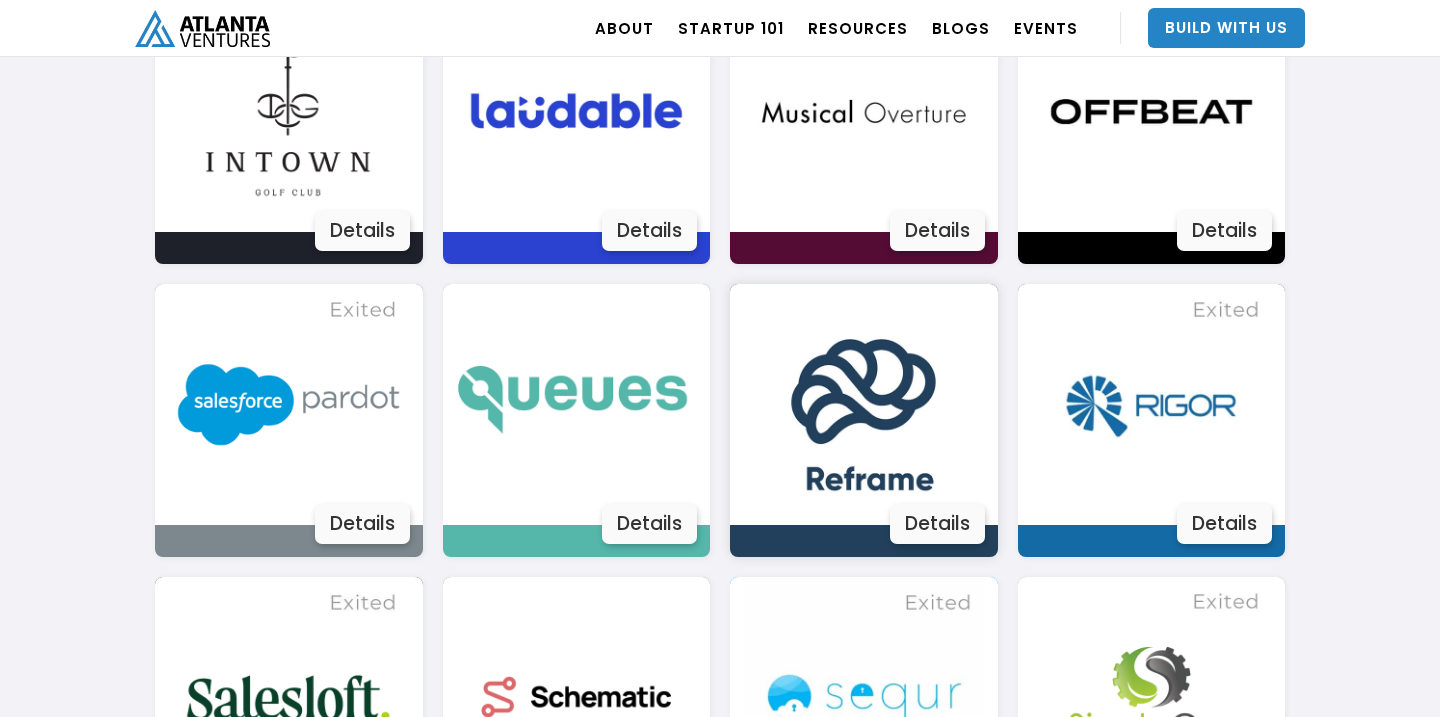 scroll, scrollTop: 3004, scrollLeft: 0, axis: vertical 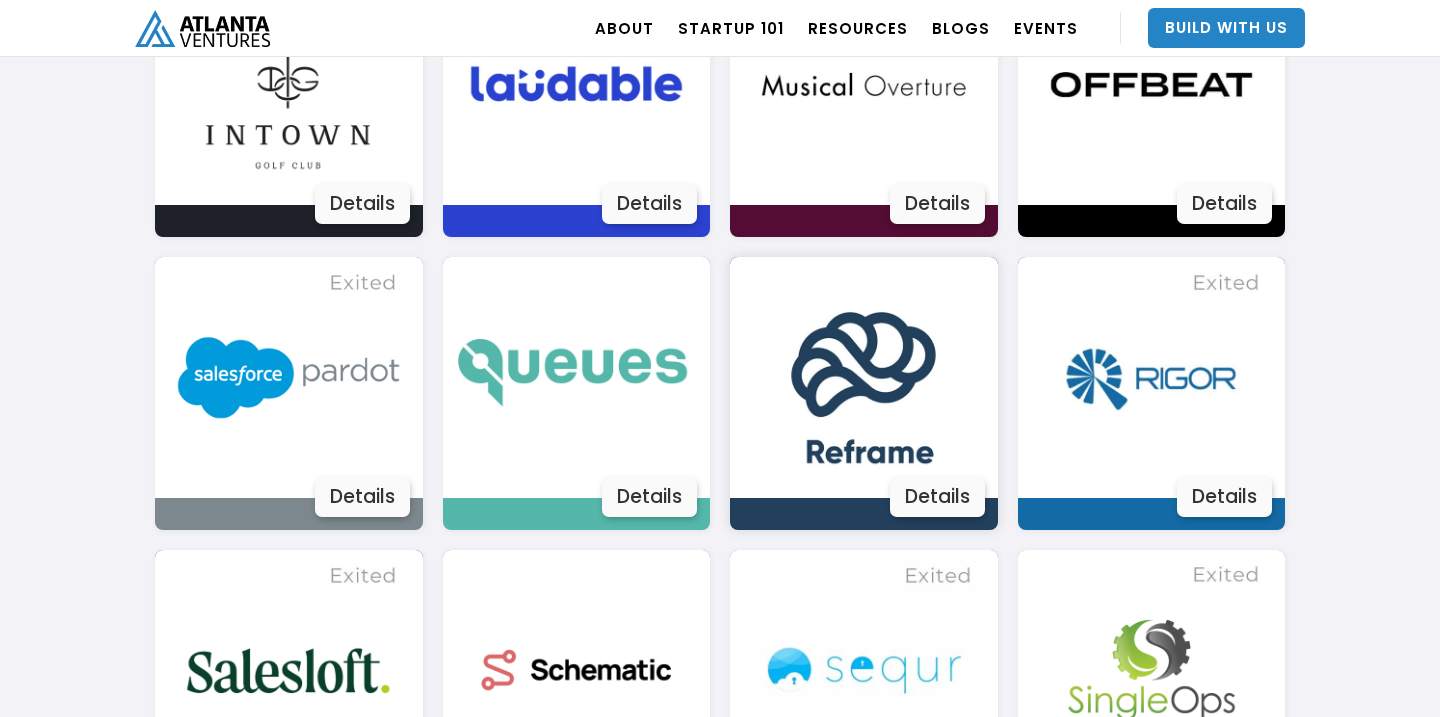 click on "Details" at bounding box center (937, 497) 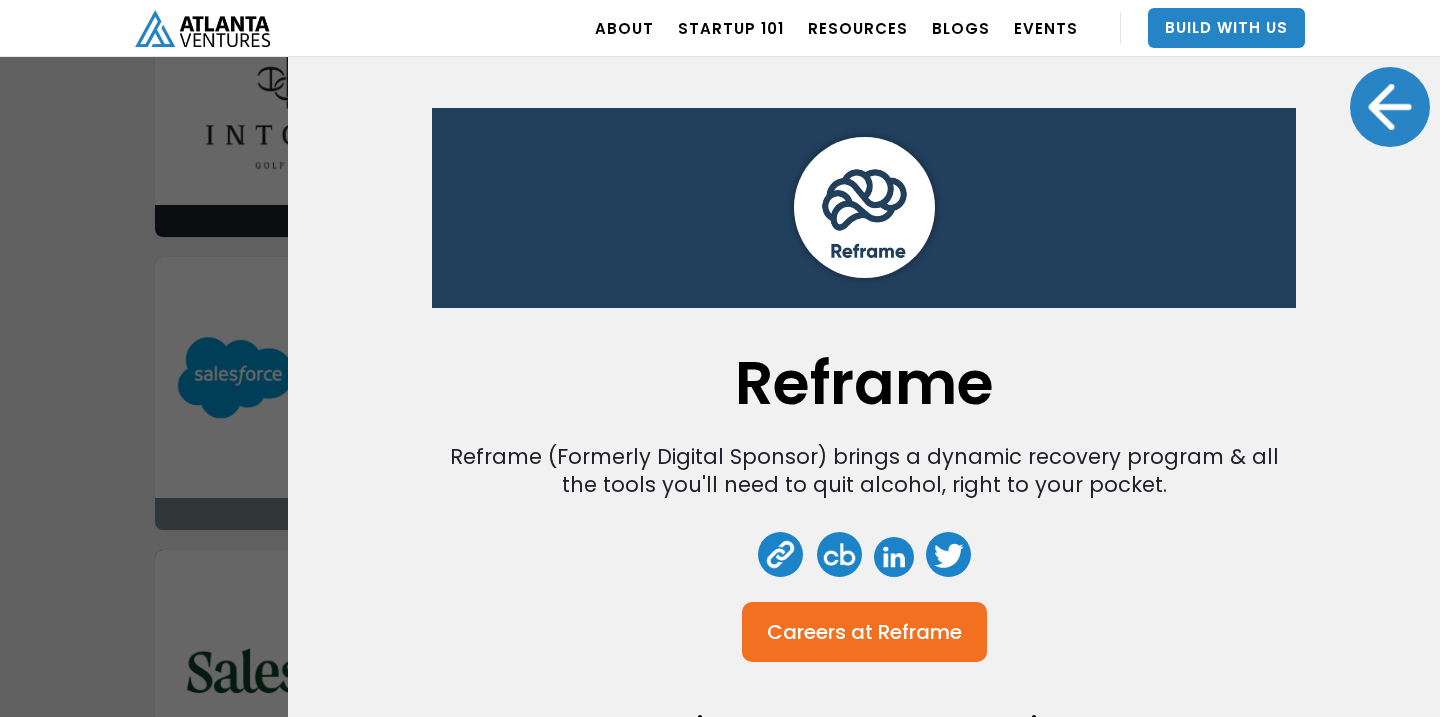 click at bounding box center (780, 554) 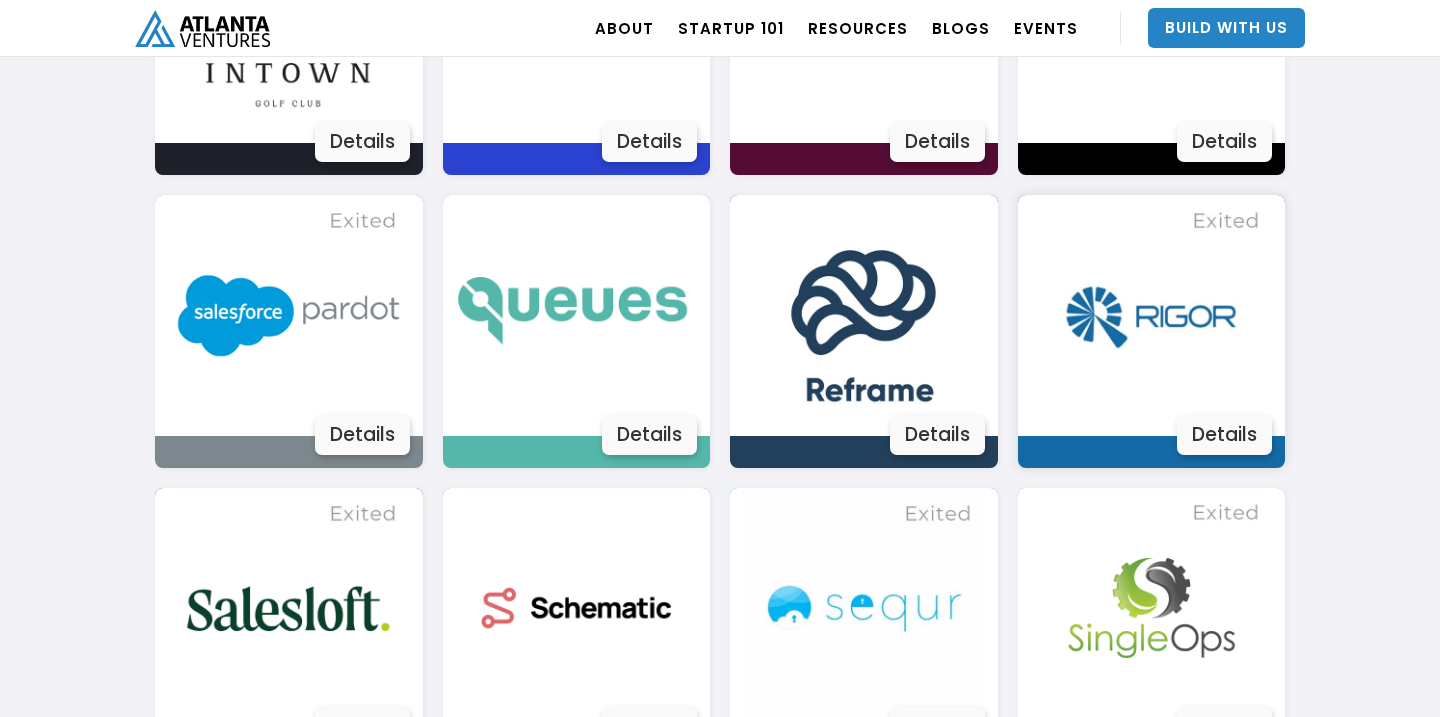 scroll, scrollTop: 3067, scrollLeft: 0, axis: vertical 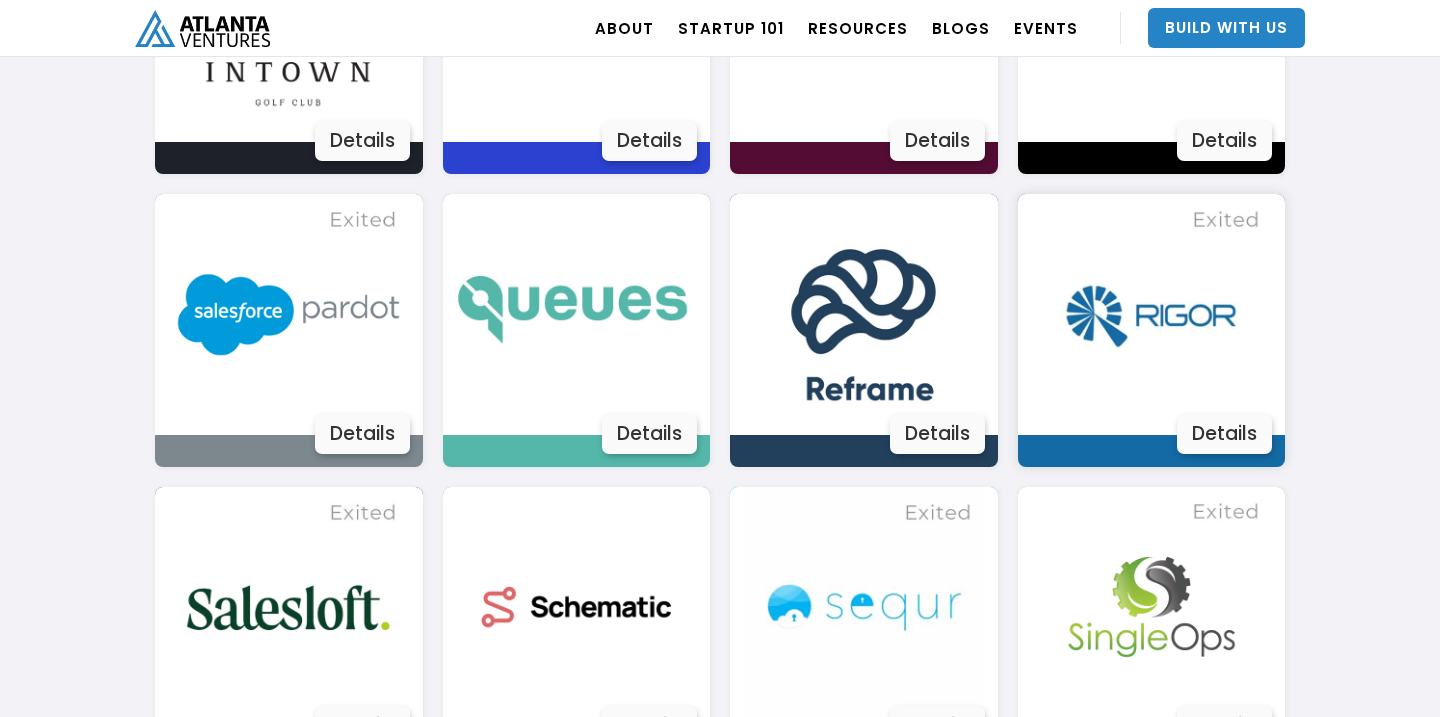 click on "Details" at bounding box center [1224, 434] 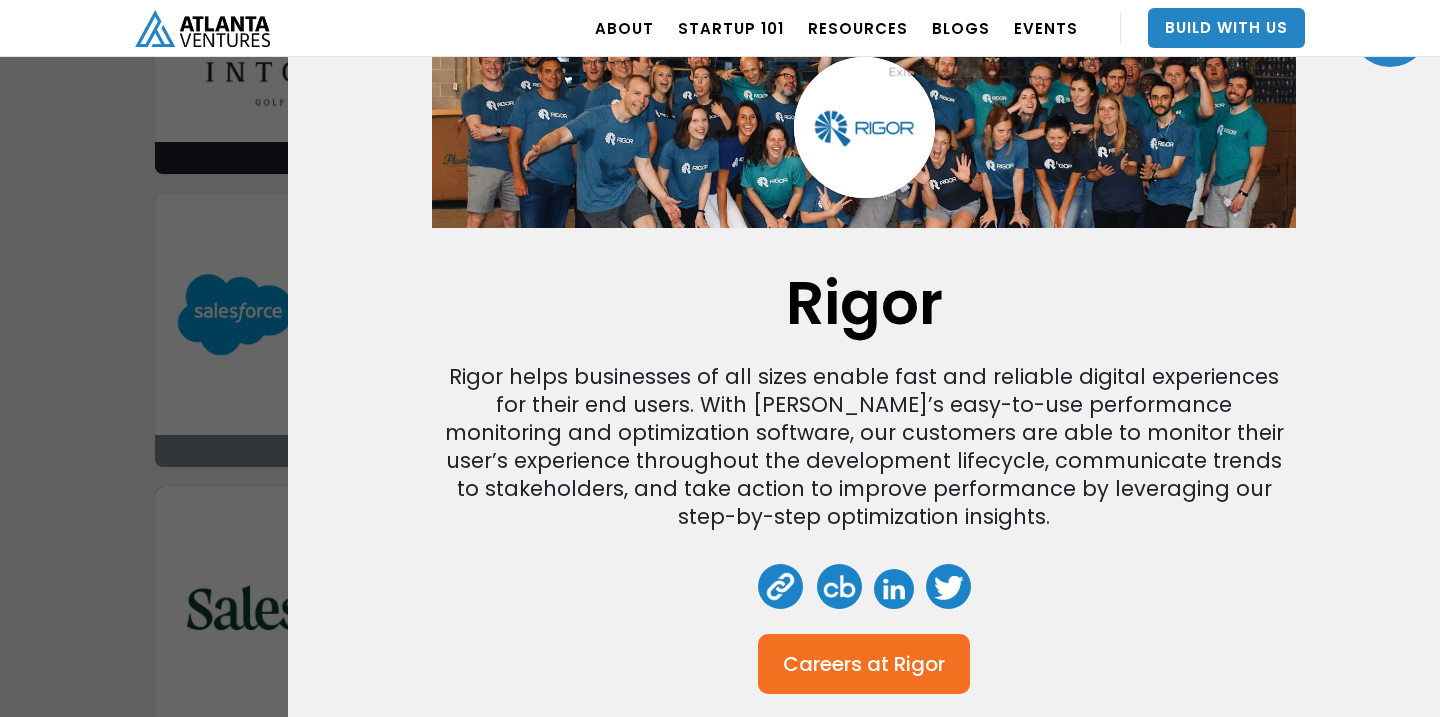 scroll, scrollTop: 0, scrollLeft: 0, axis: both 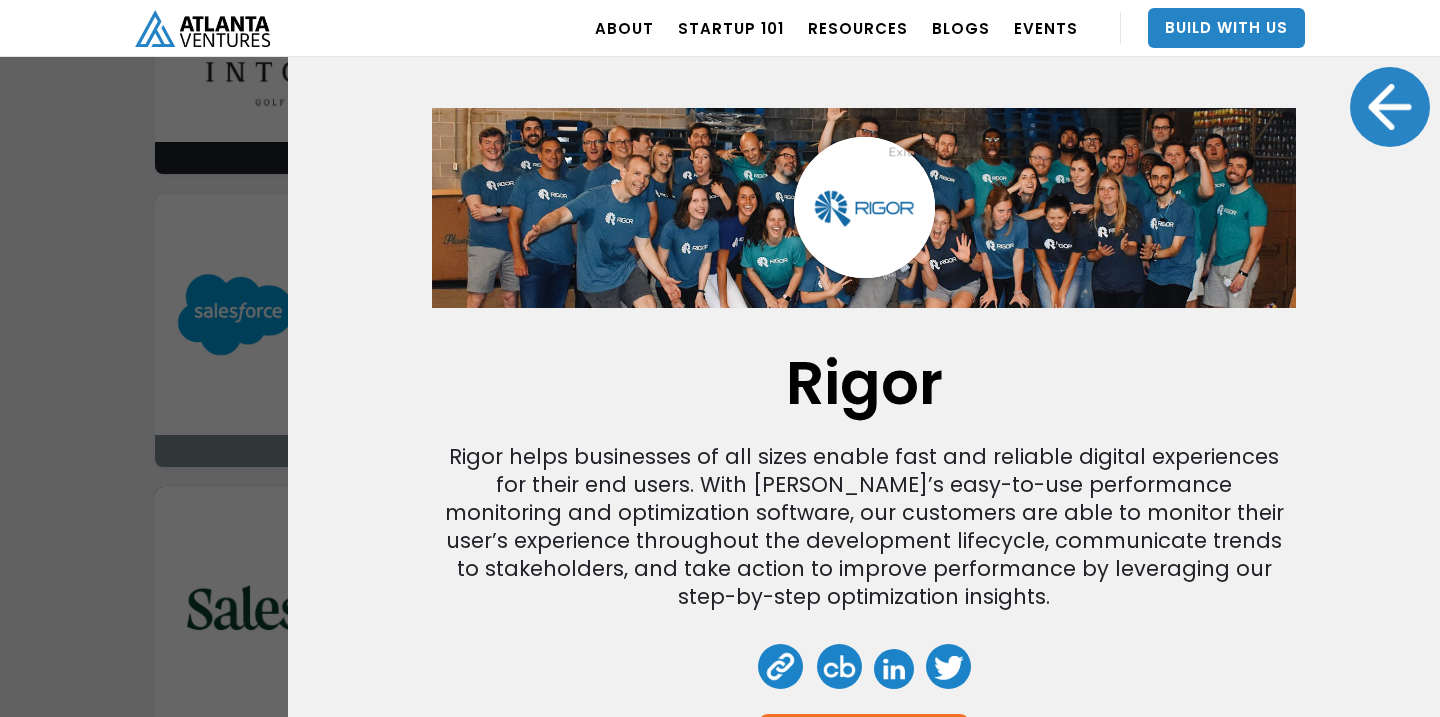 click at bounding box center [1390, 107] 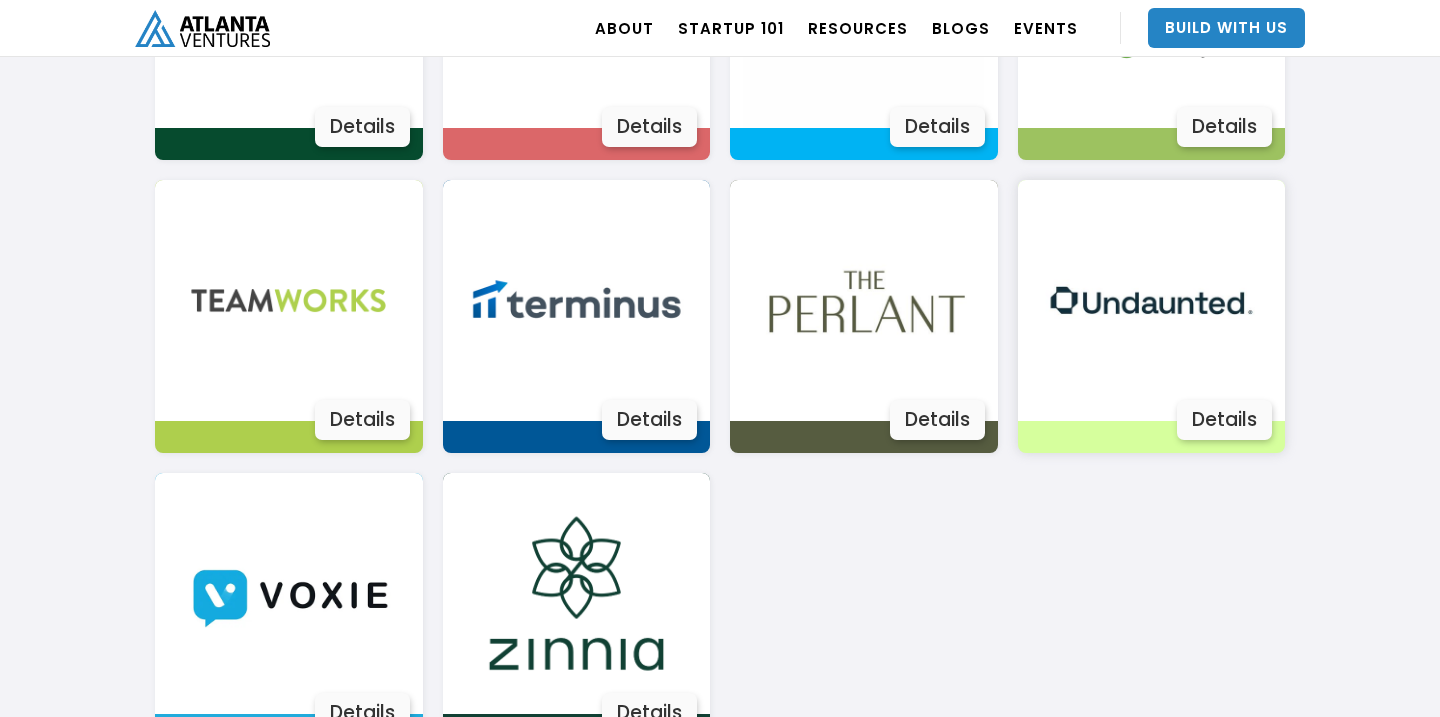 scroll, scrollTop: 3722, scrollLeft: 0, axis: vertical 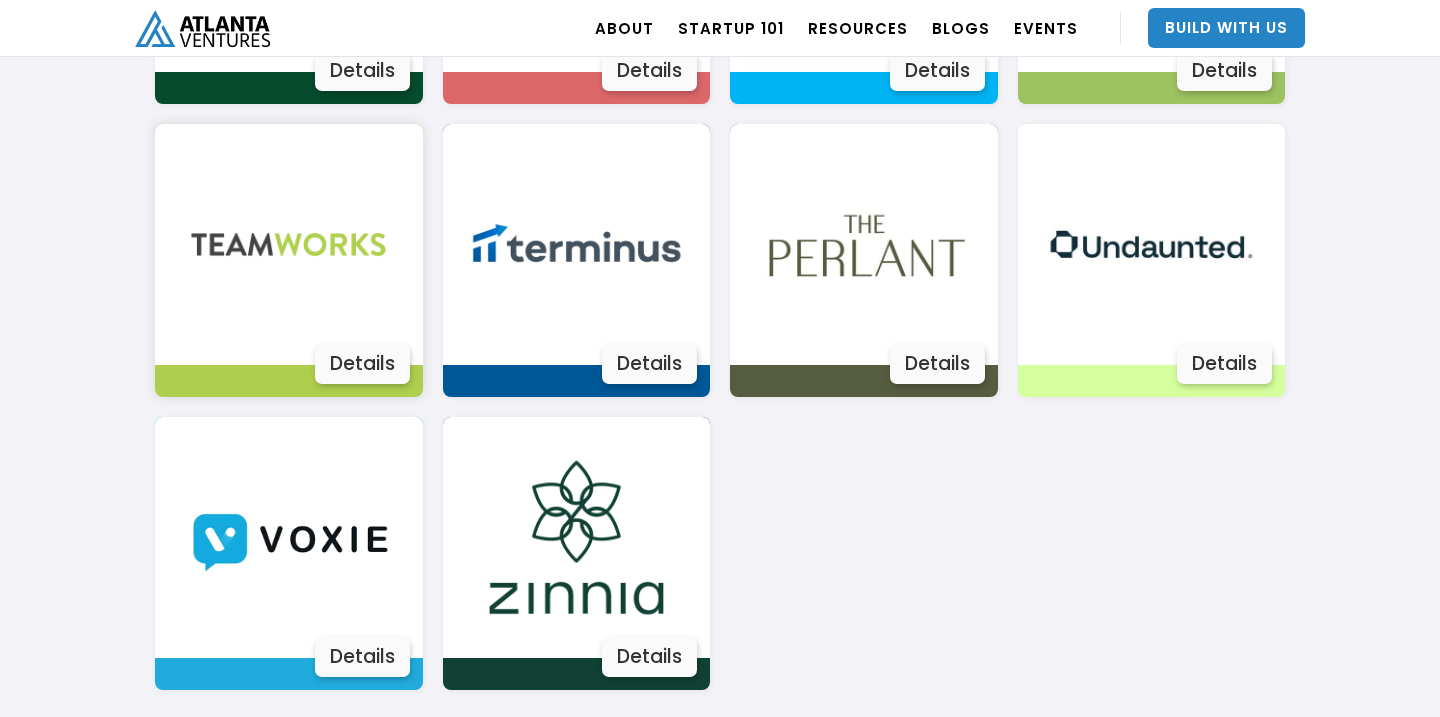 click at bounding box center [288, 244] 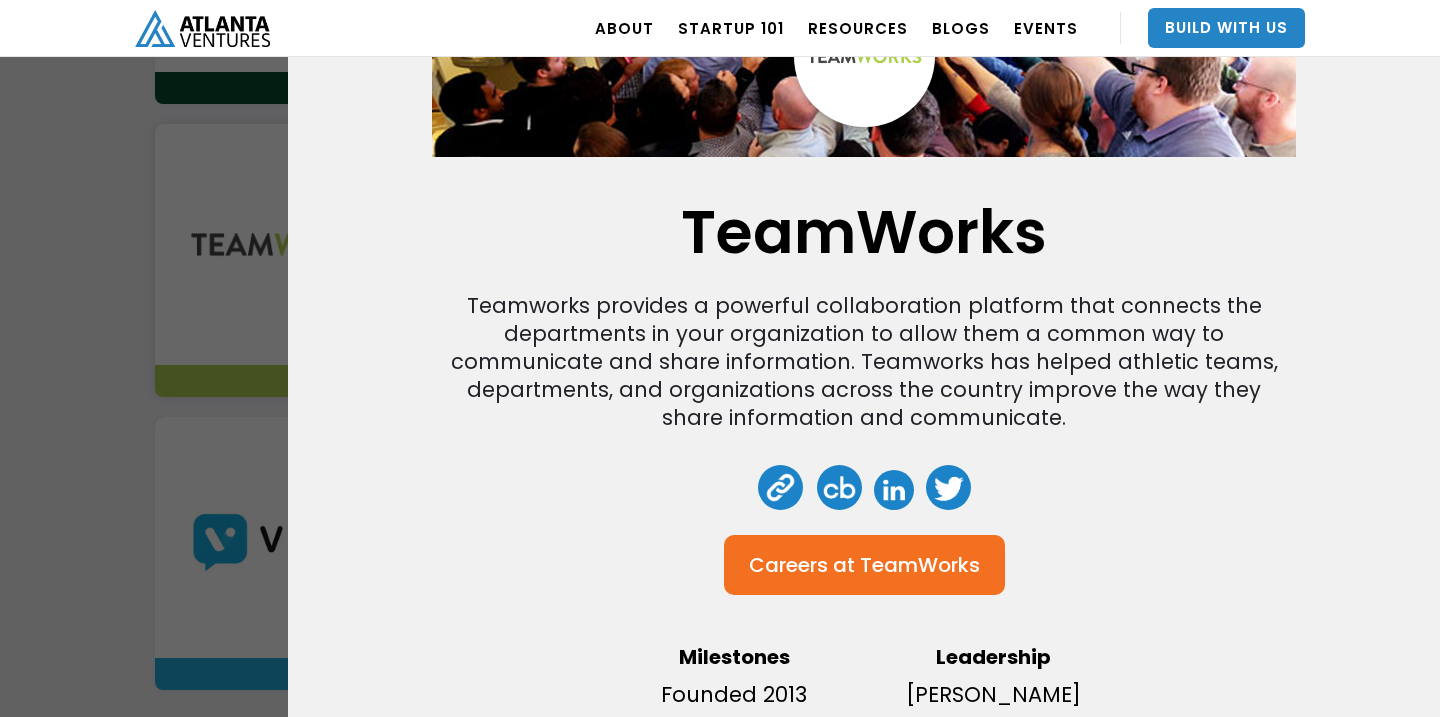 scroll, scrollTop: 152, scrollLeft: 0, axis: vertical 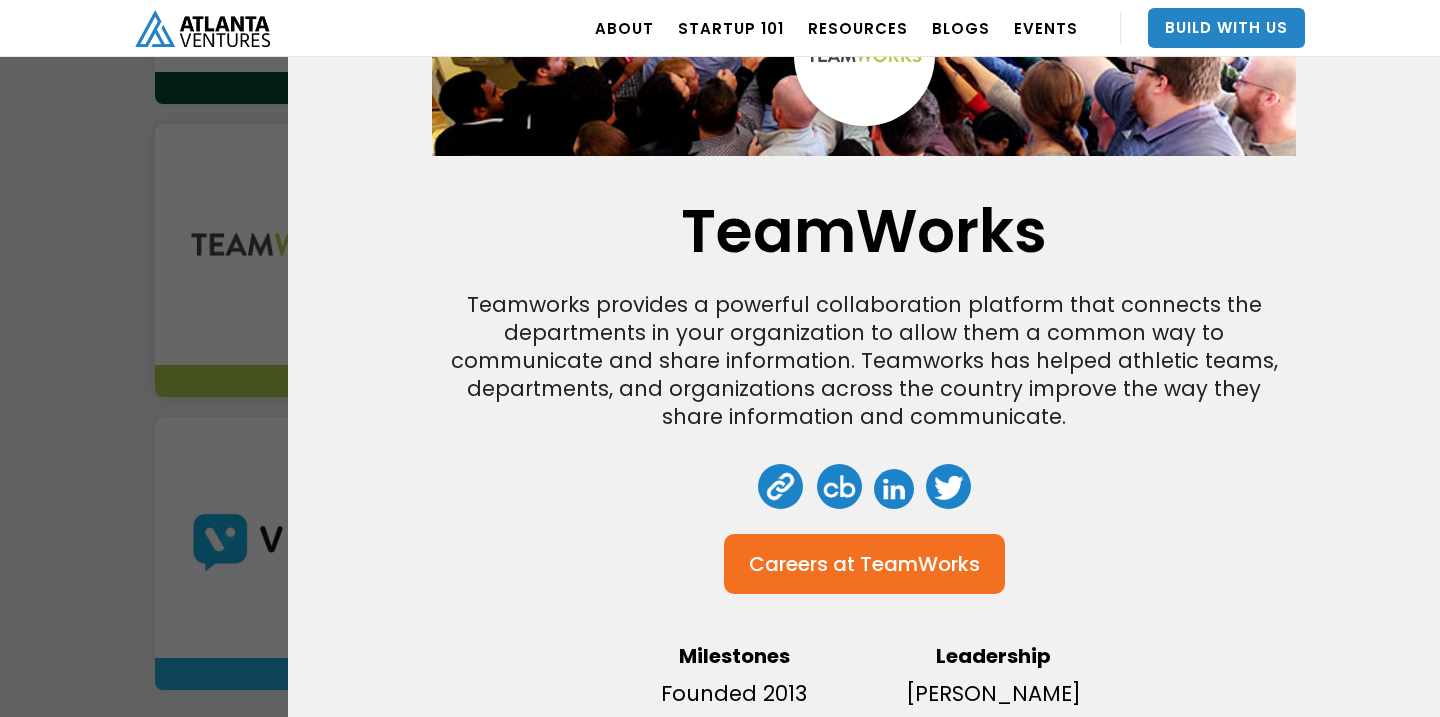 click at bounding box center (780, 486) 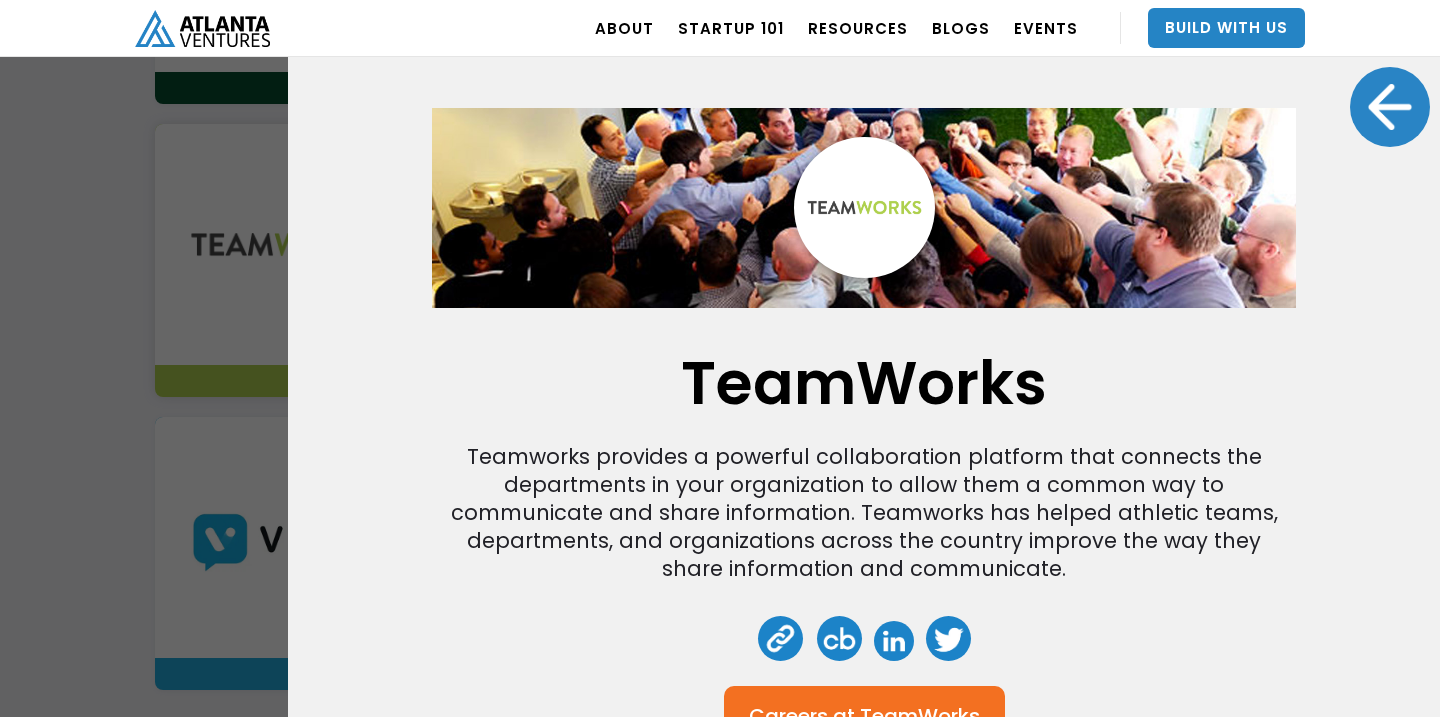 click at bounding box center [1390, 107] 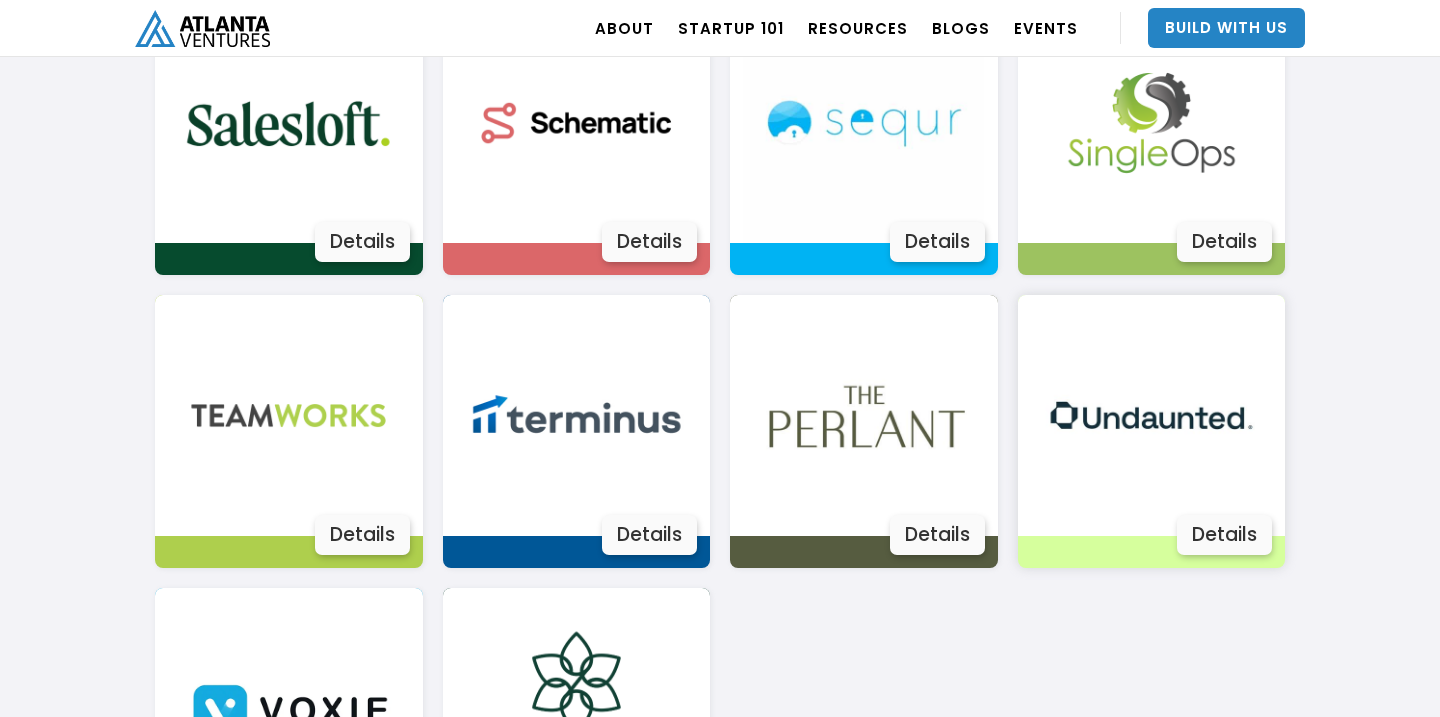 scroll, scrollTop: 3552, scrollLeft: 0, axis: vertical 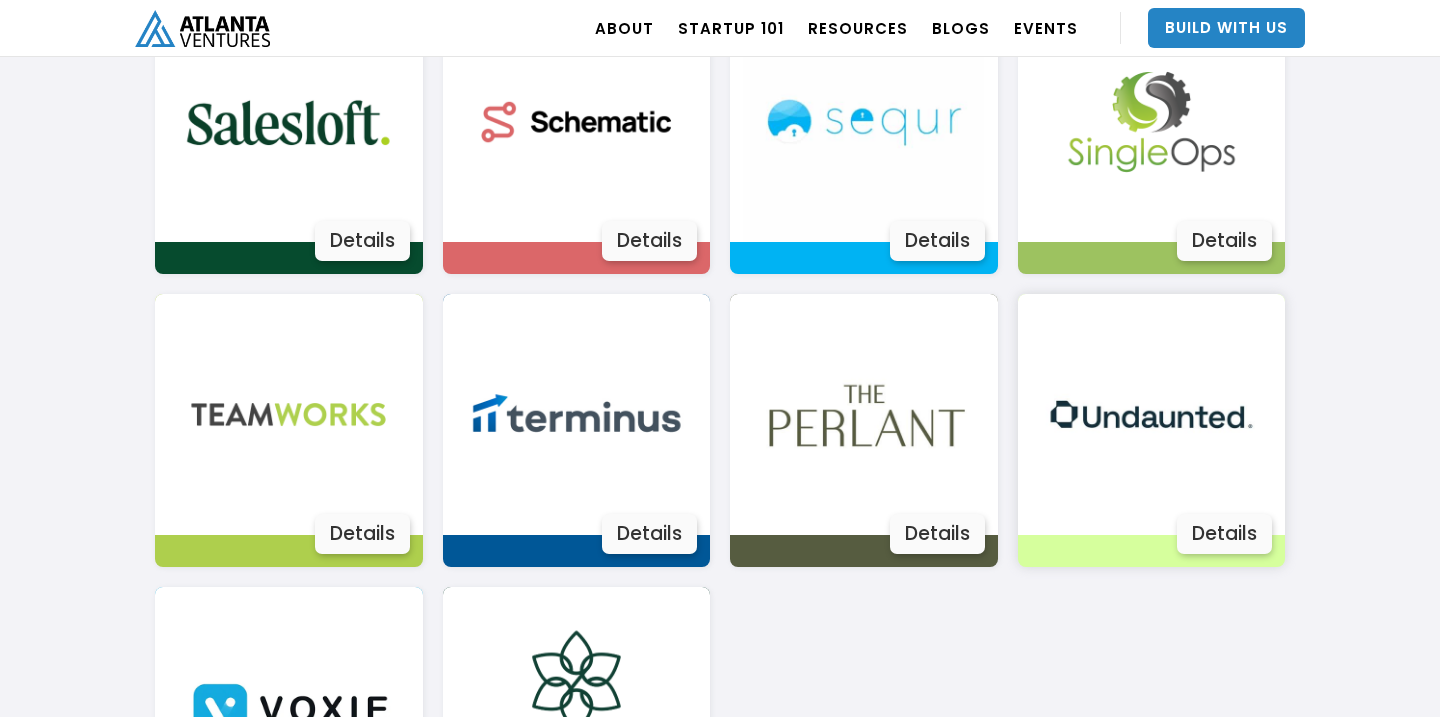click on "Details" at bounding box center [1224, 534] 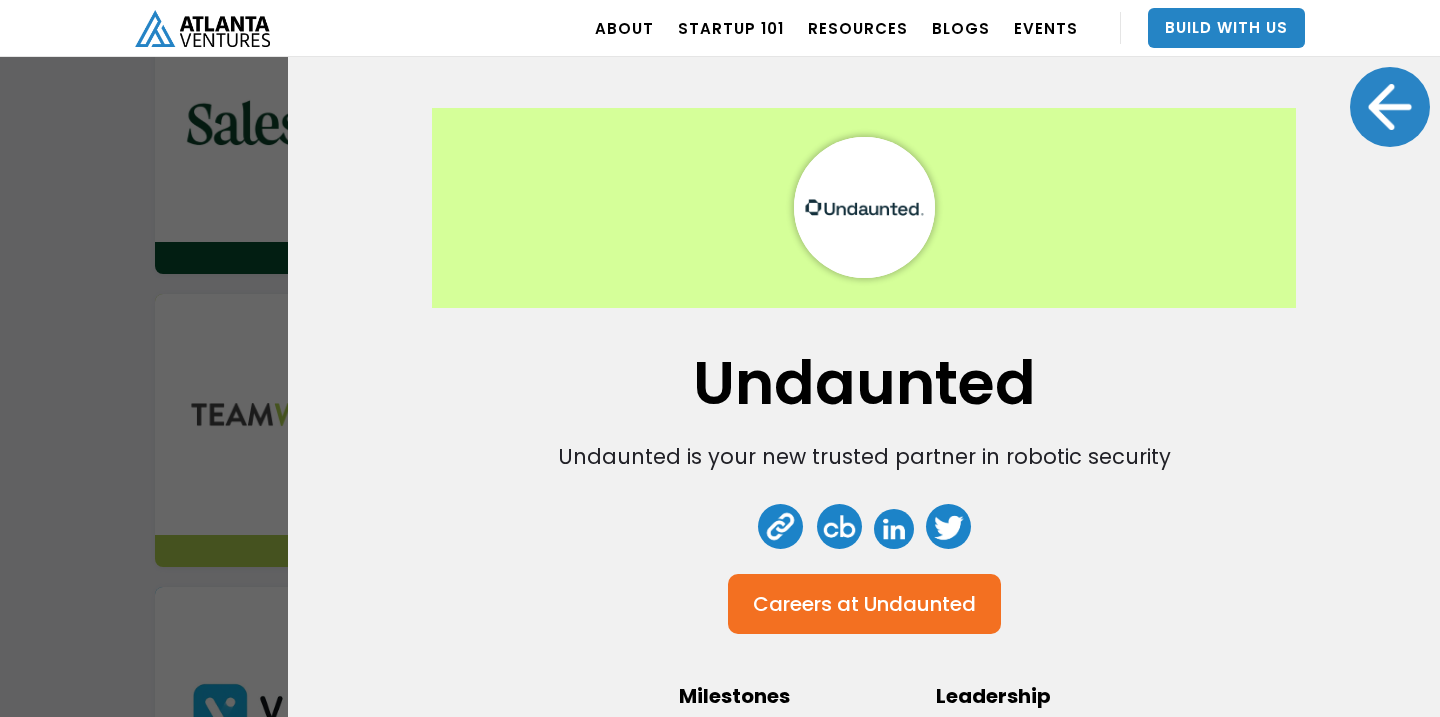 click at bounding box center [1390, 107] 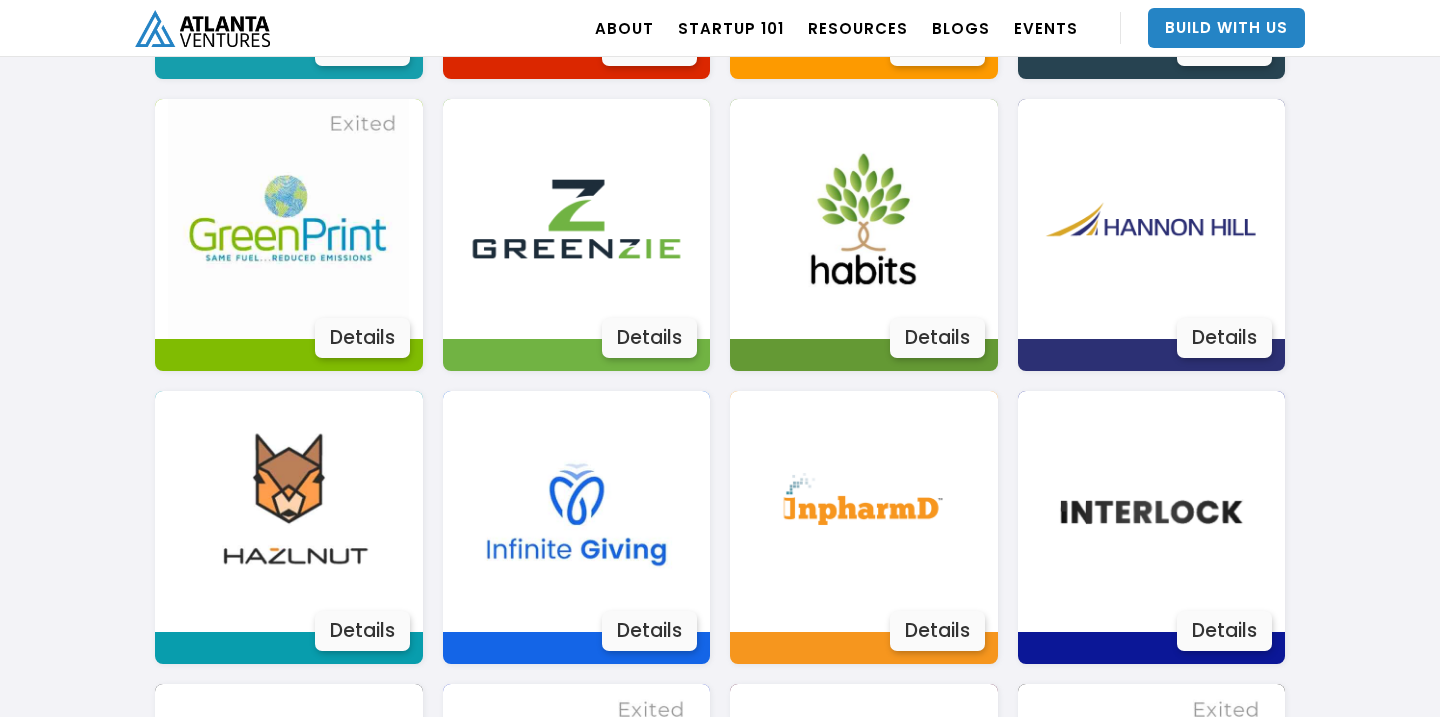 scroll, scrollTop: 2259, scrollLeft: 0, axis: vertical 